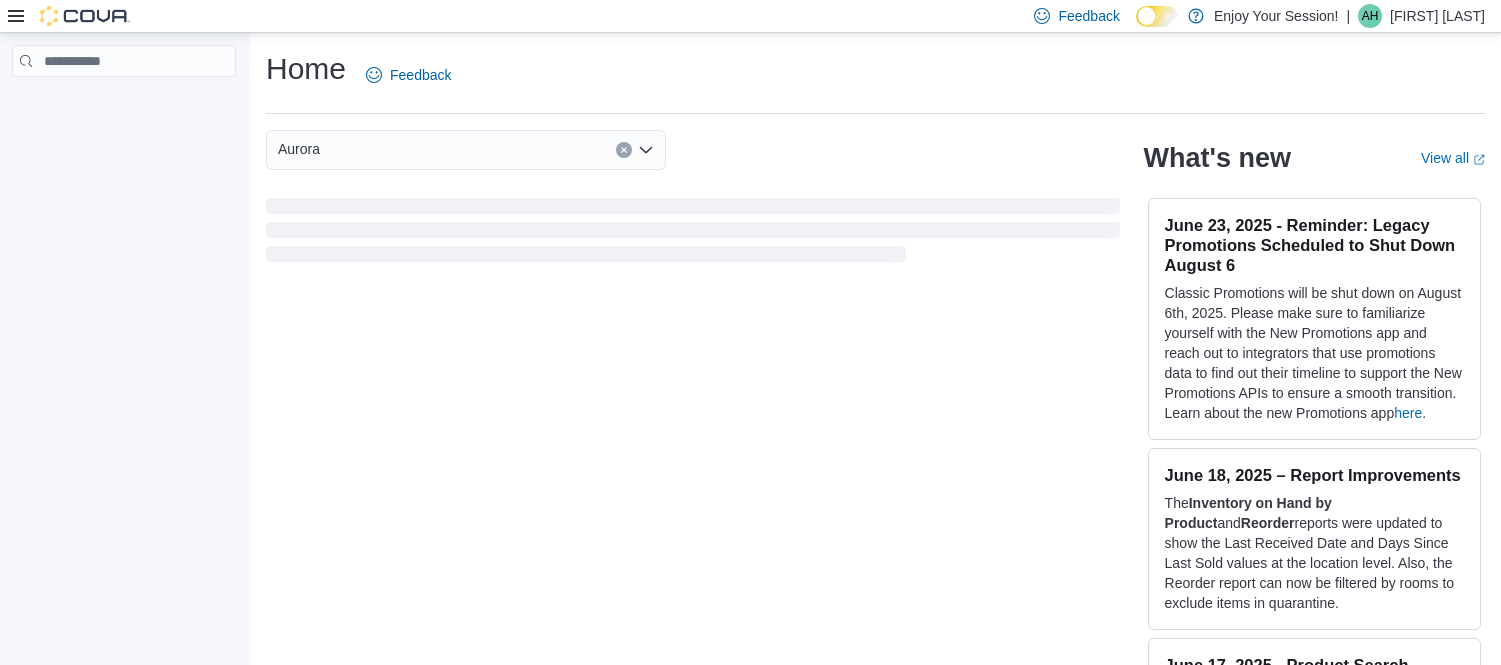 scroll, scrollTop: 0, scrollLeft: 0, axis: both 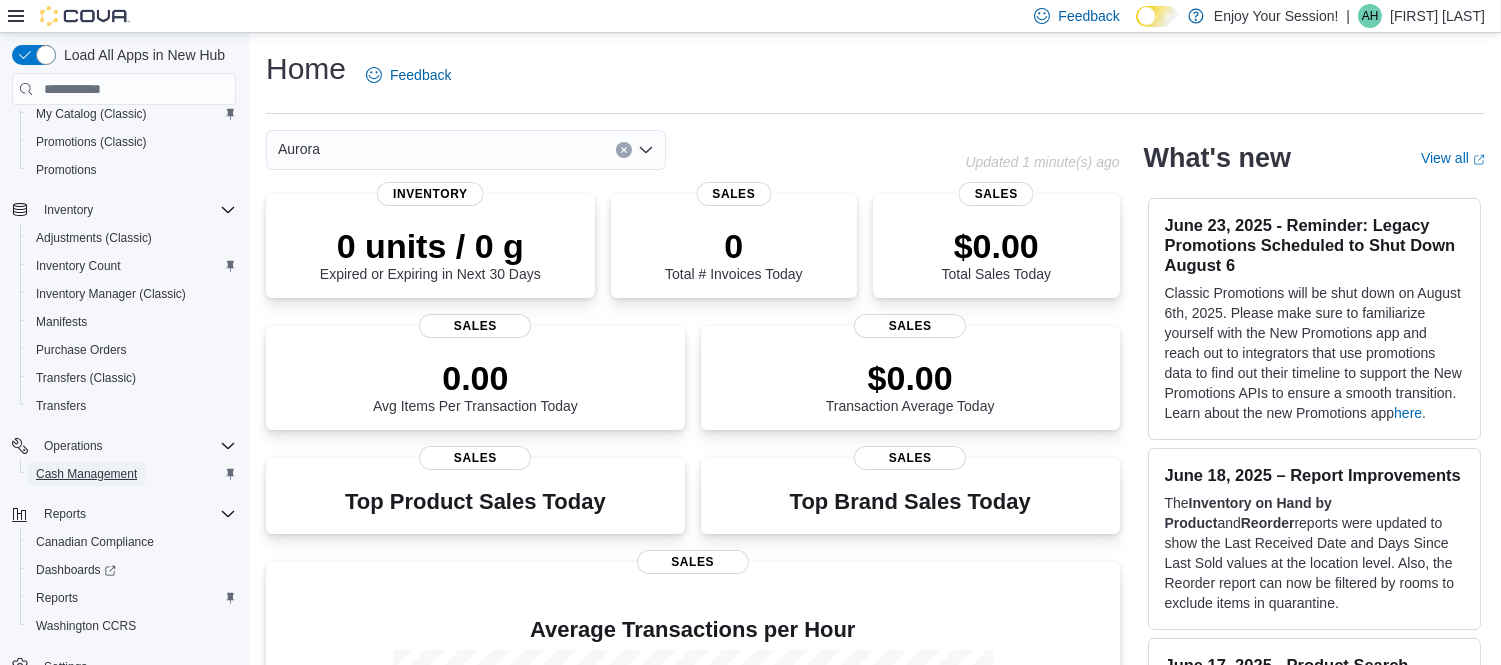 click on "Cash Management" at bounding box center [86, 474] 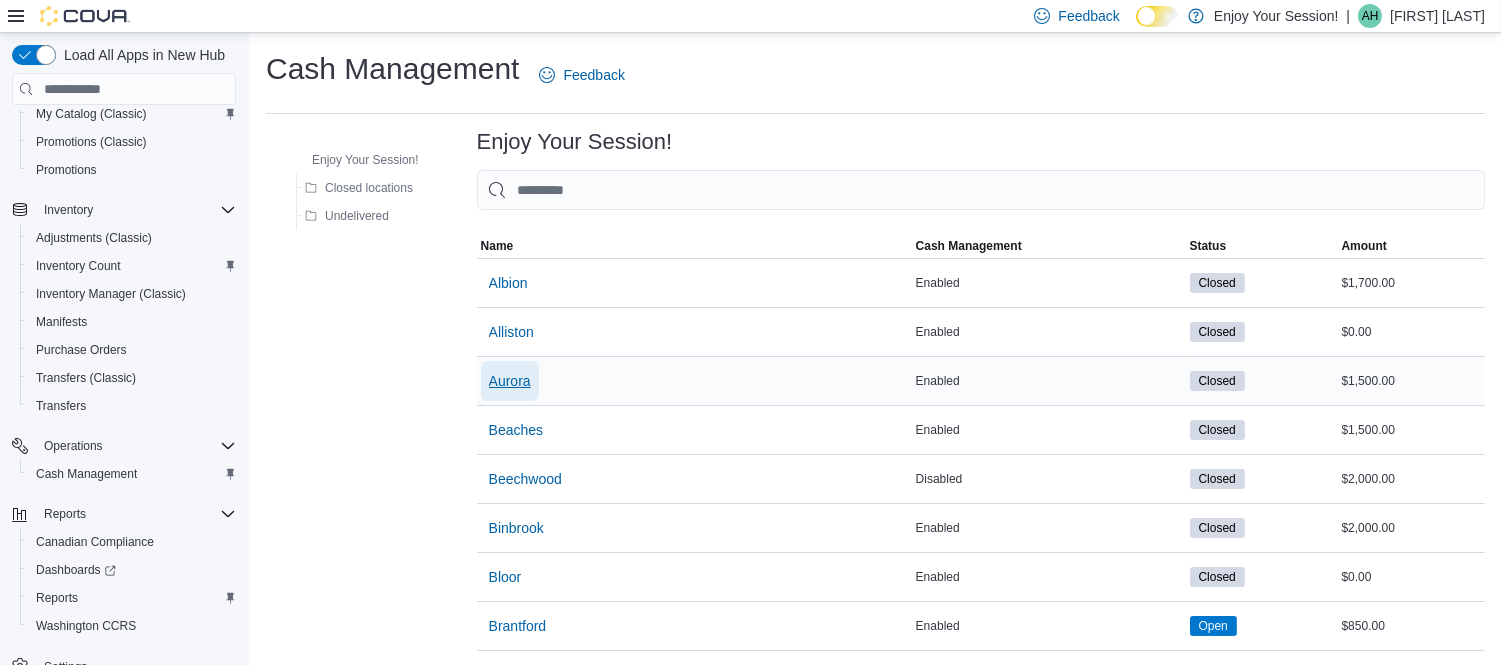 click on "Aurora" at bounding box center [510, 381] 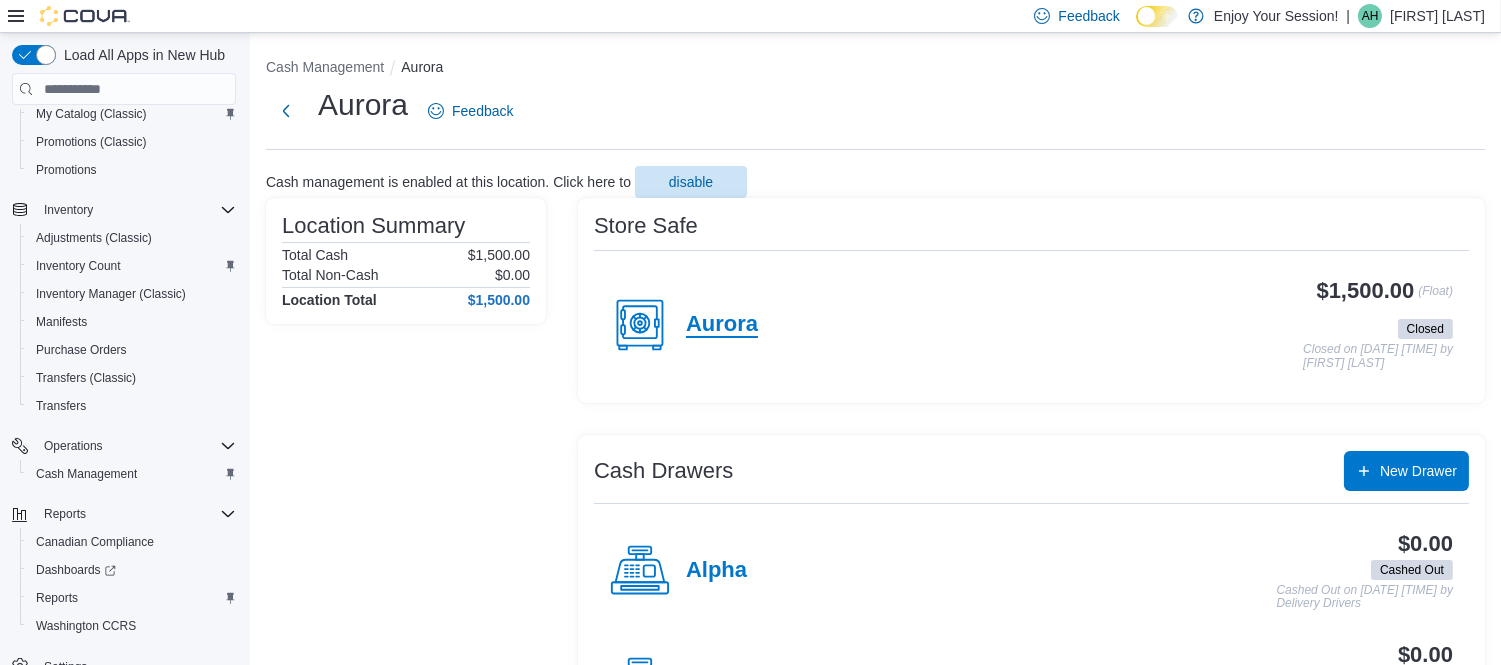 click on "Aurora" at bounding box center [722, 325] 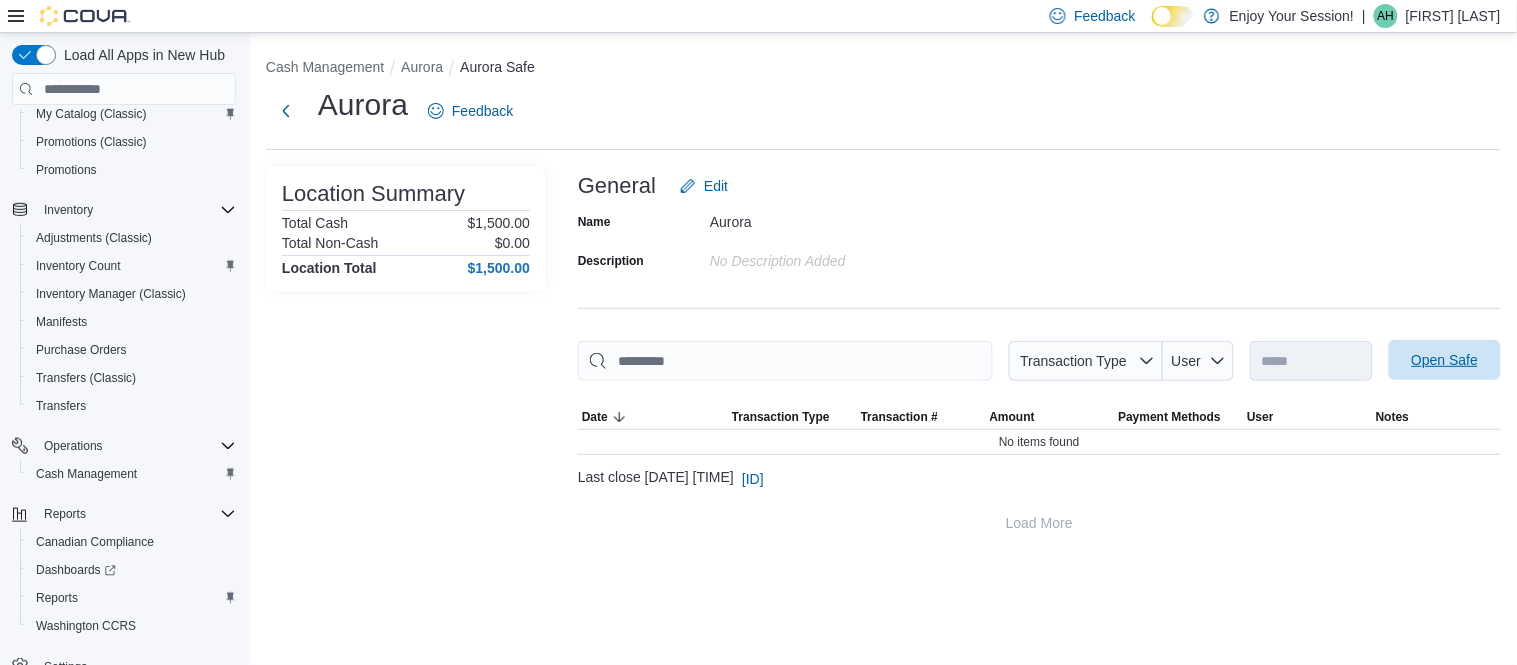 click on "Open Safe" at bounding box center (1445, 360) 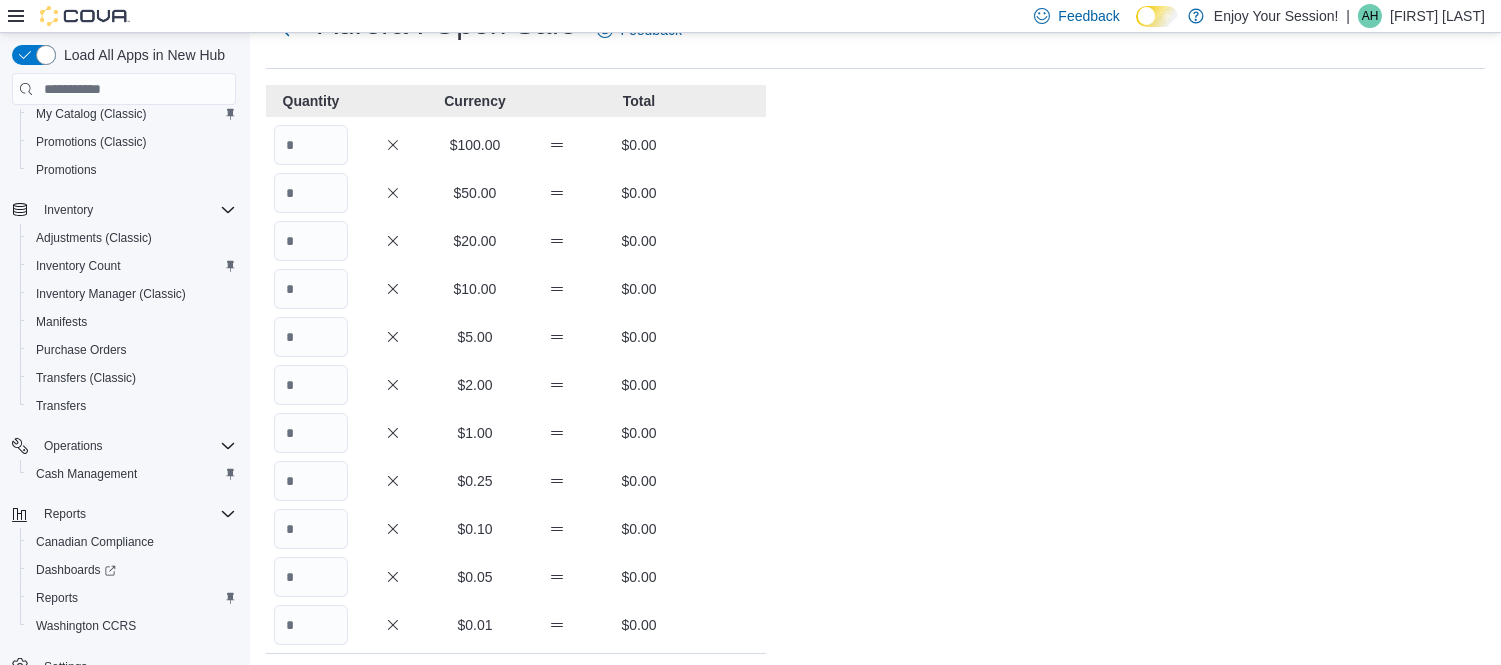 scroll, scrollTop: 77, scrollLeft: 0, axis: vertical 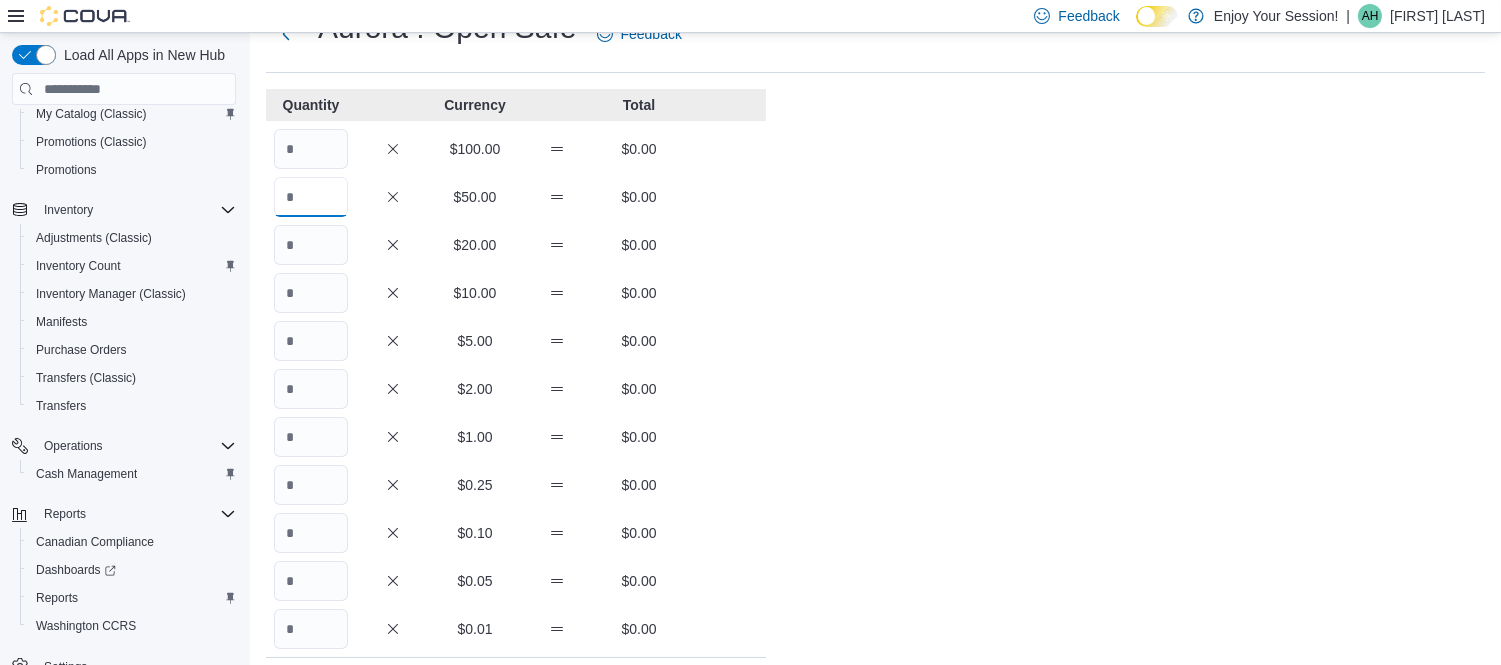 click at bounding box center (311, 197) 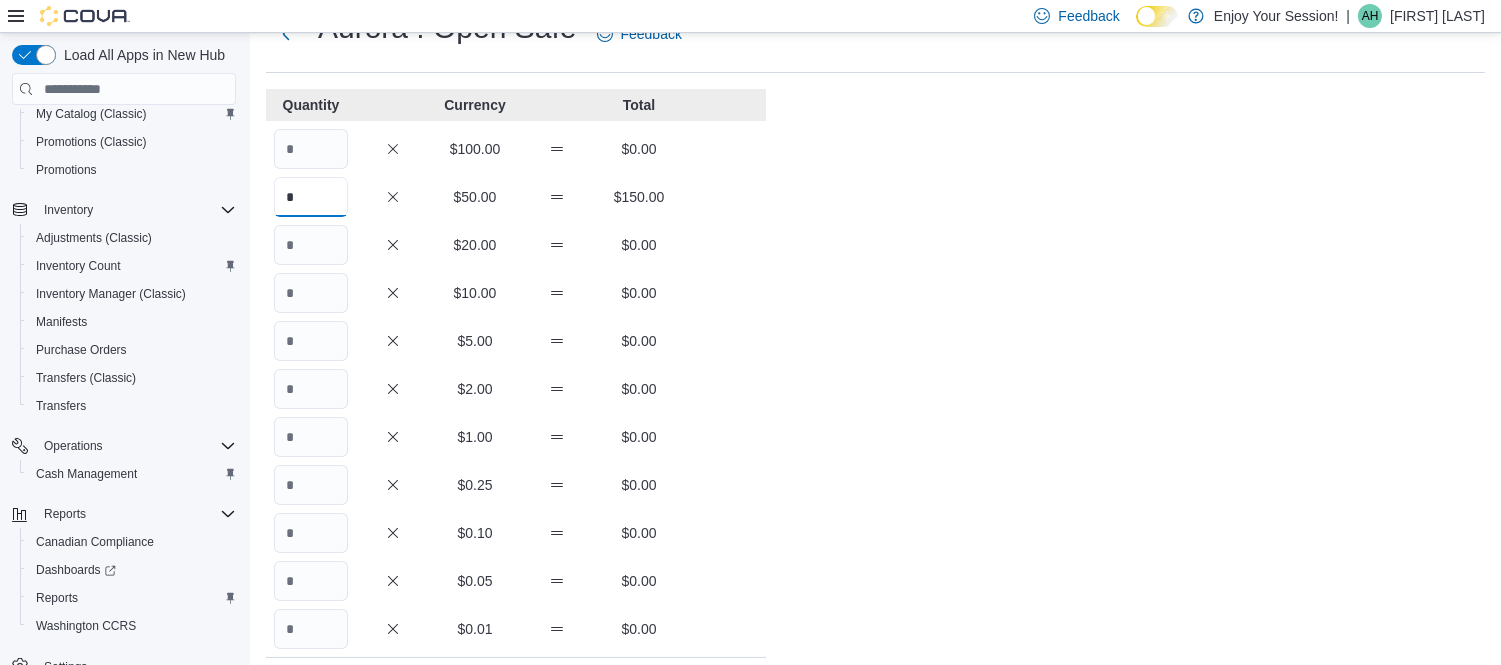 type on "*" 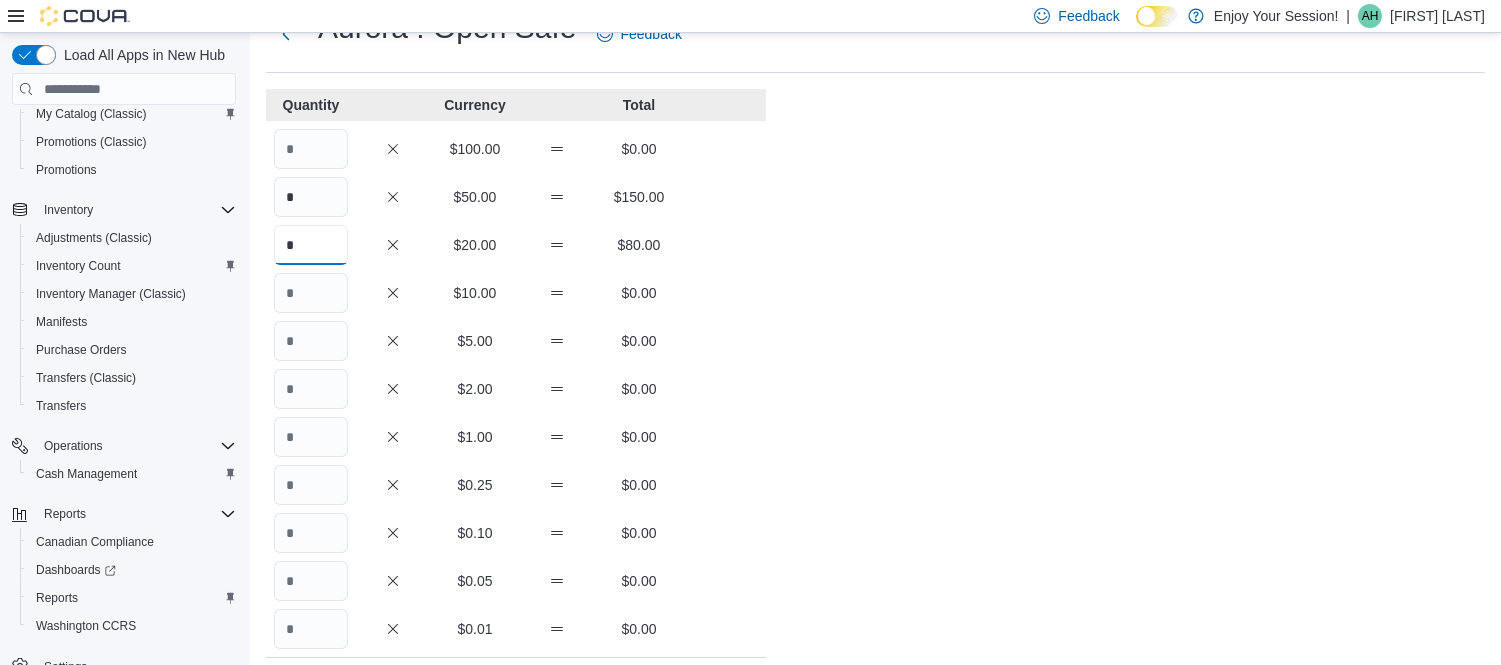 type on "*" 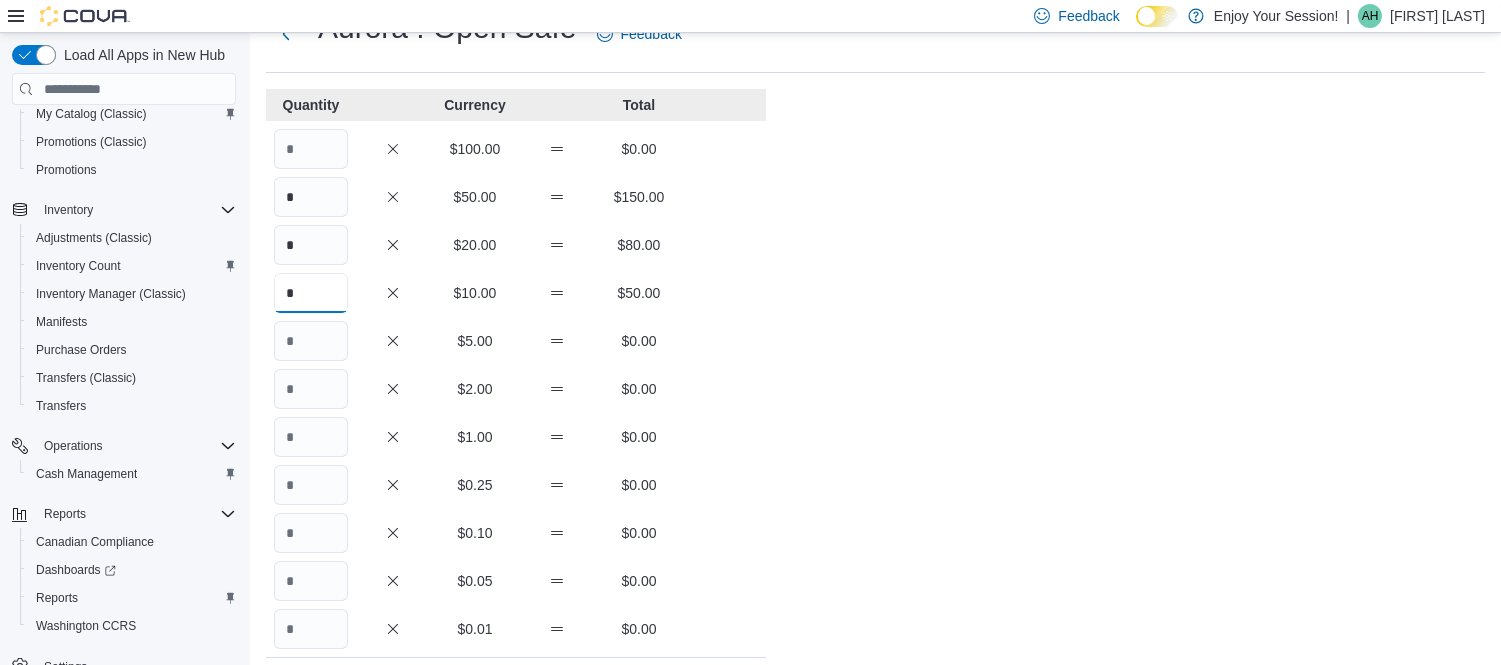 type on "*" 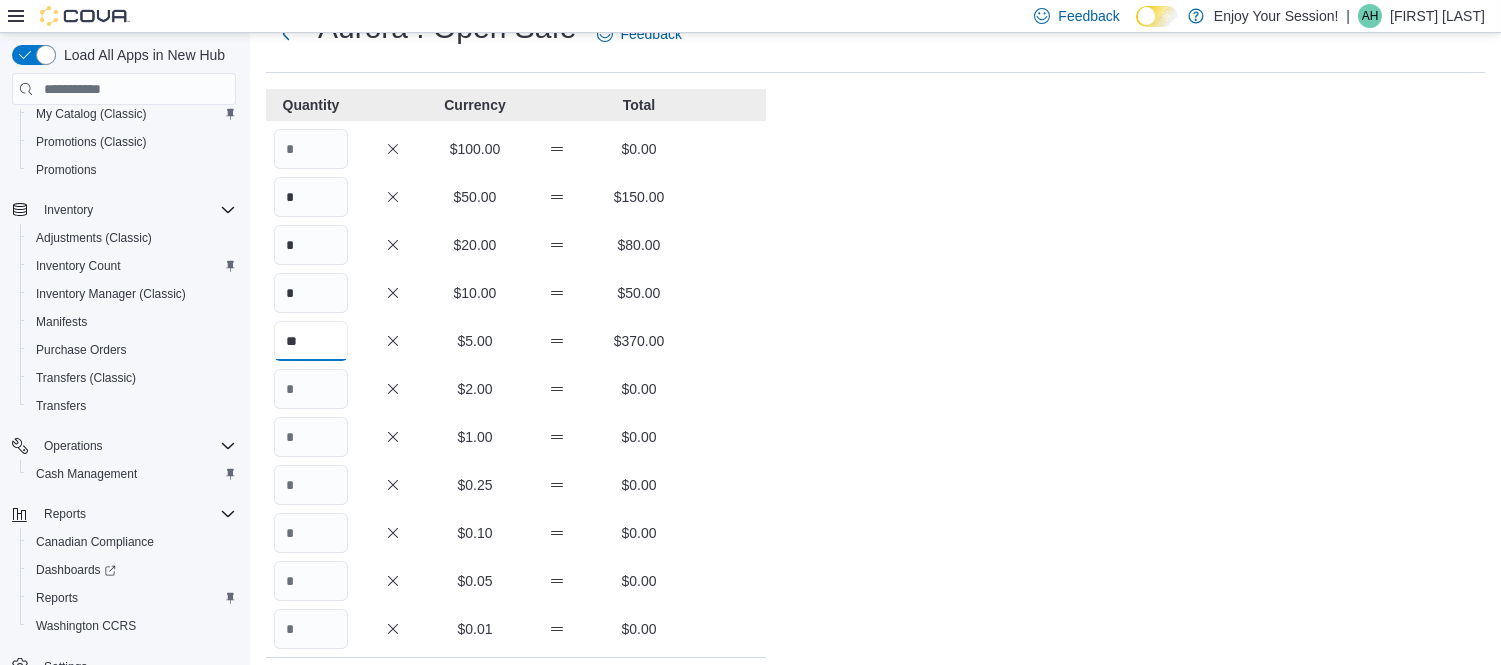 type on "**" 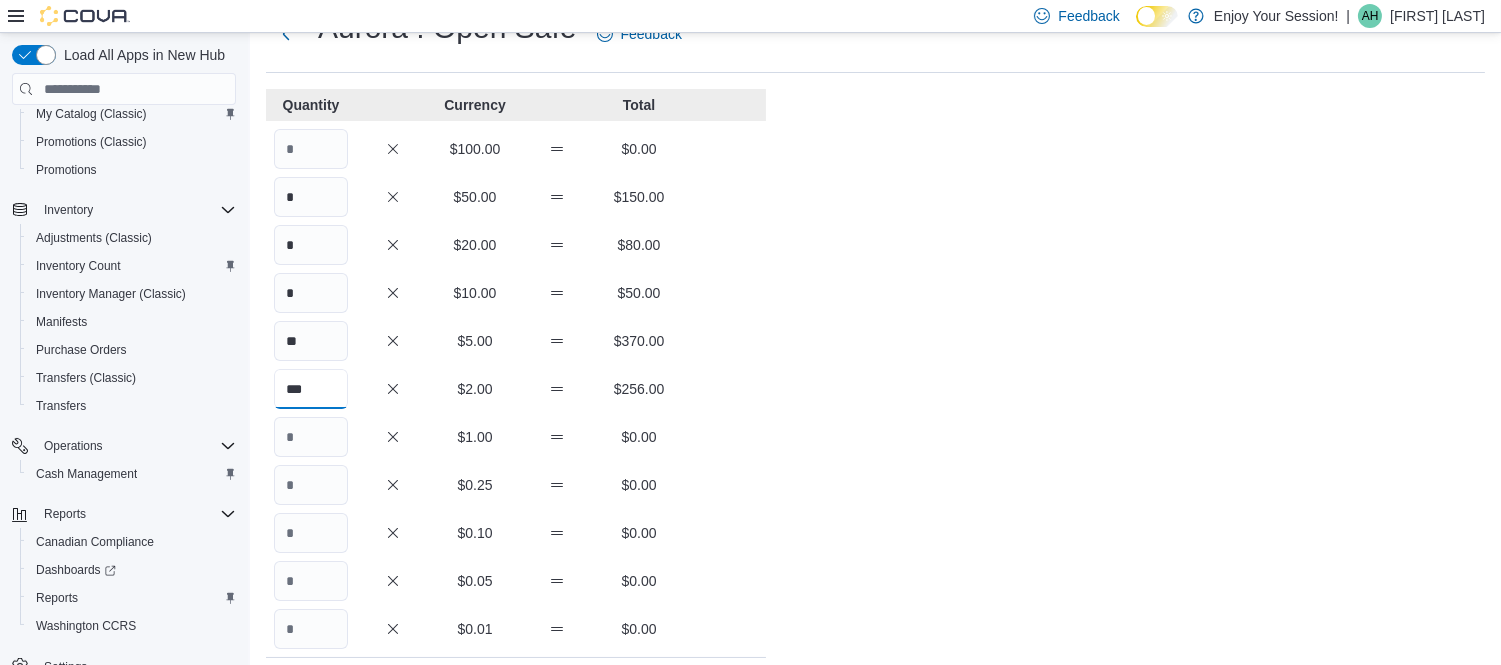 type on "***" 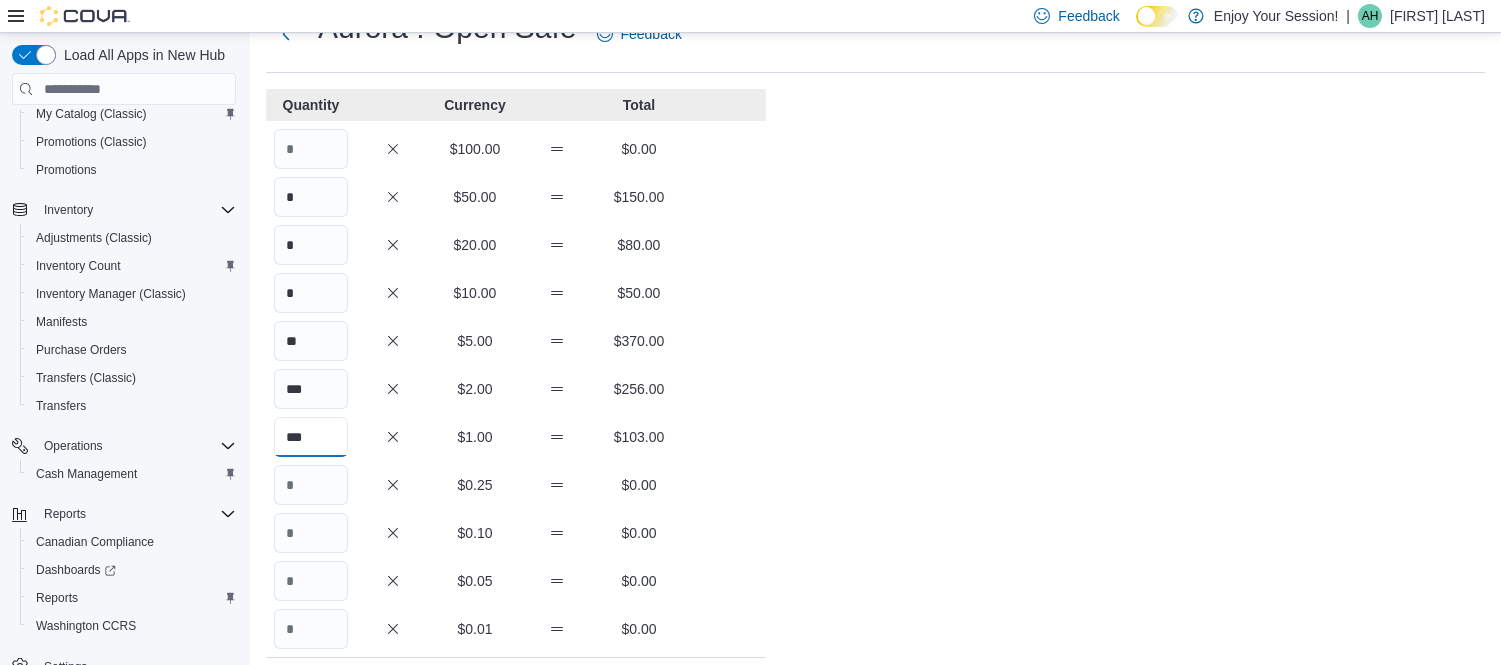 type on "***" 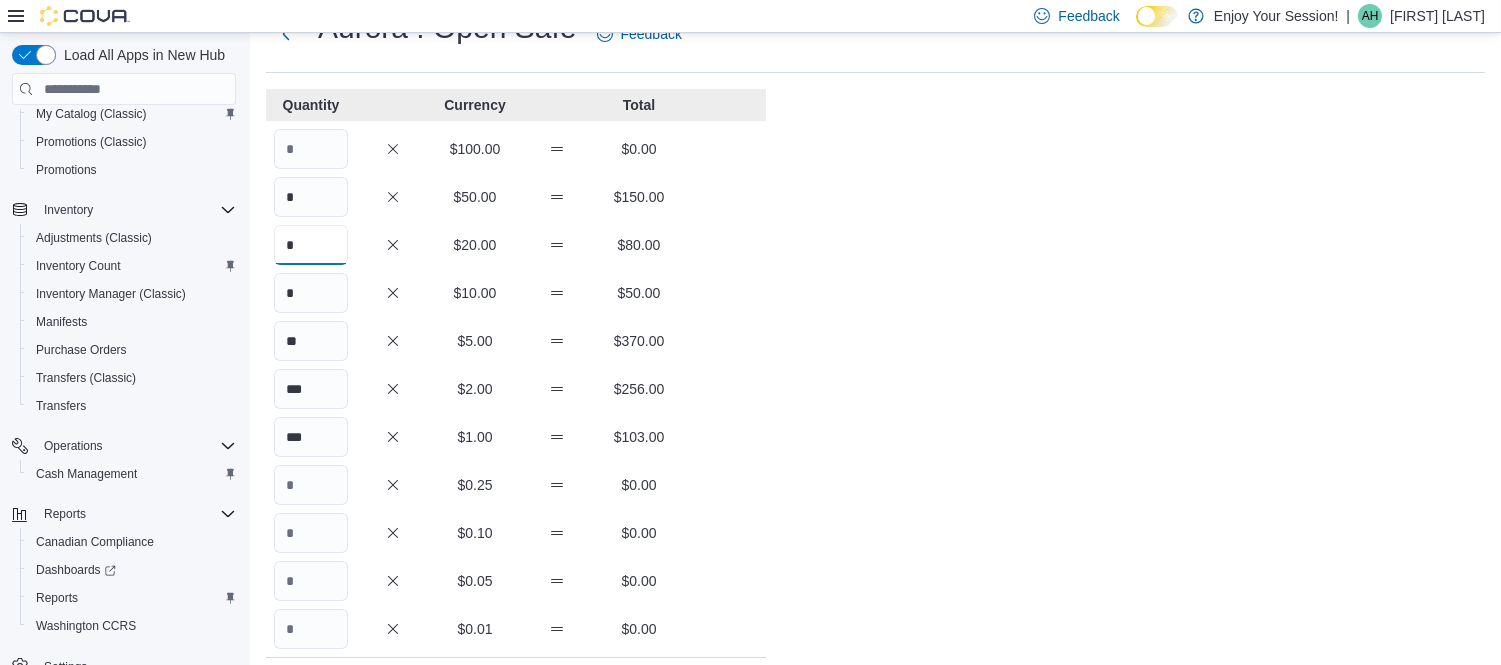 click on "*" at bounding box center (311, 245) 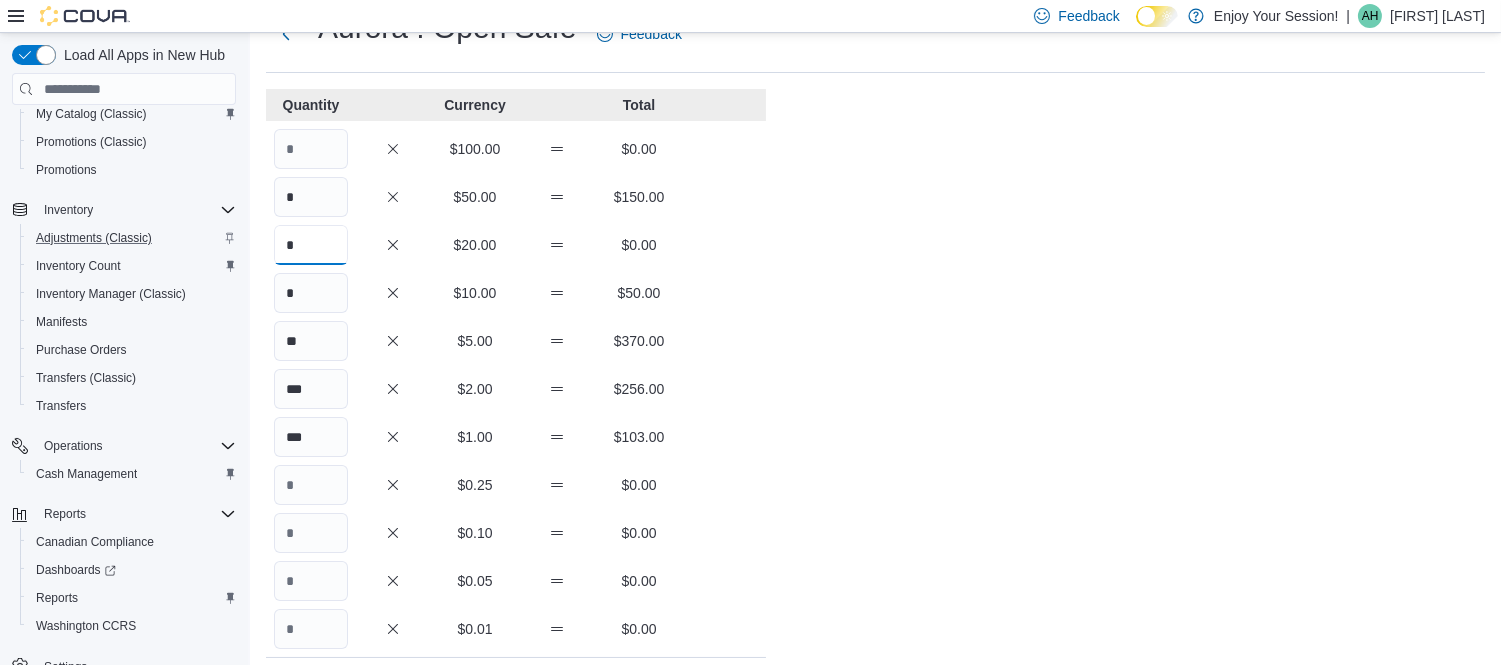 type on "*" 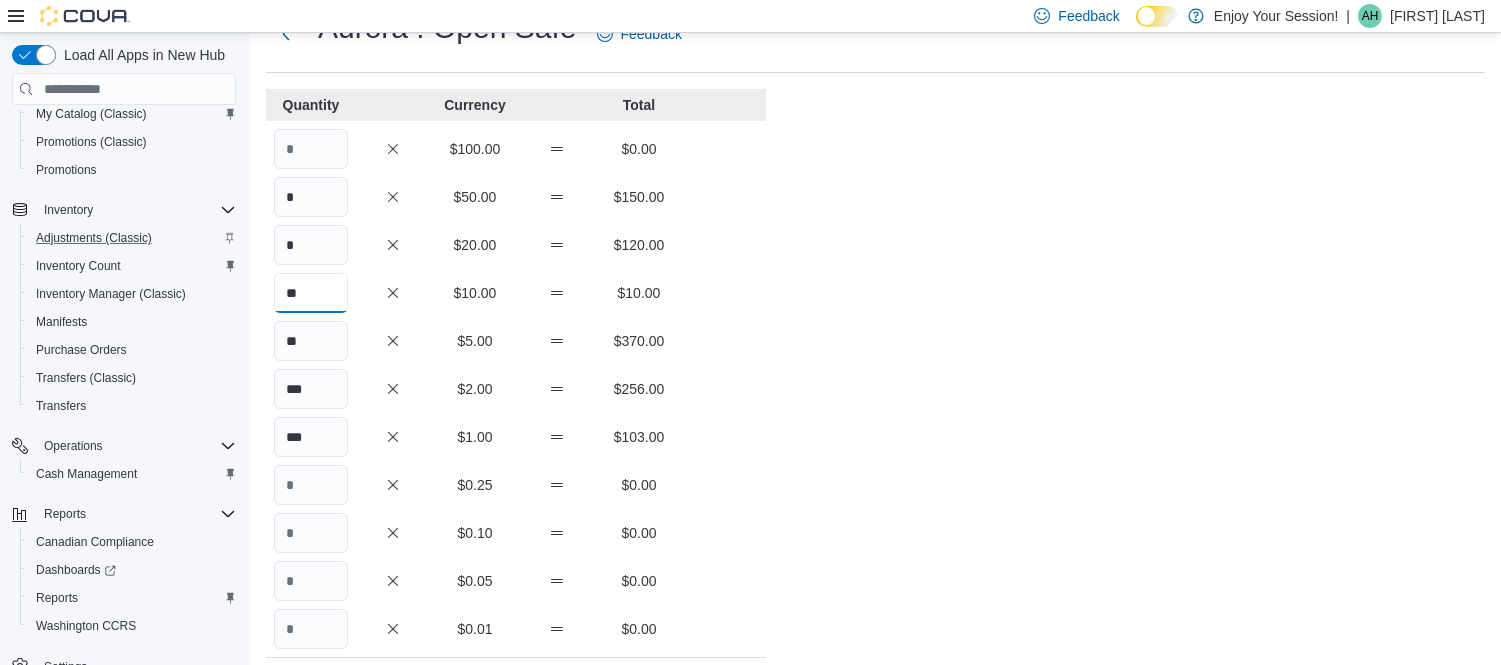 type on "**" 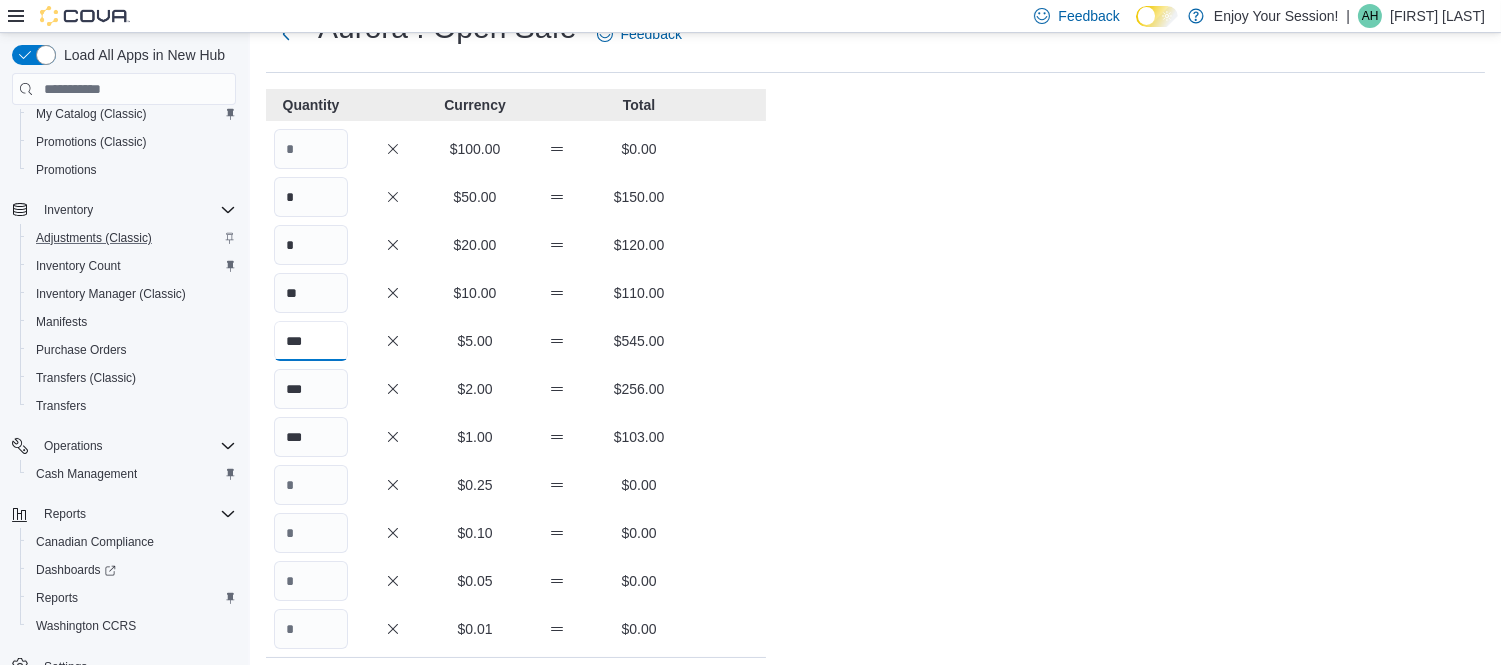 type on "***" 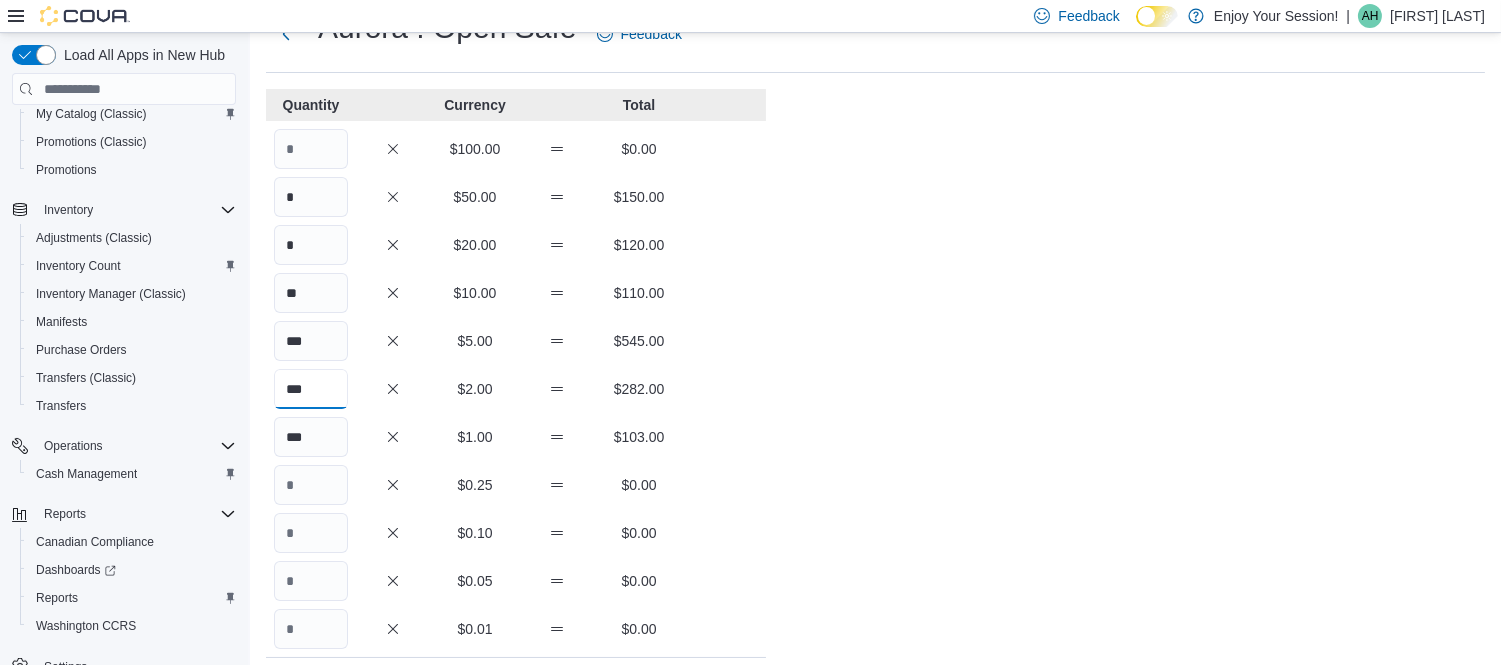 type on "***" 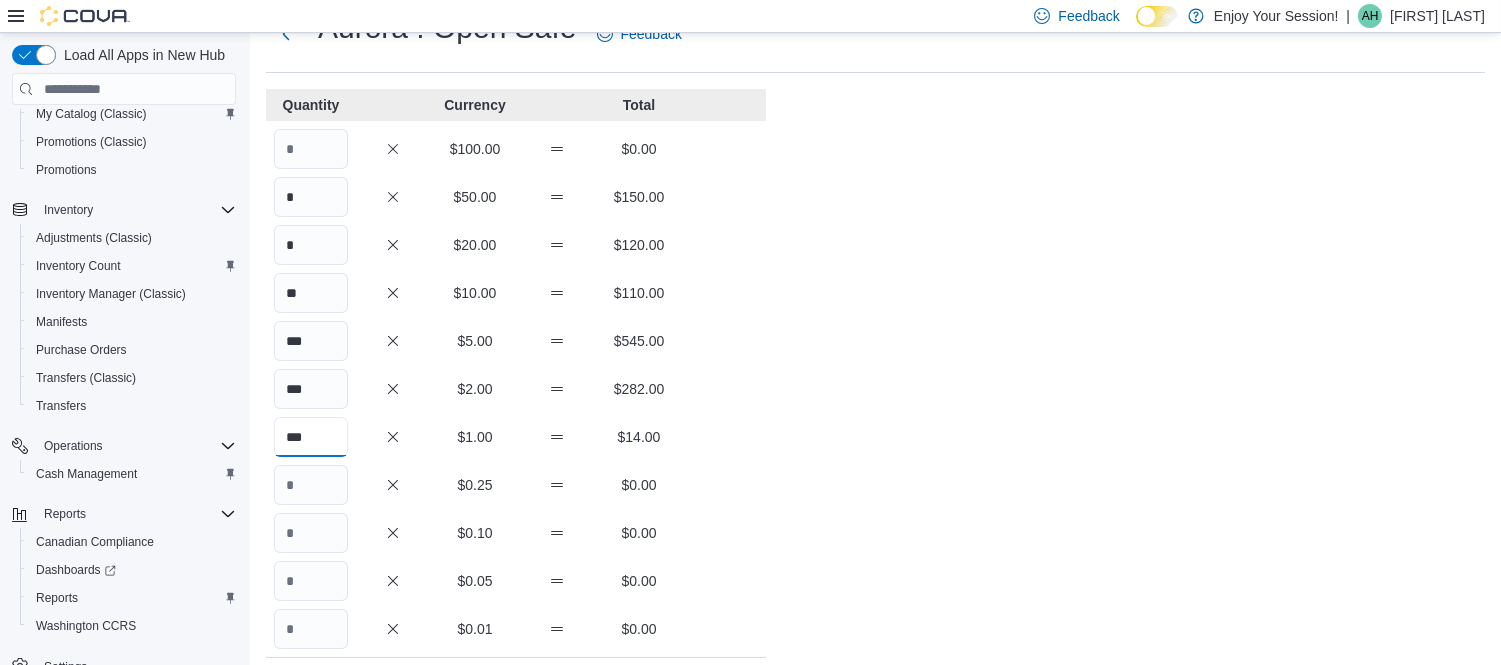 type on "***" 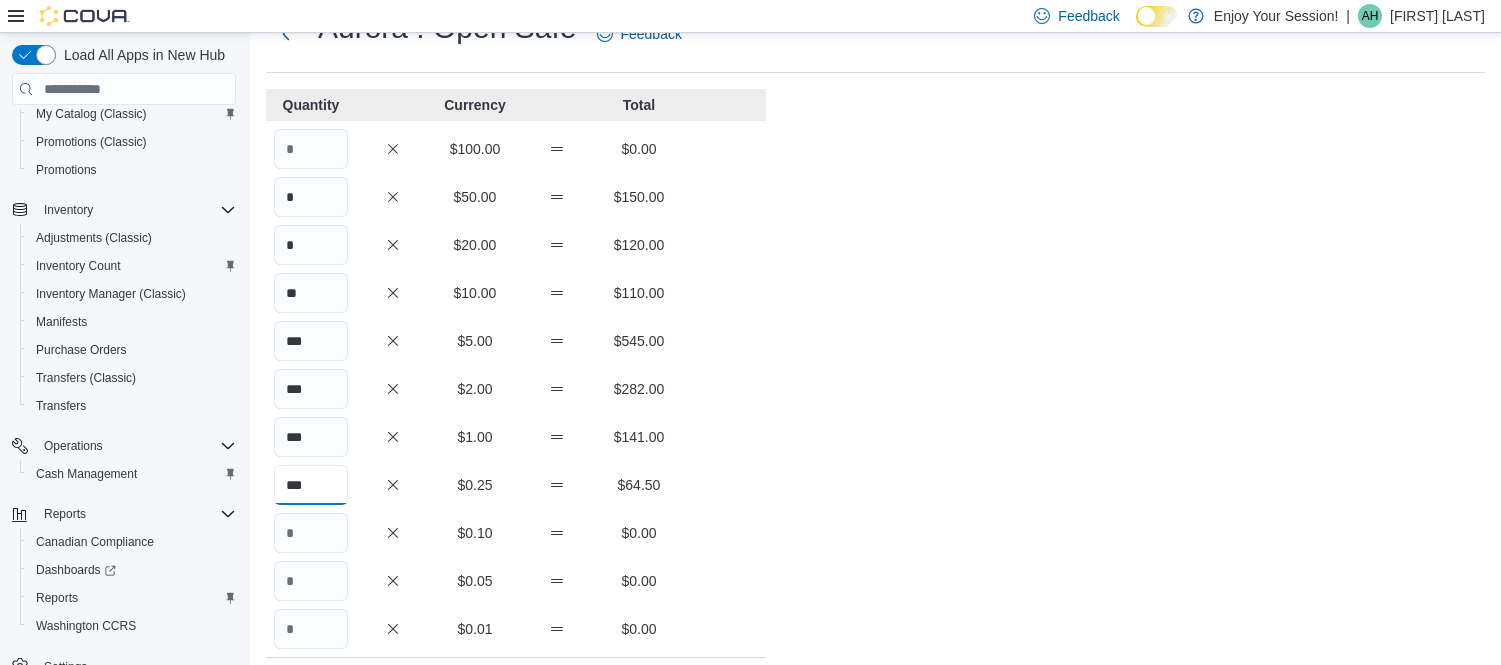 type on "***" 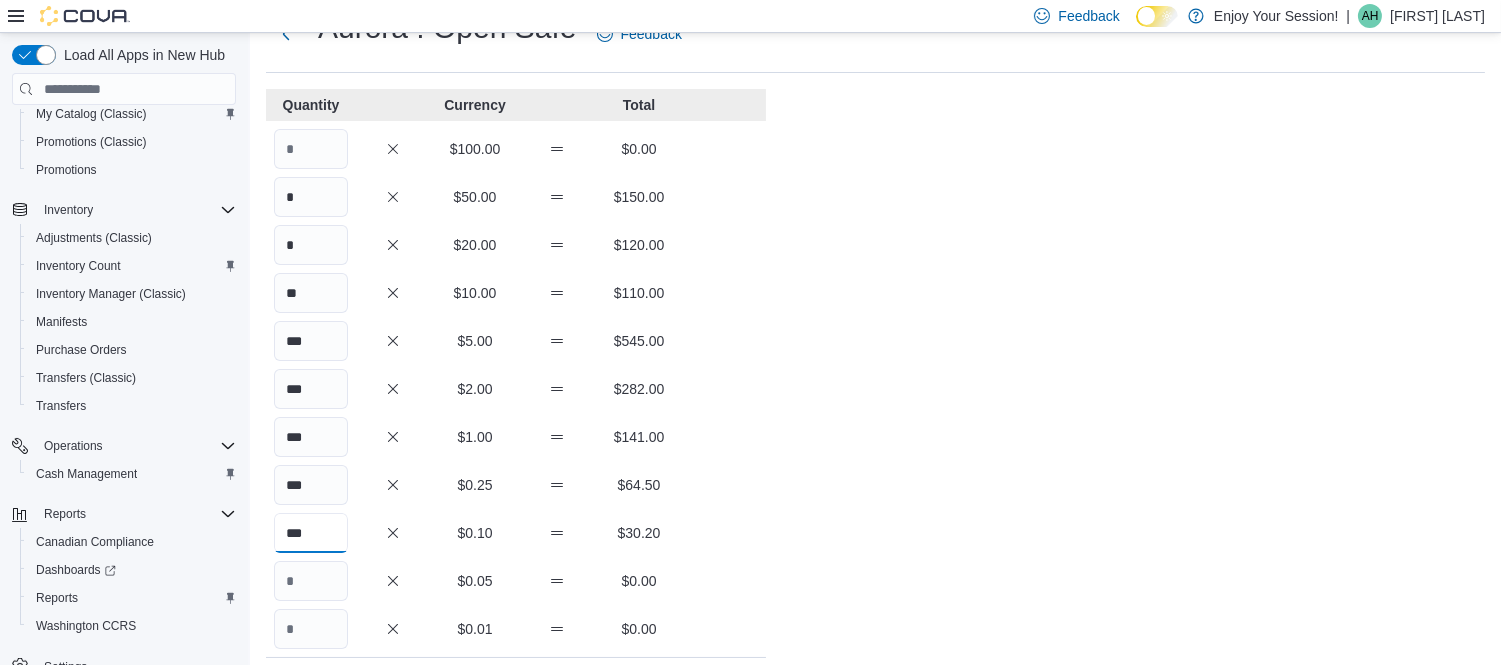 type on "***" 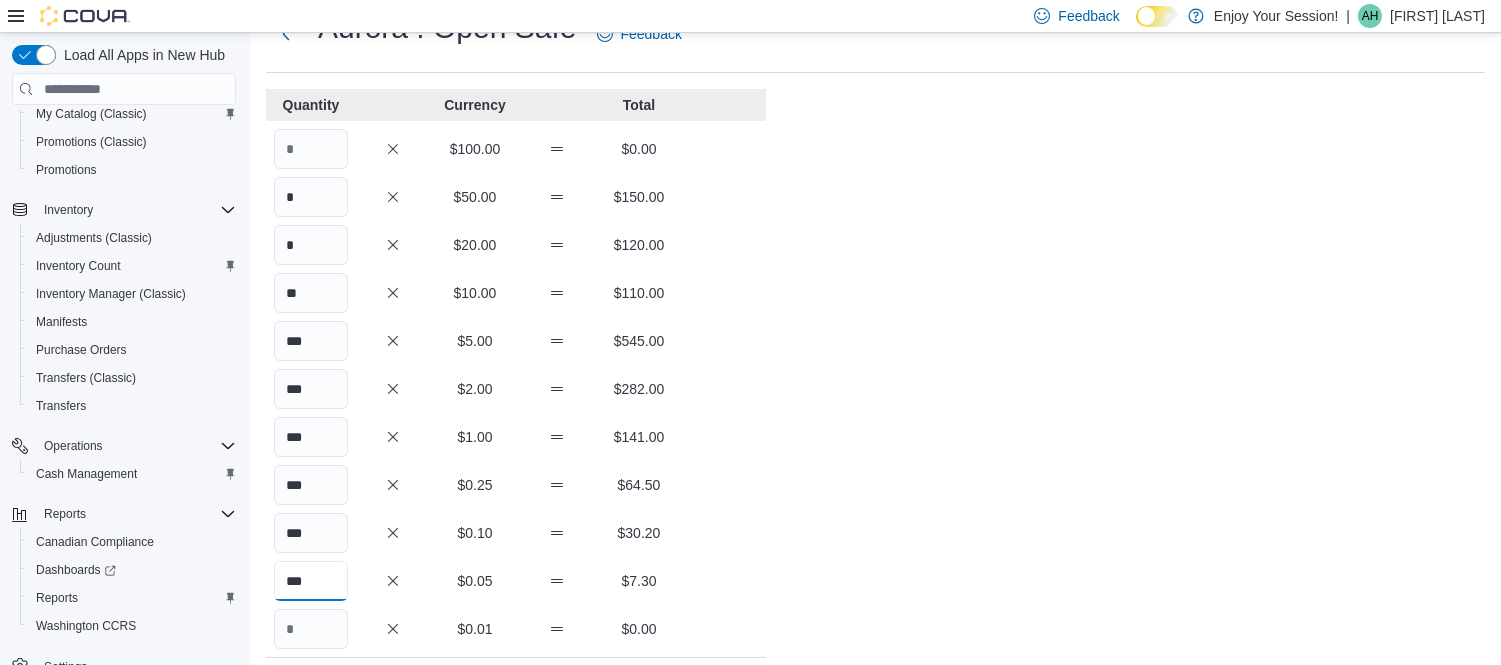 type on "***" 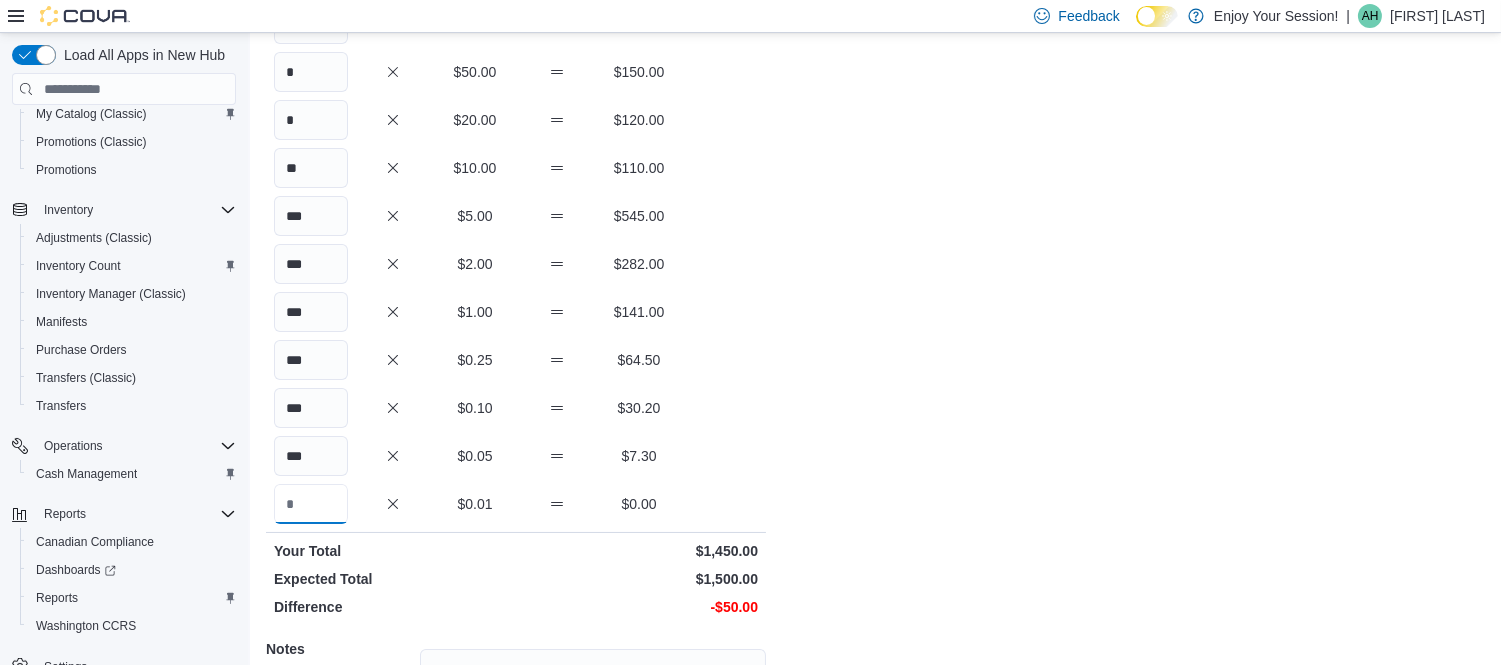 scroll, scrollTop: 36, scrollLeft: 0, axis: vertical 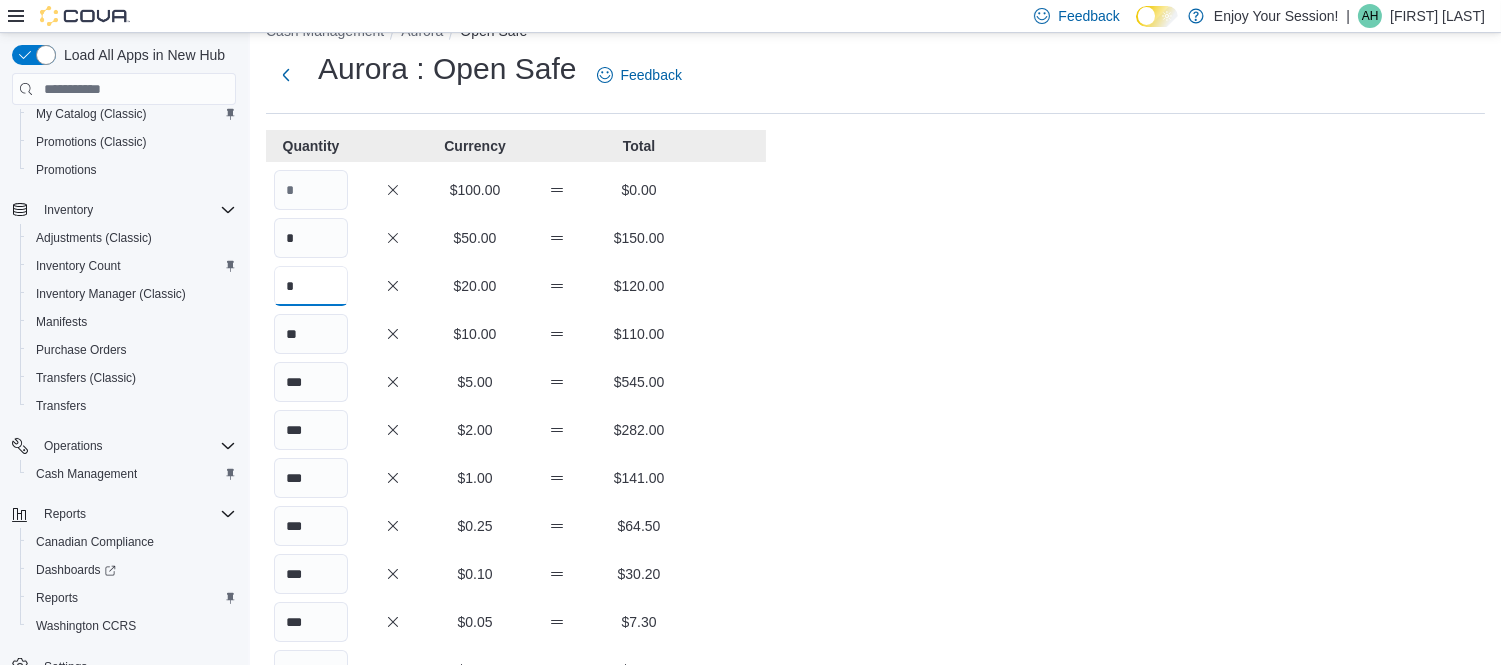 click on "*" at bounding box center (311, 286) 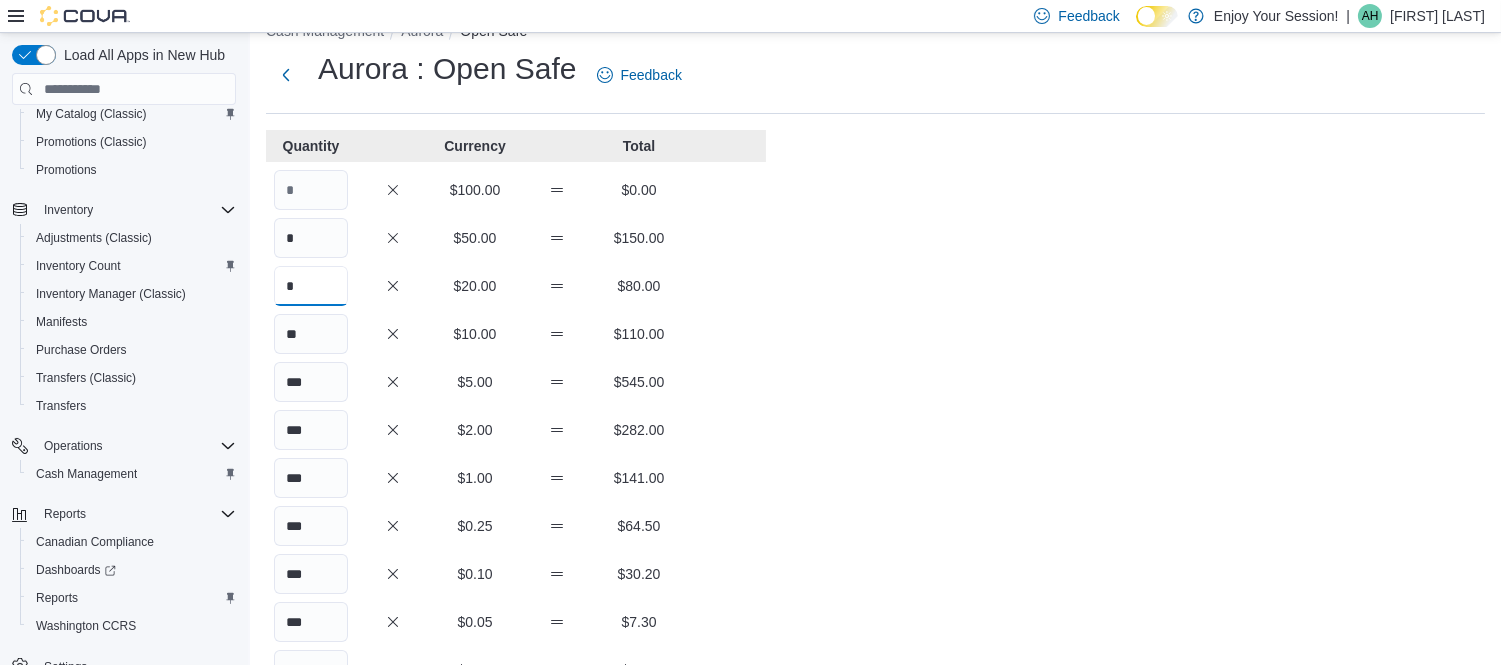 type on "*" 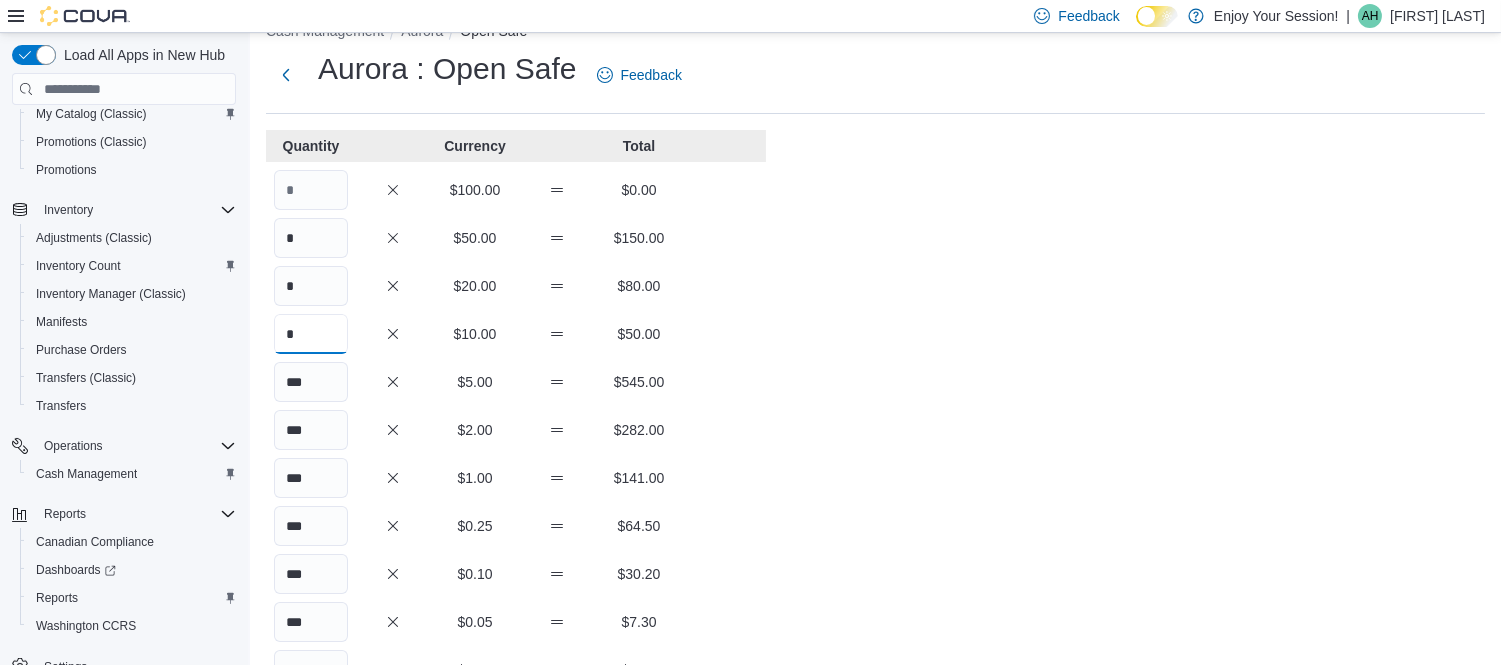type on "*" 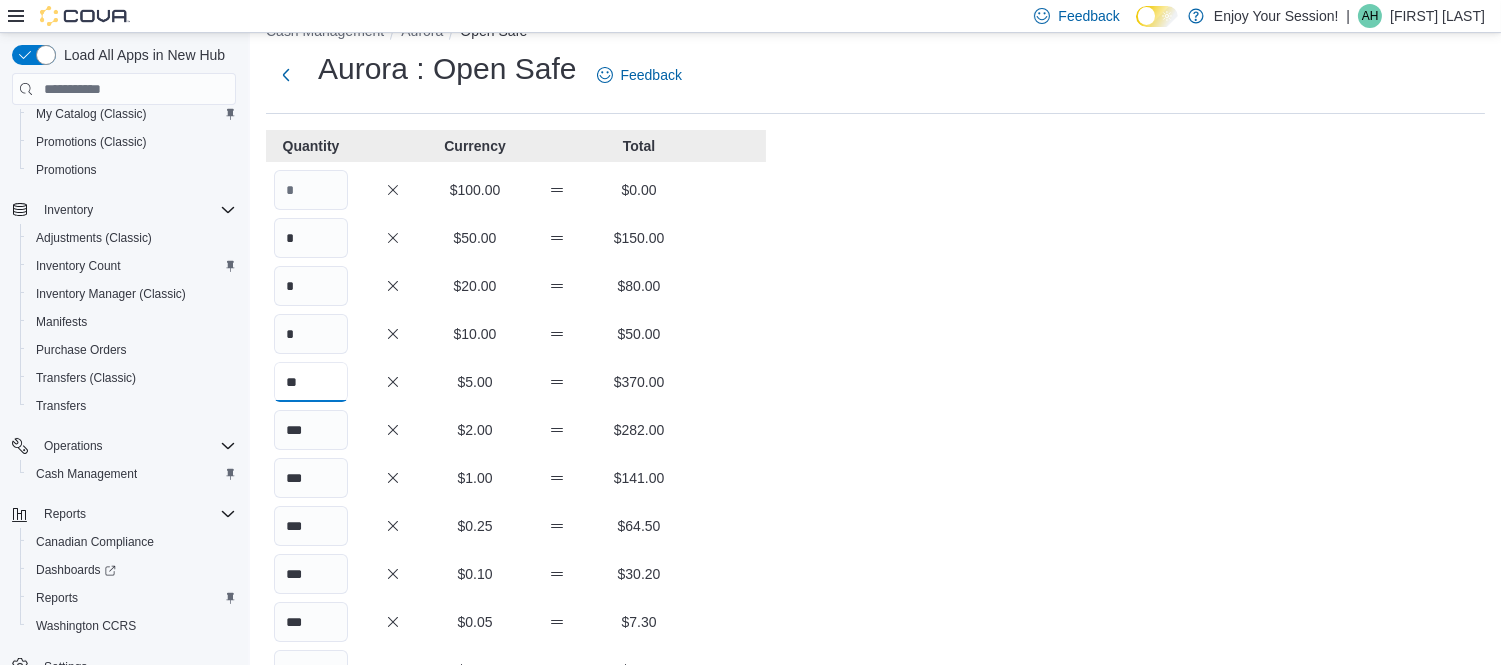 type on "**" 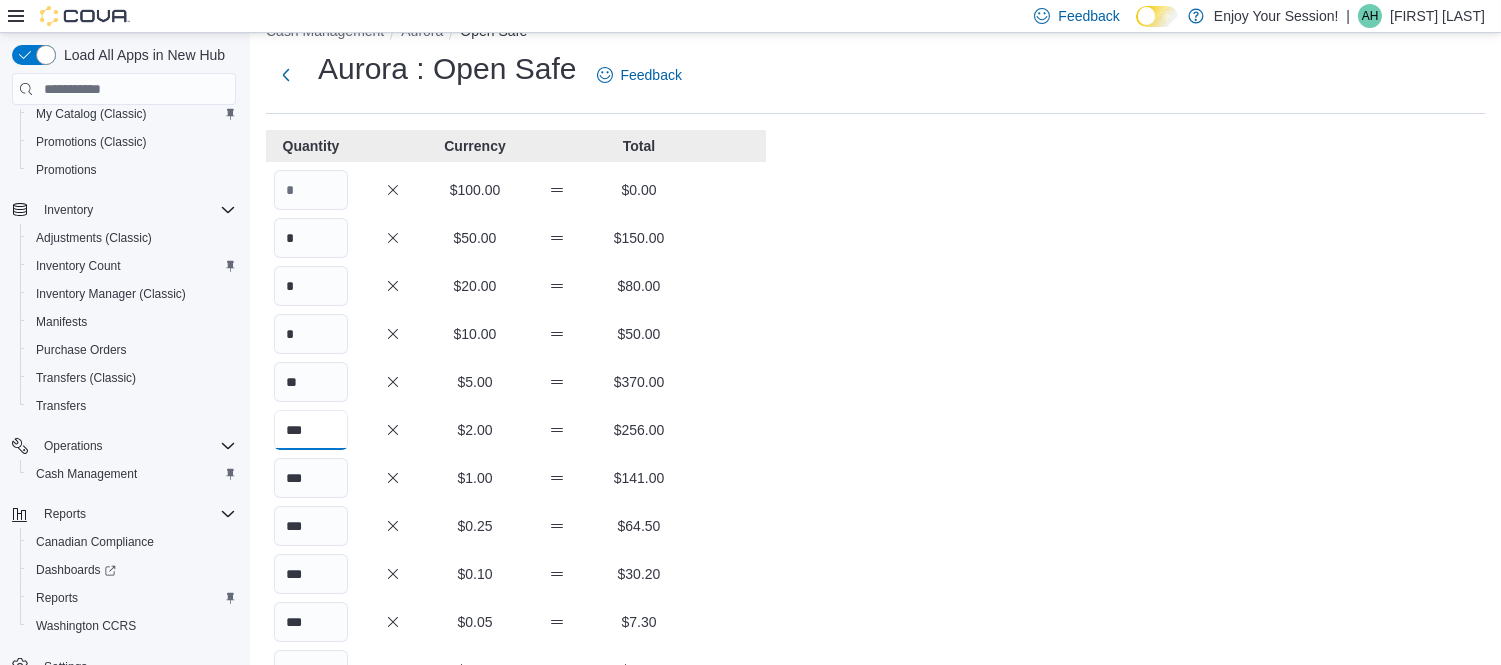 type on "***" 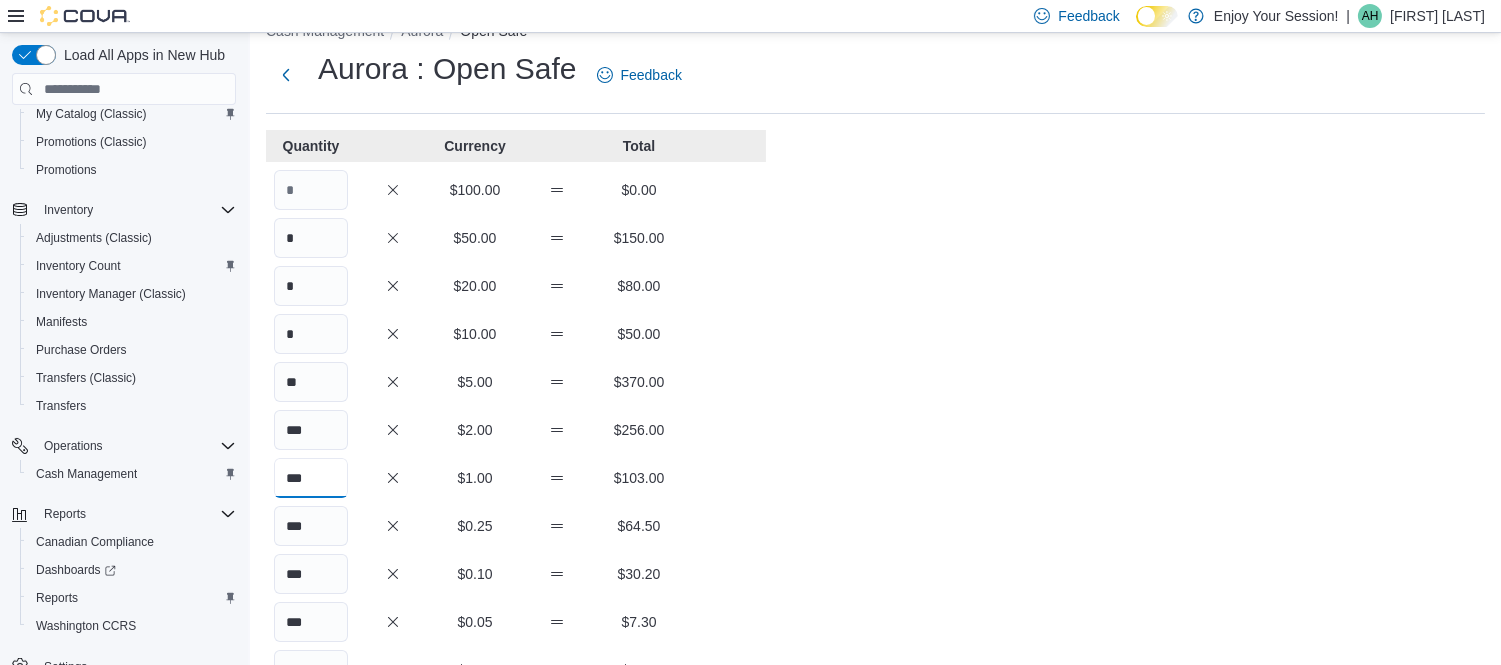 type on "***" 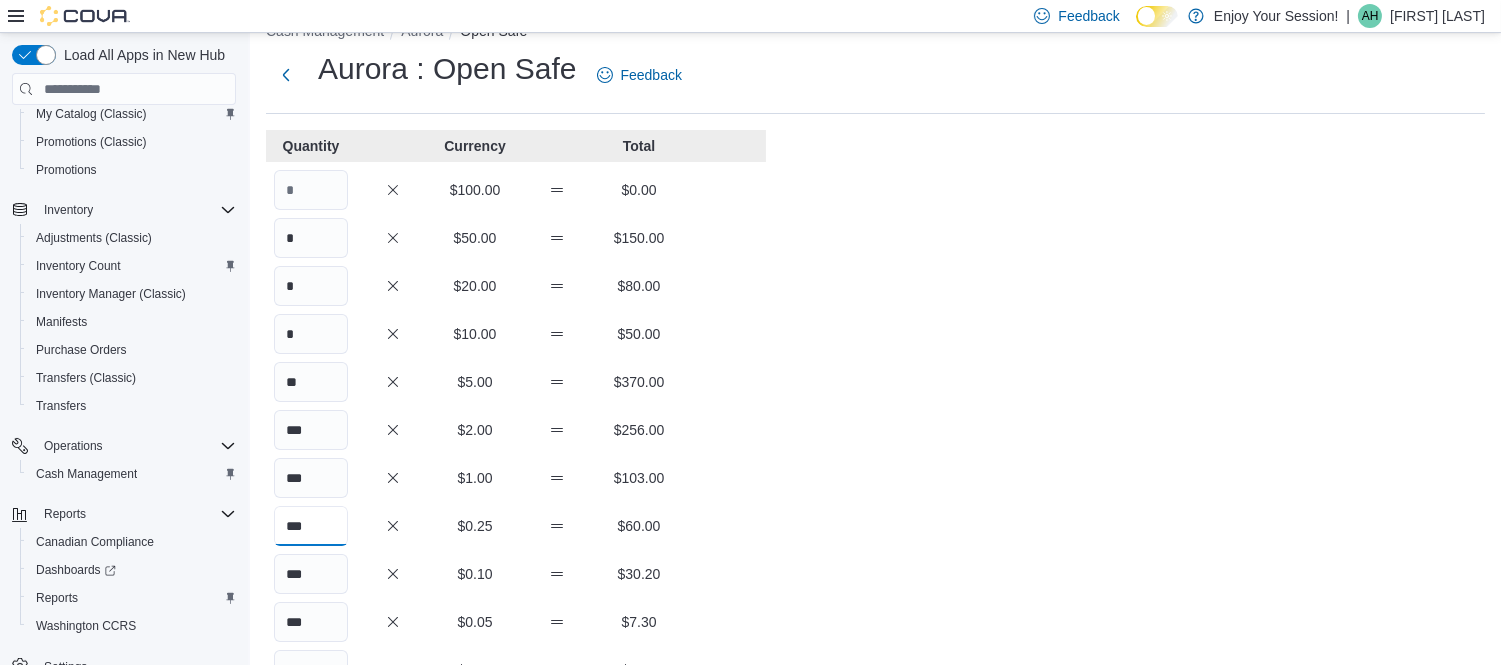 type on "***" 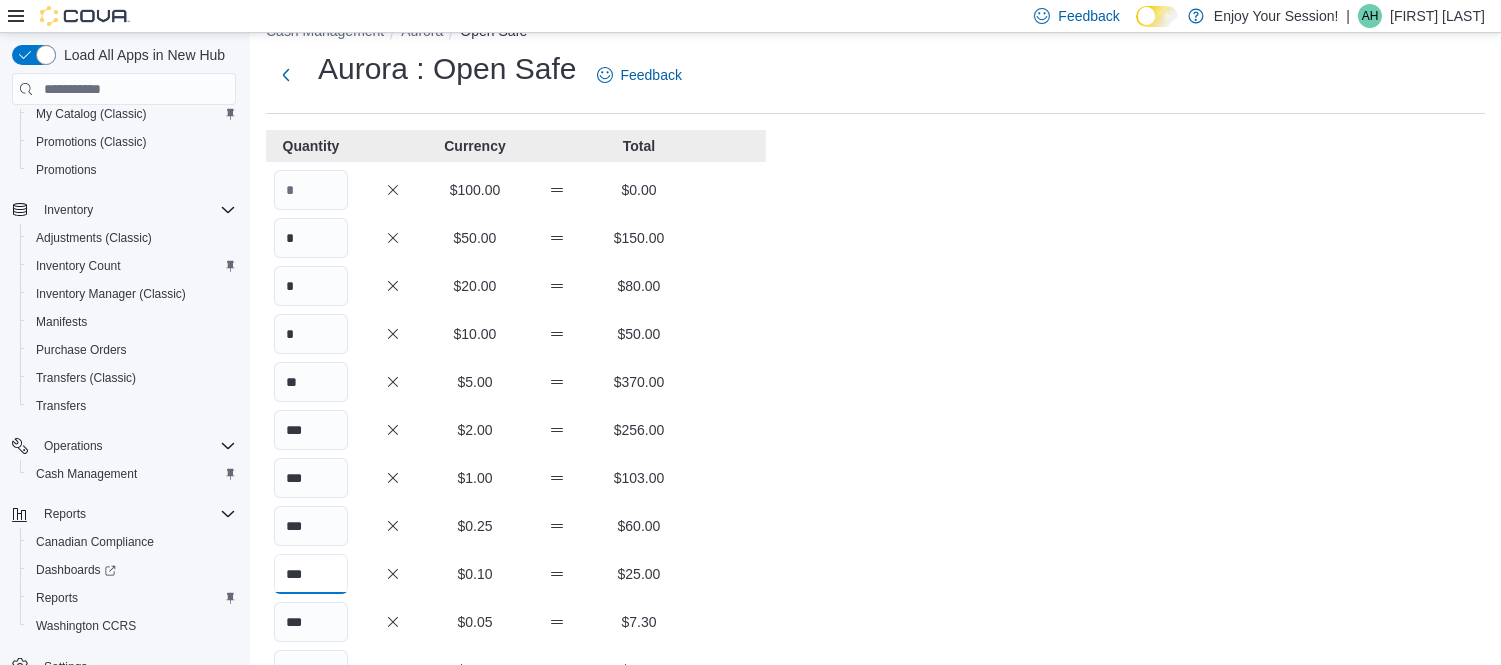 type on "***" 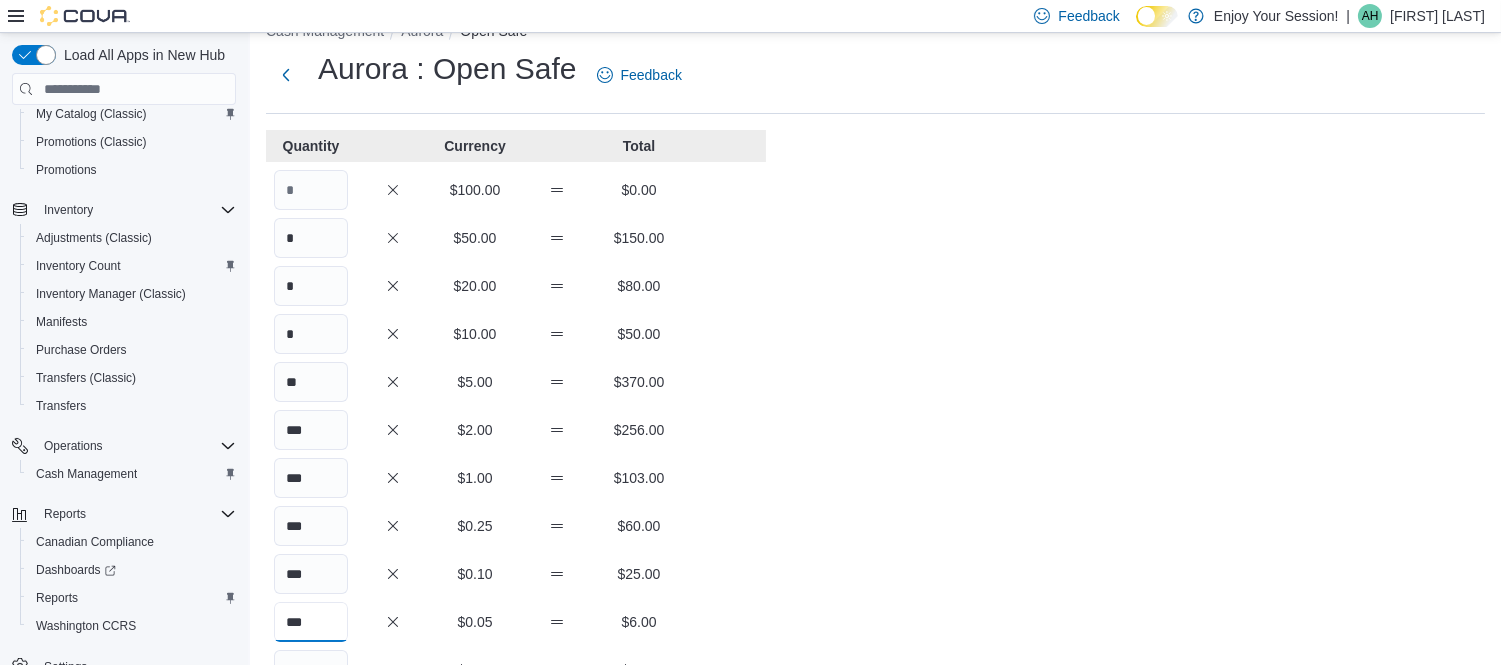 type on "***" 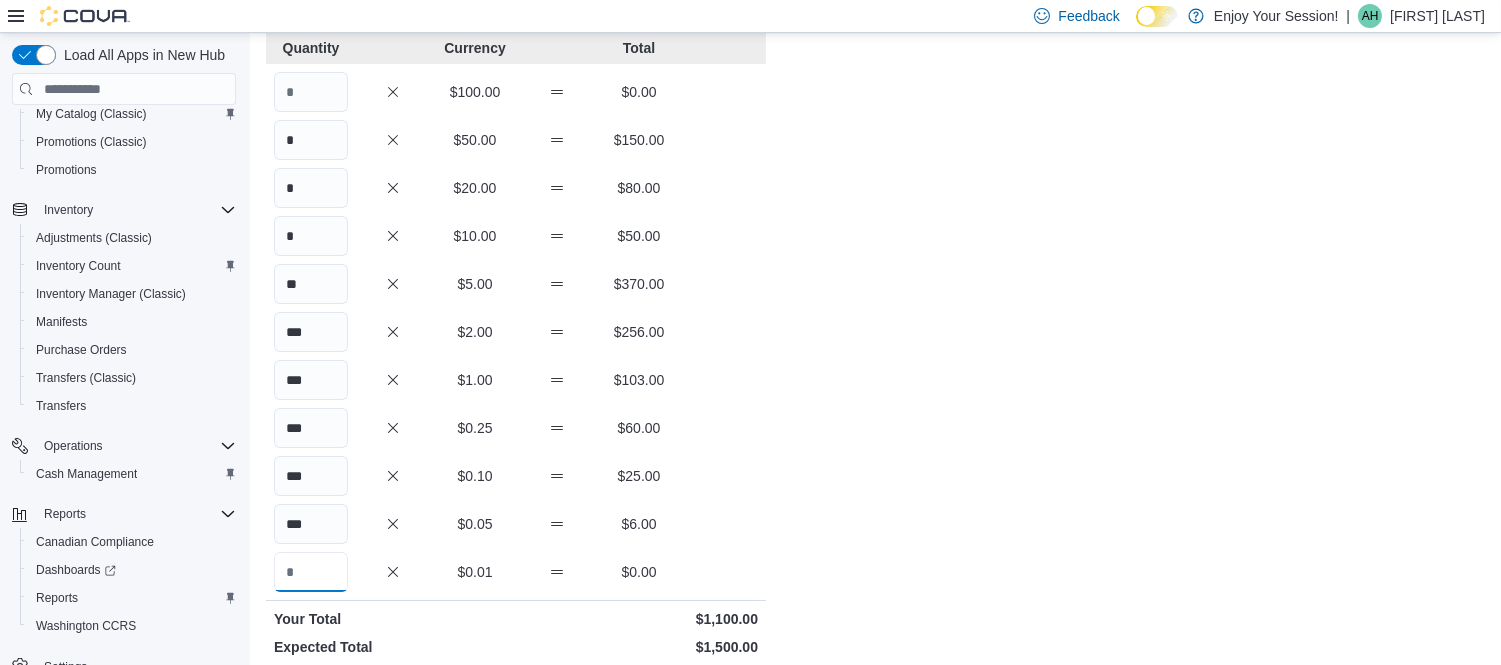 scroll, scrollTop: 118, scrollLeft: 0, axis: vertical 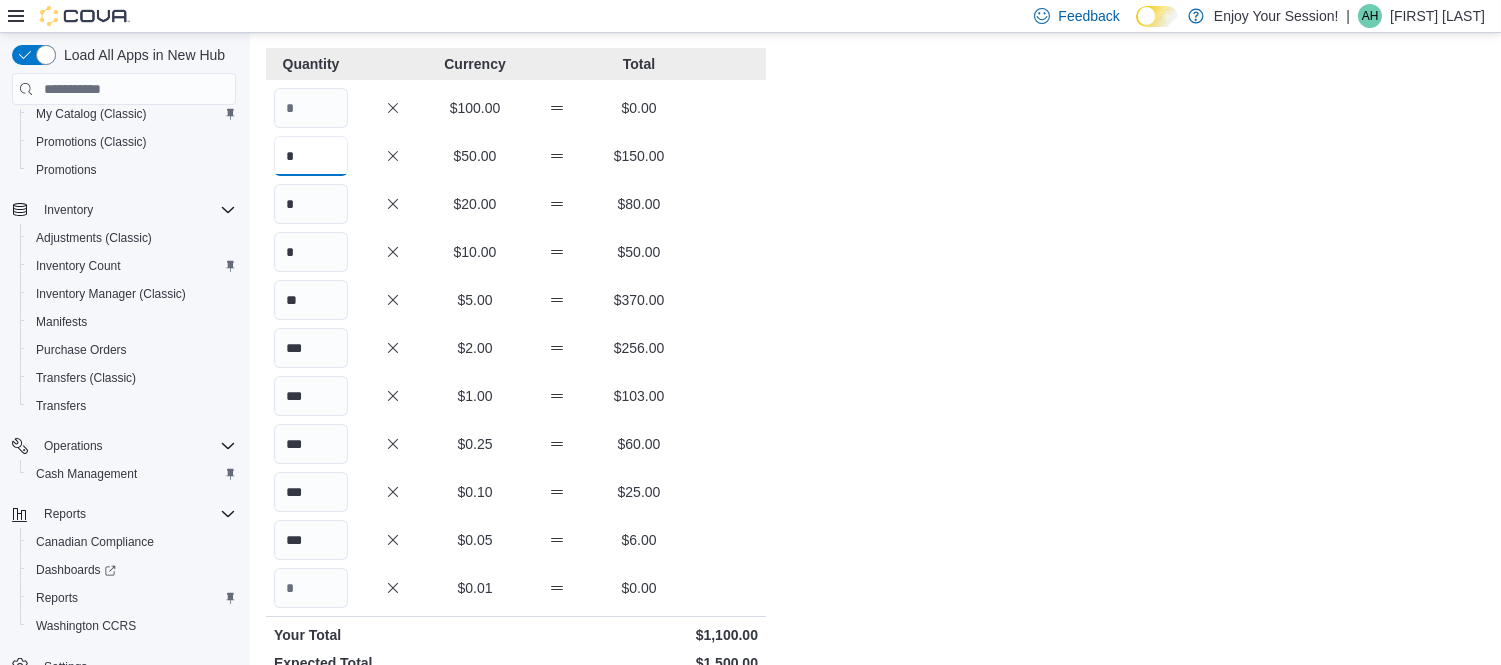 click on "*" at bounding box center [311, 156] 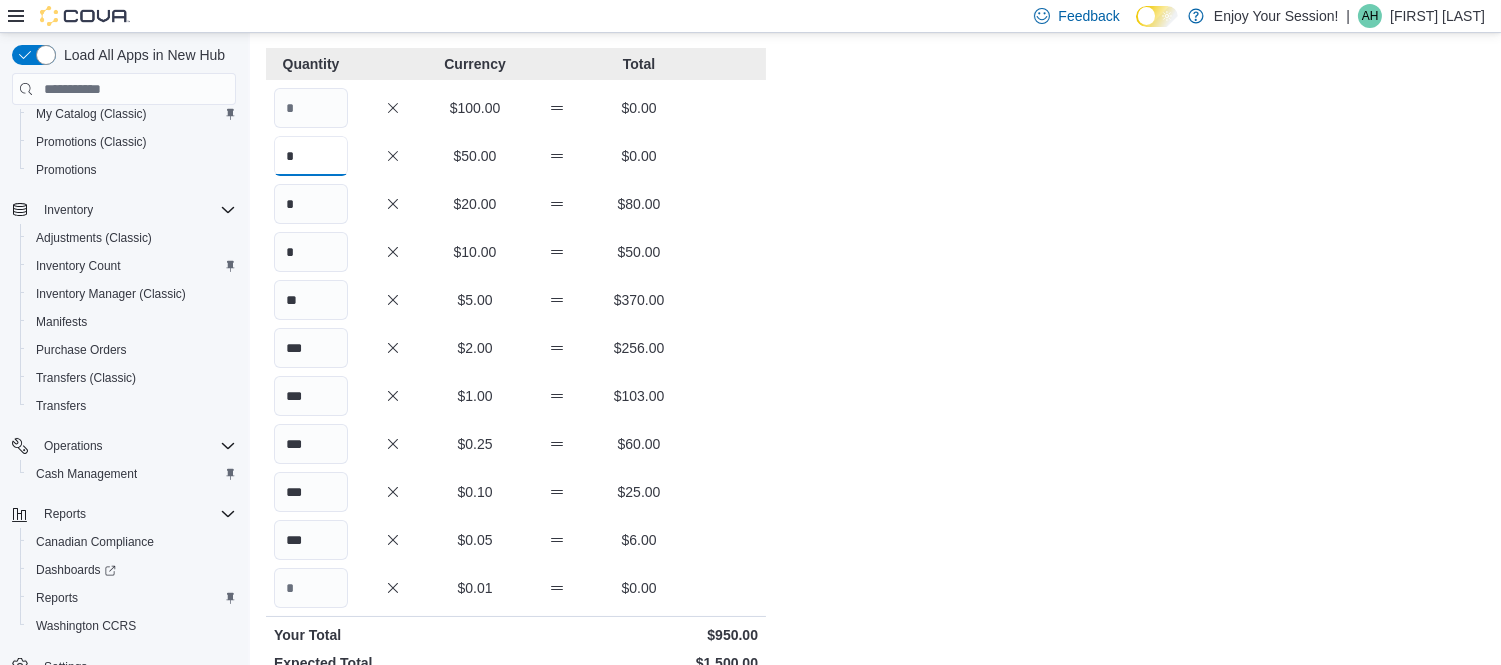 type on "*" 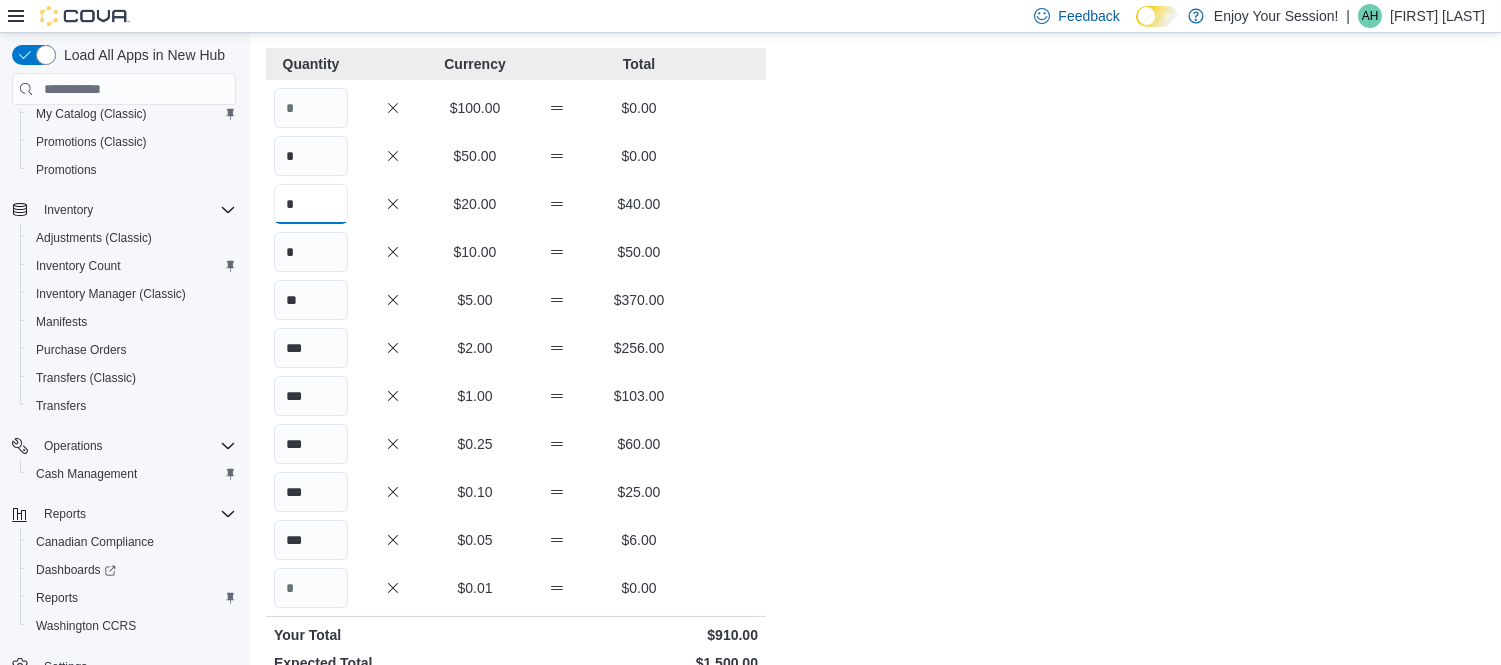 type on "*" 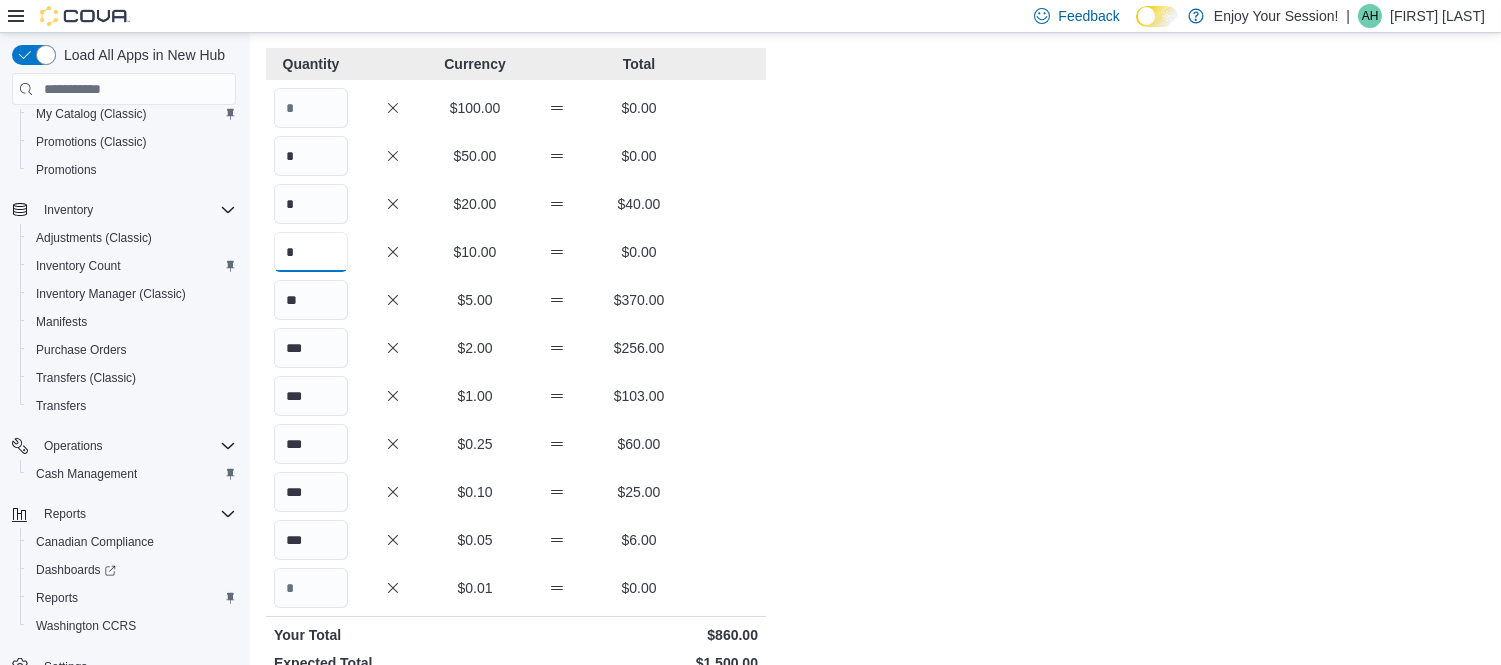 type on "*" 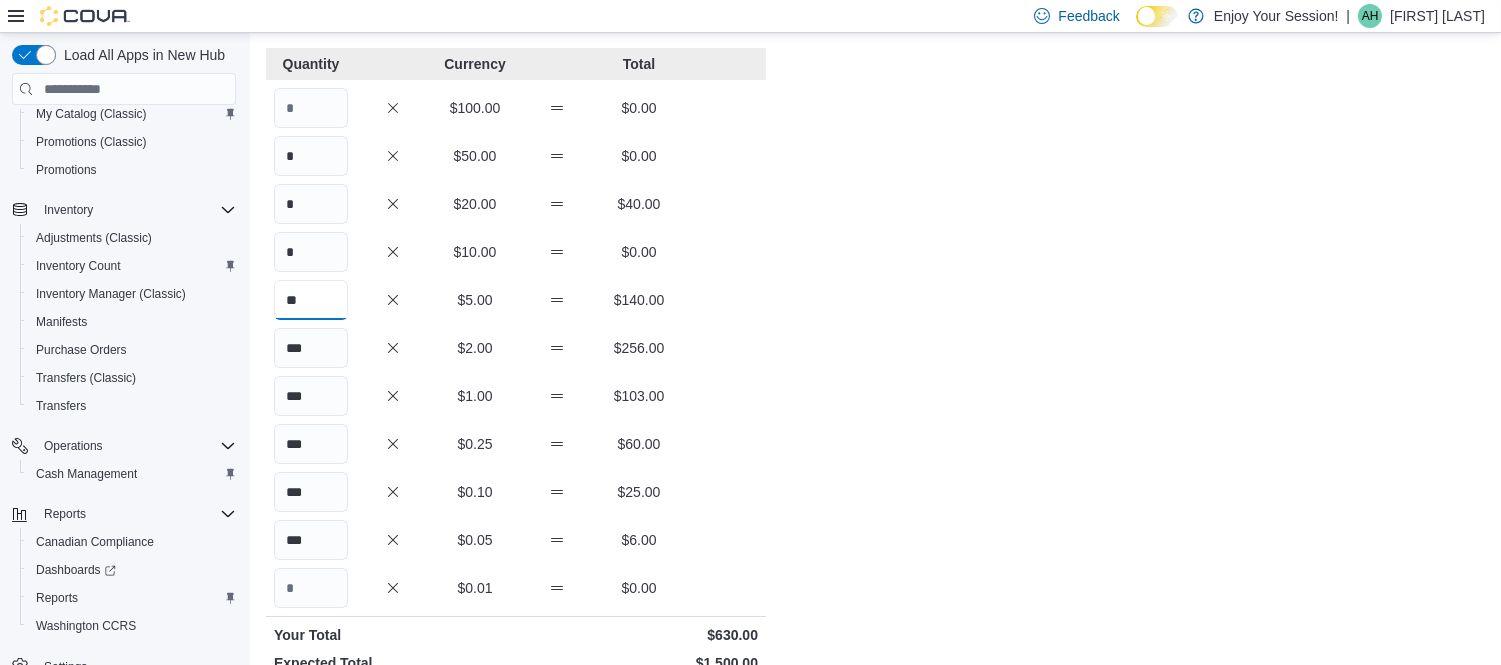 type on "**" 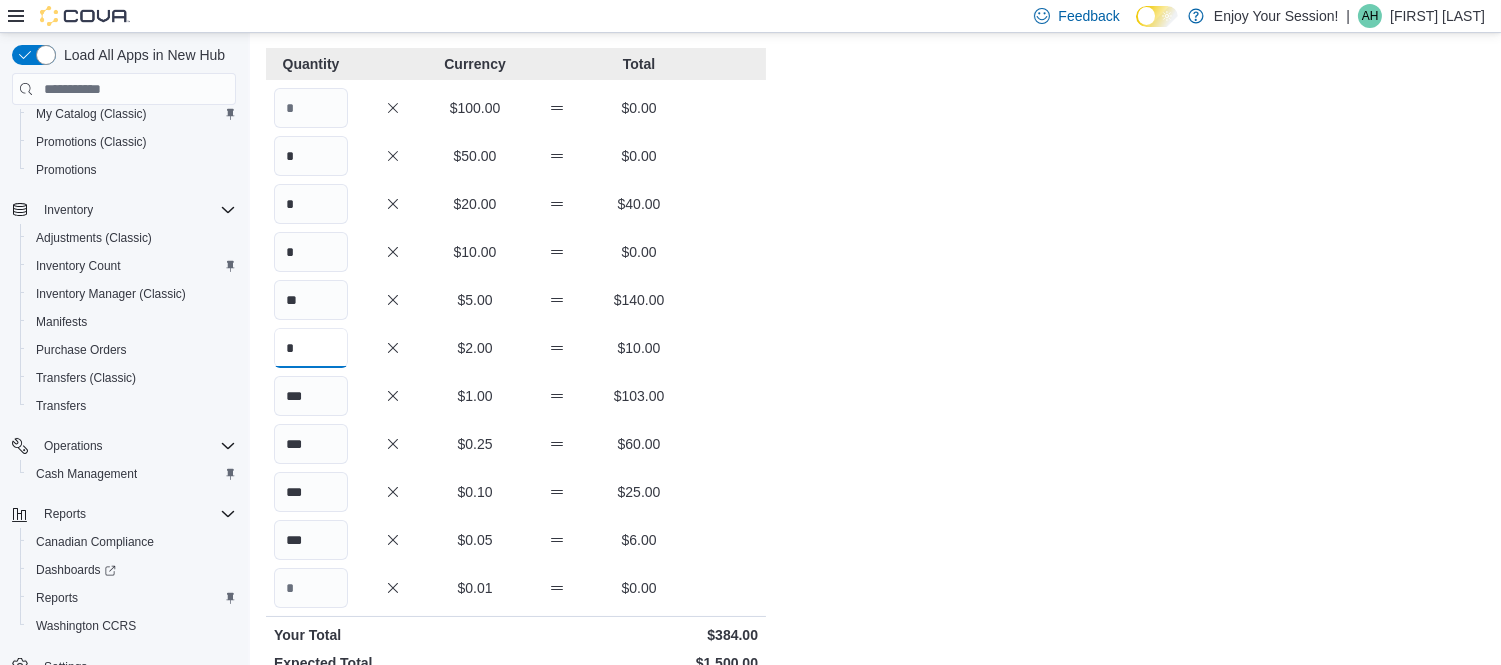 type on "*" 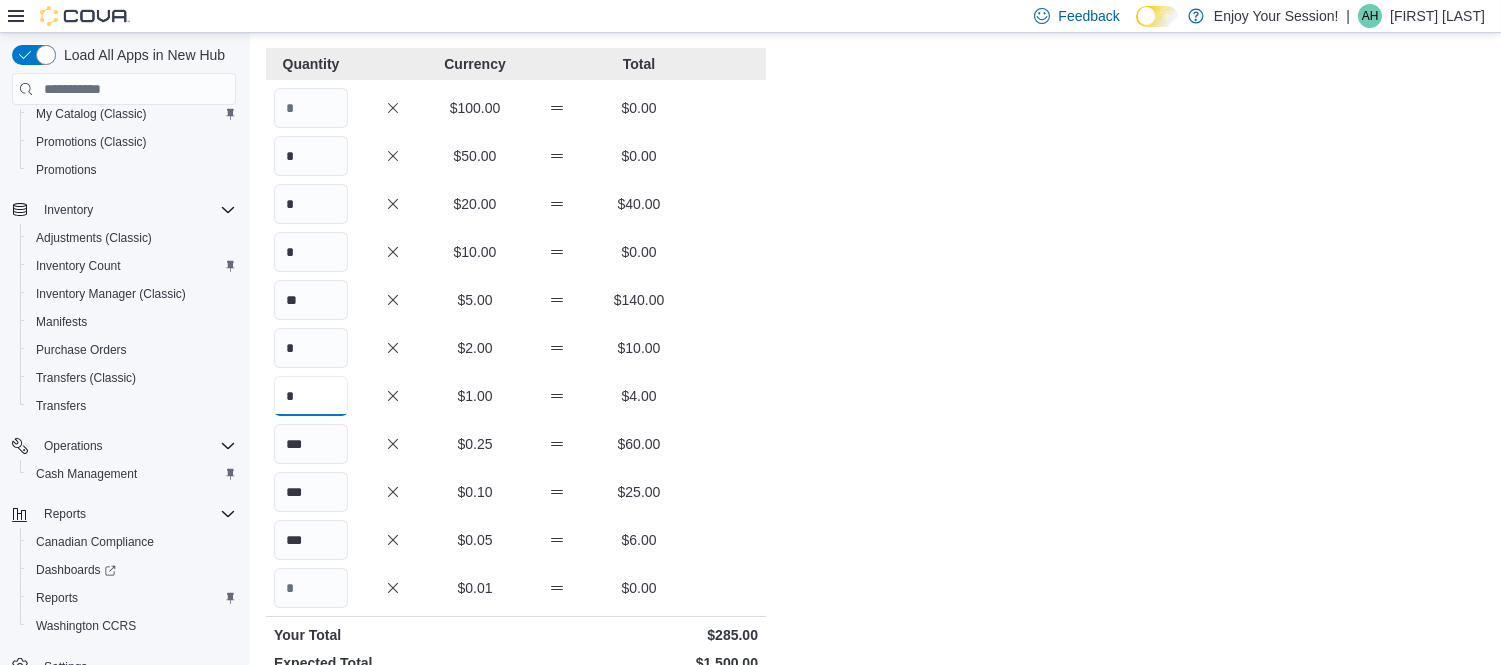 type on "*" 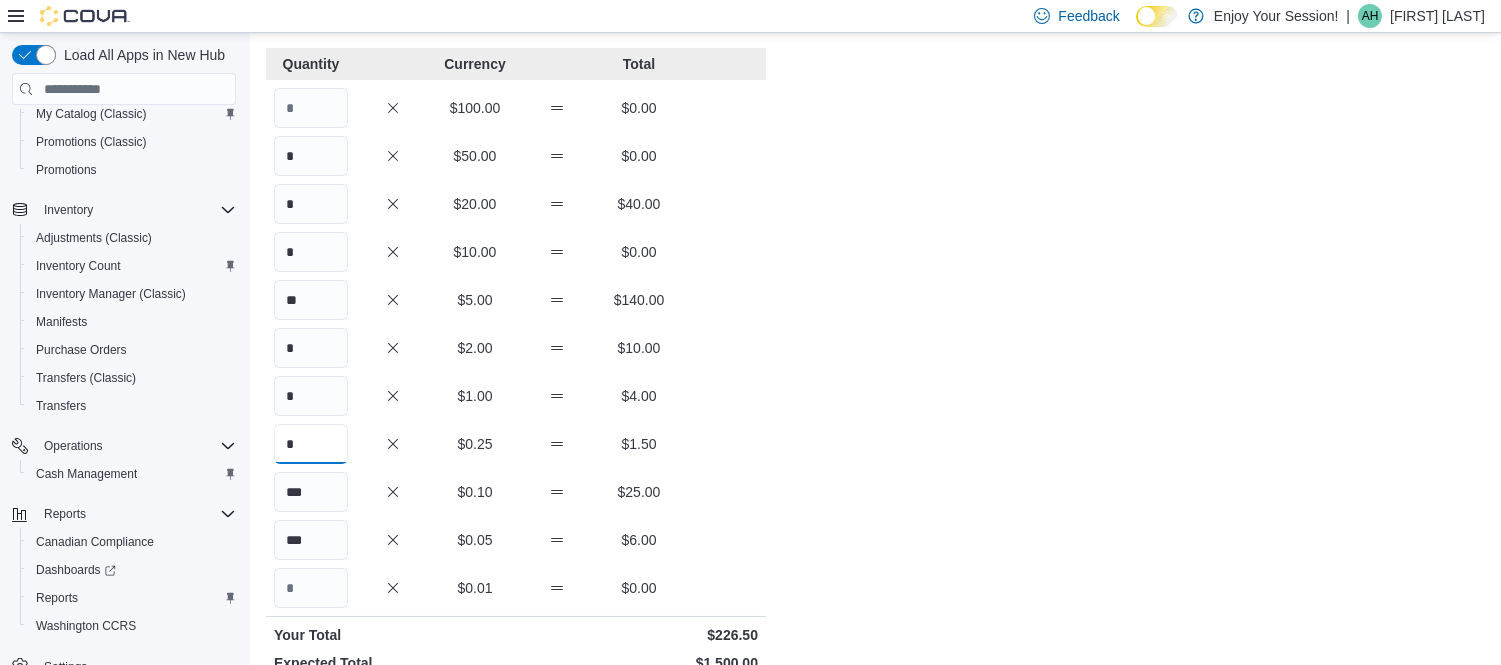 type on "*" 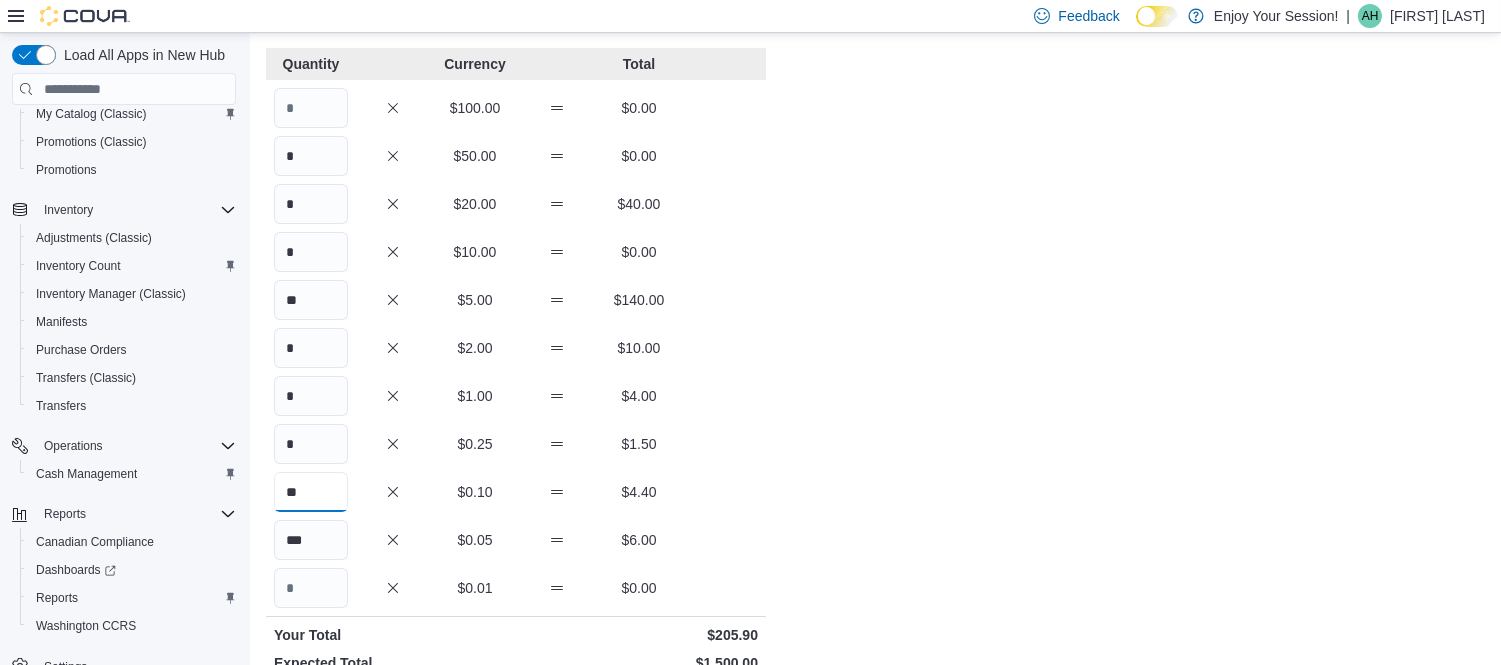 type on "**" 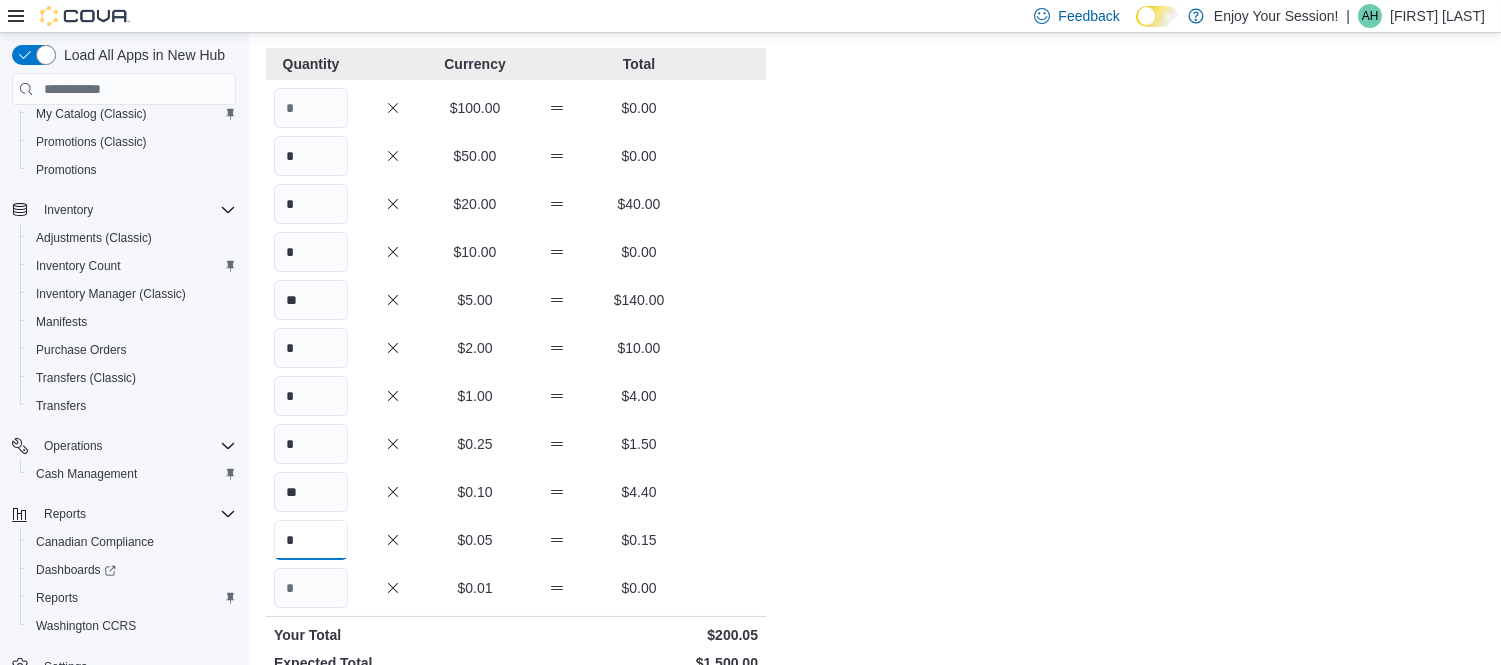 type on "*" 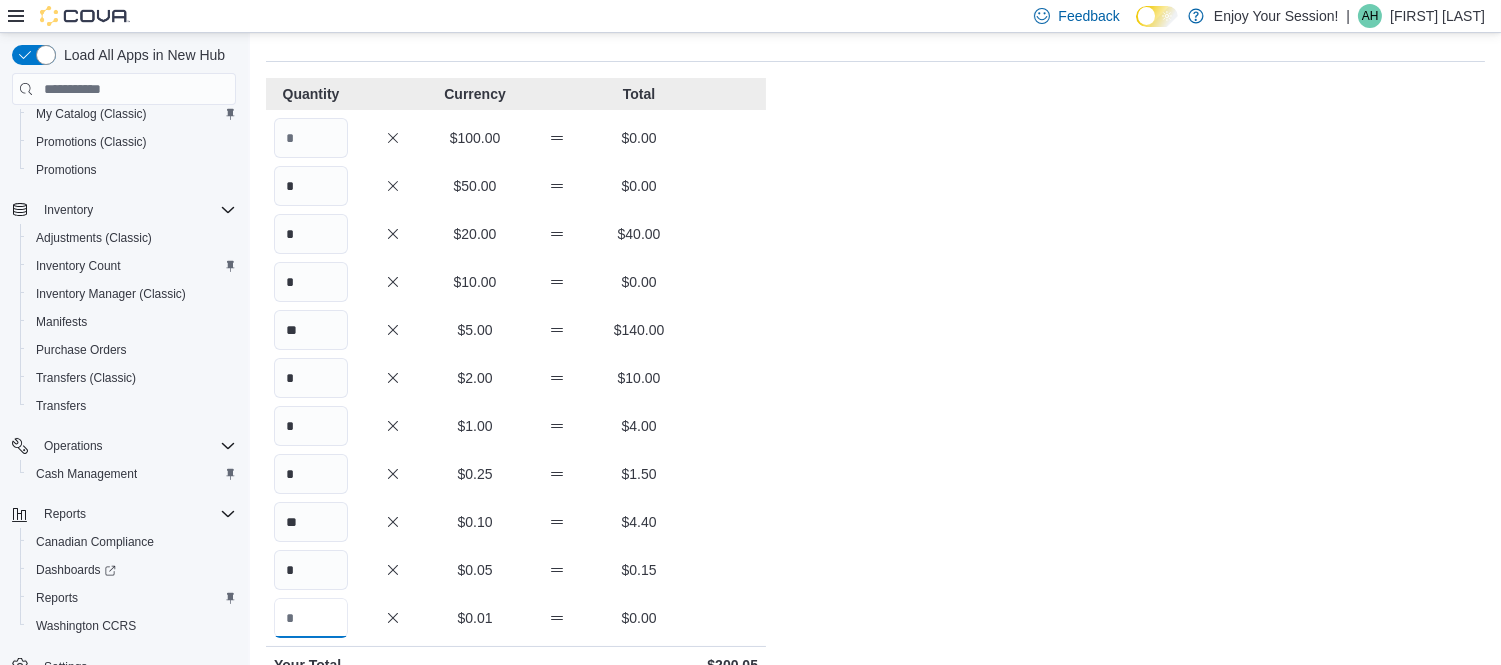 scroll, scrollTop: 87, scrollLeft: 0, axis: vertical 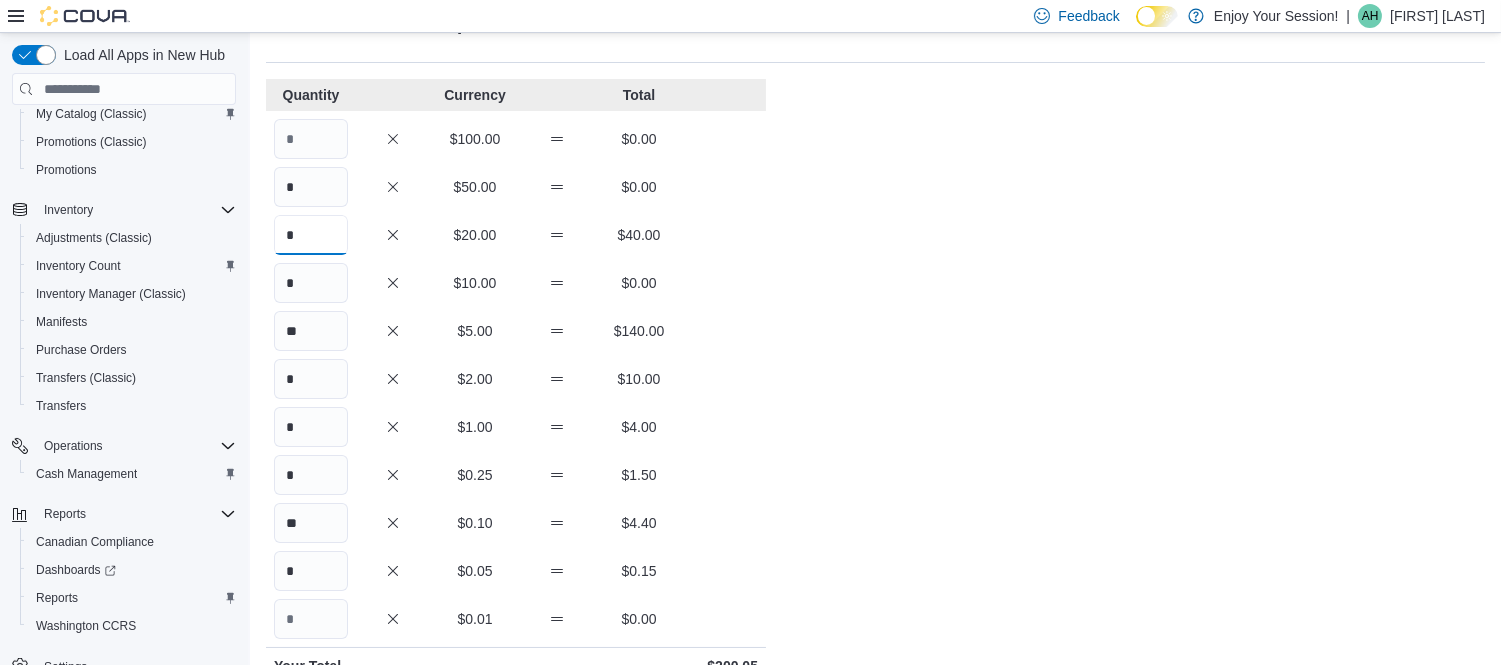 click on "*" at bounding box center [311, 235] 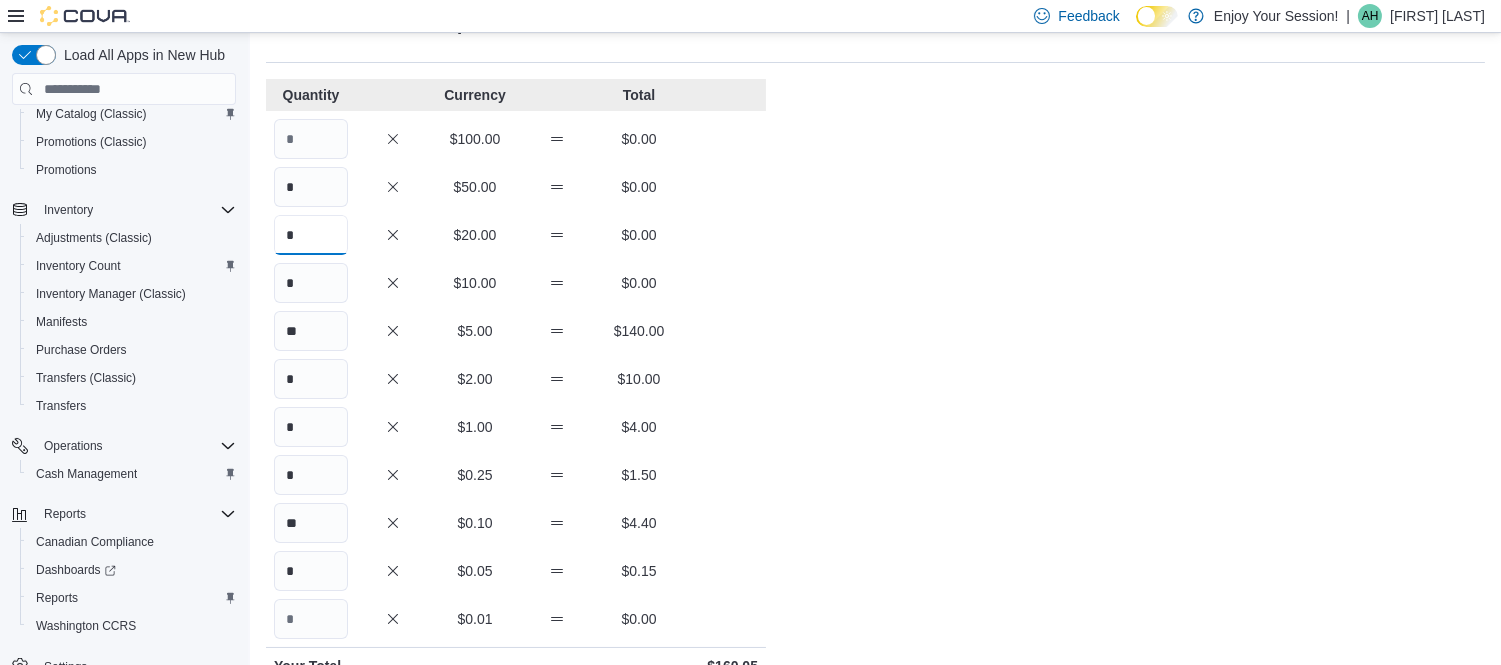 type on "*" 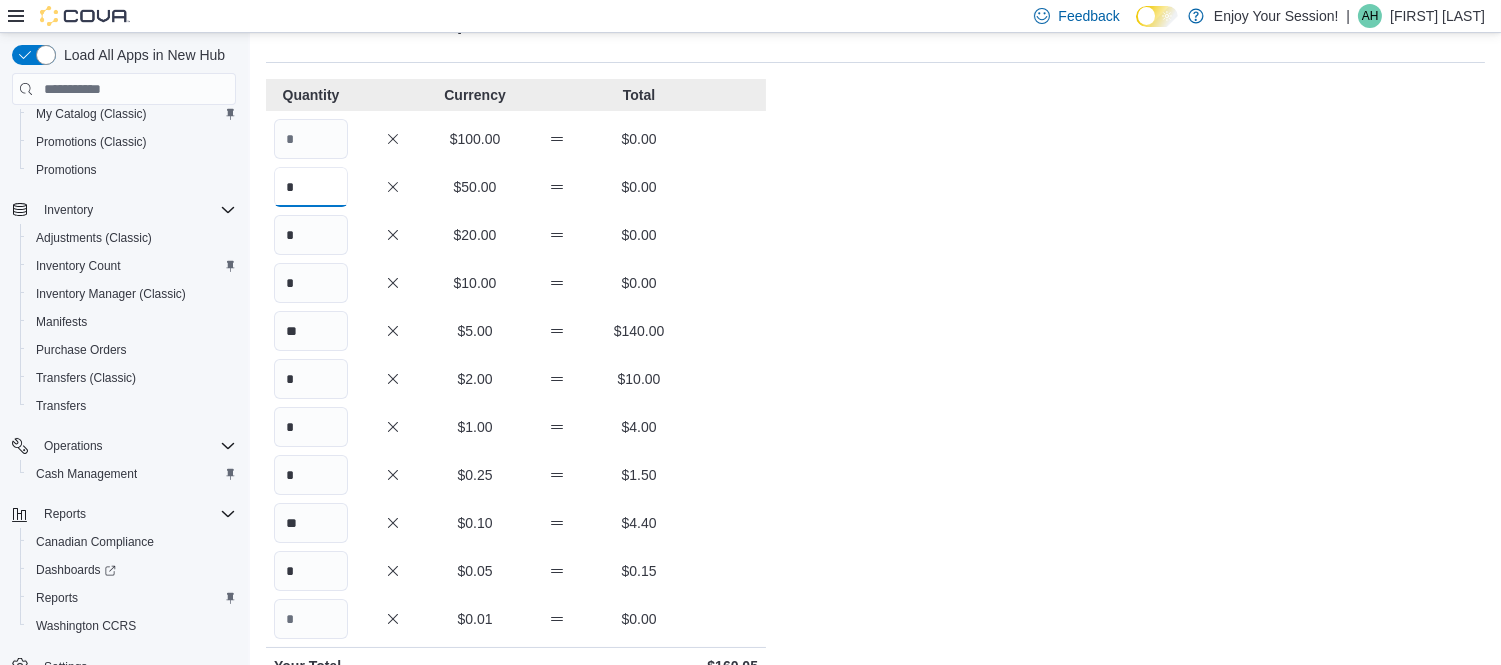 click on "*" at bounding box center (311, 187) 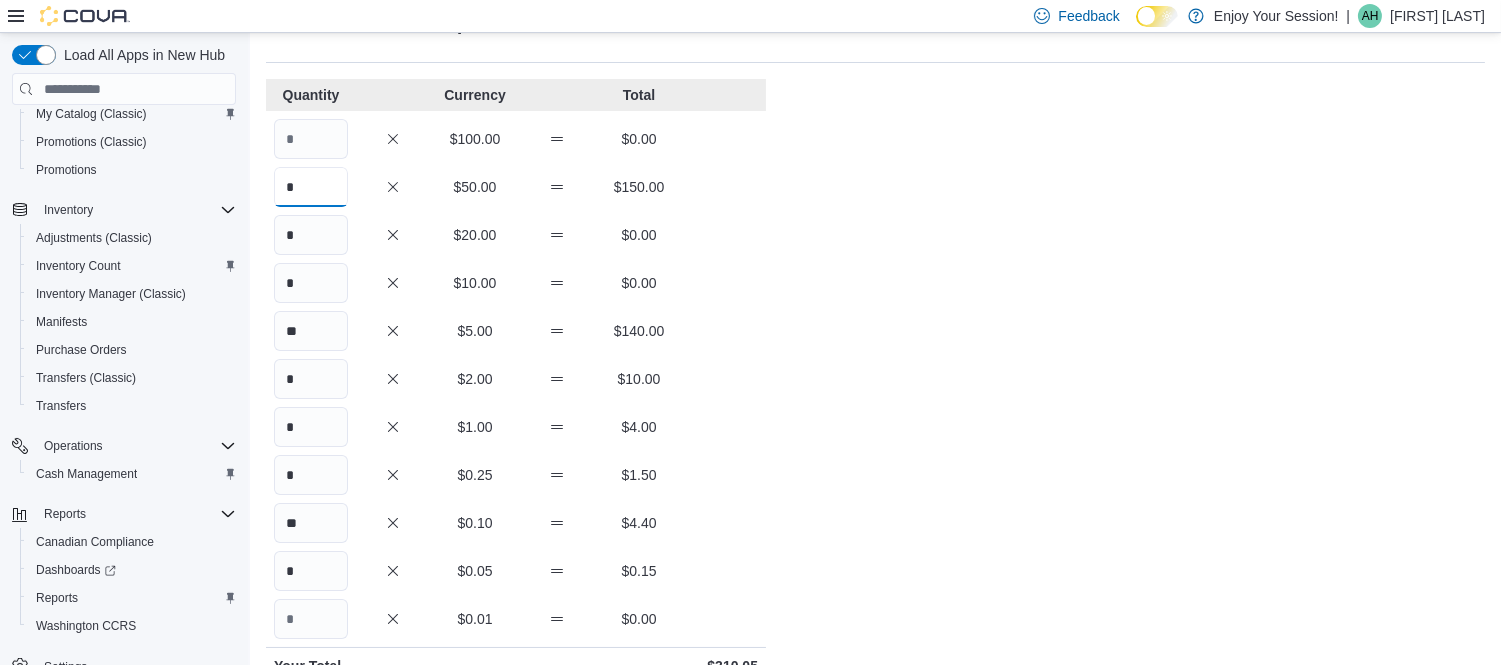 type on "*" 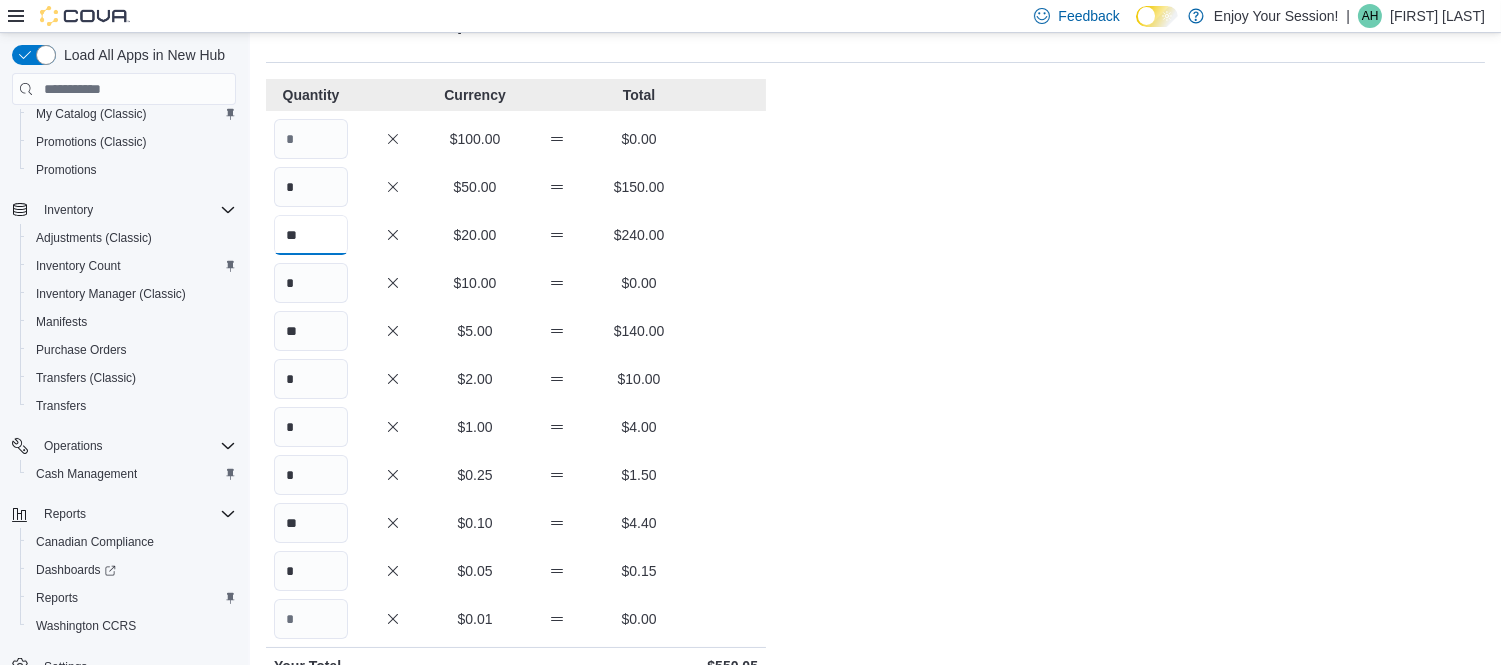 type on "**" 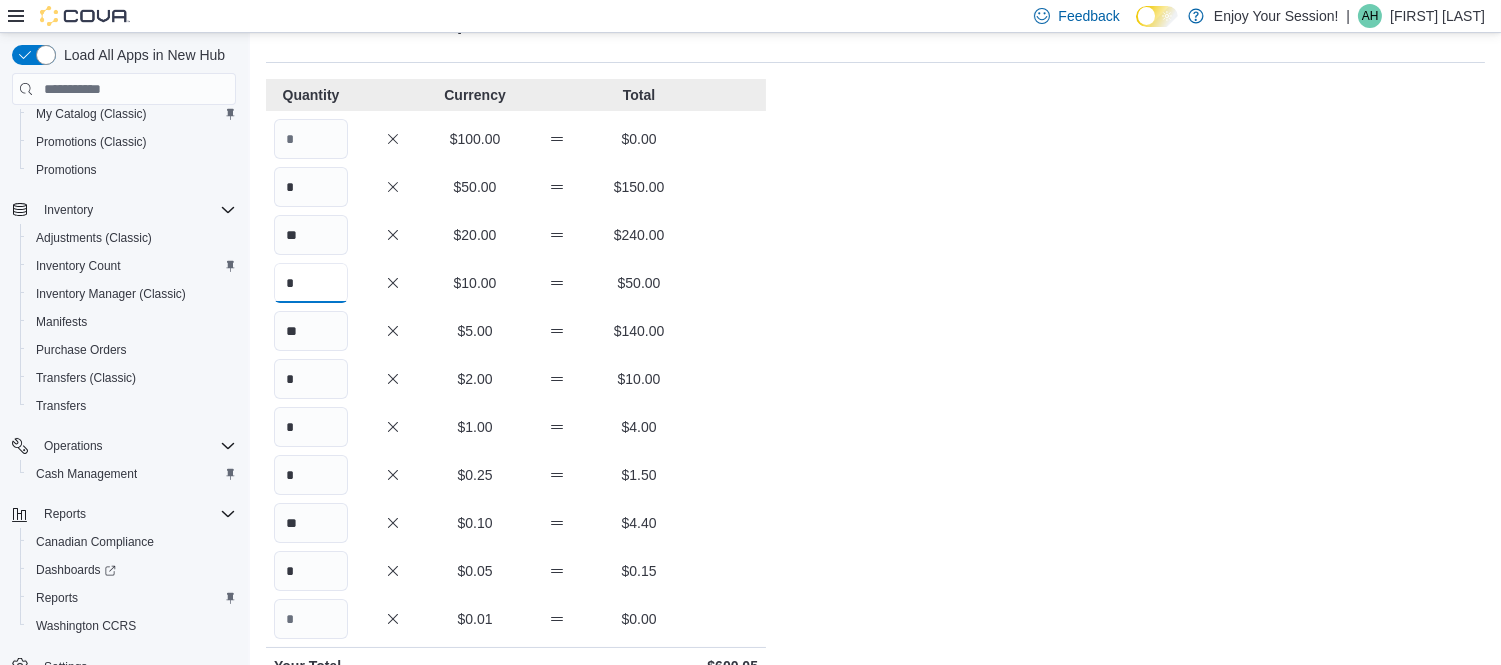 type on "*" 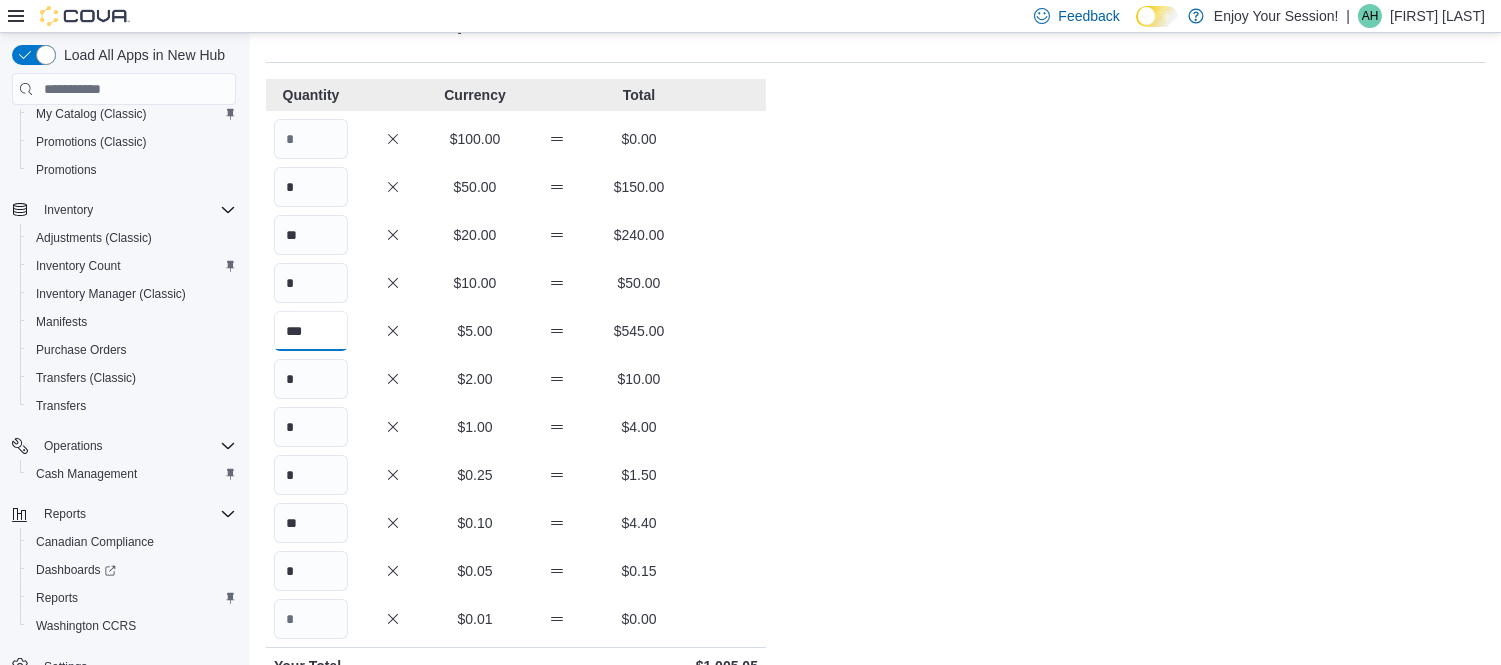 type on "***" 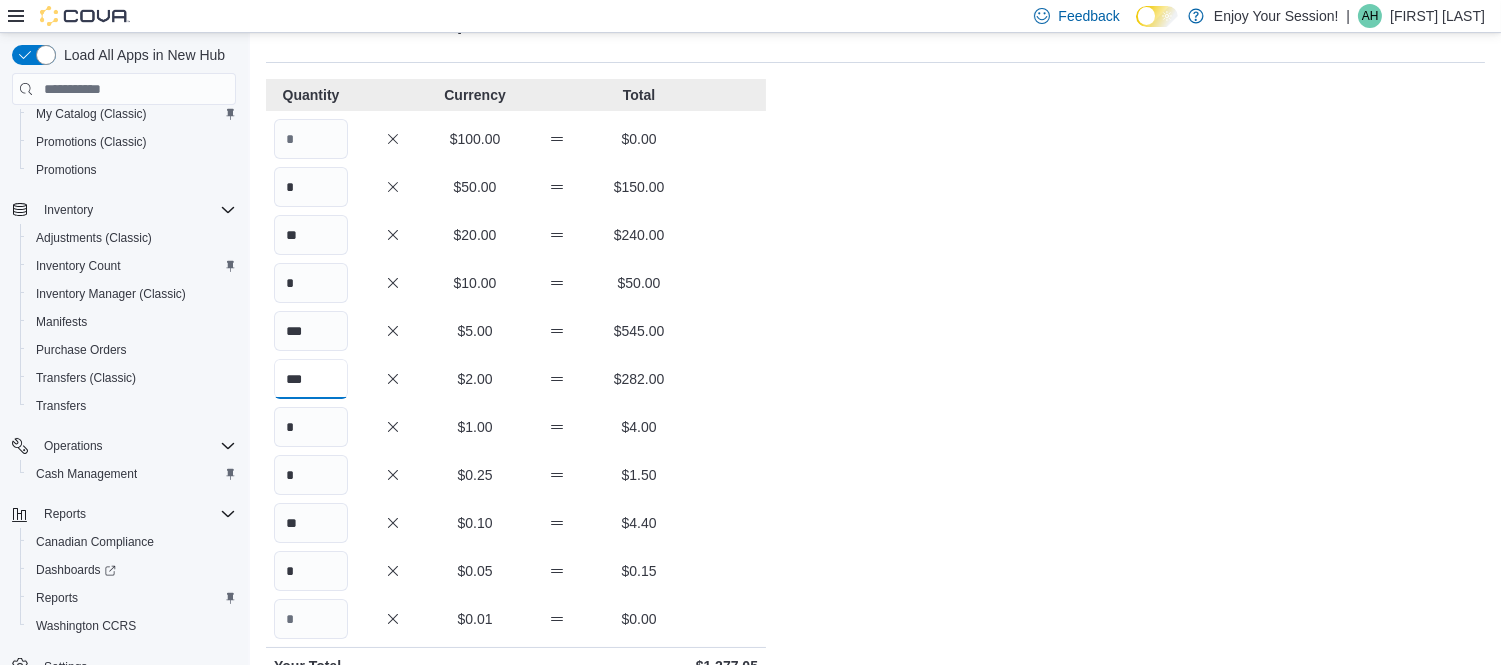 type on "***" 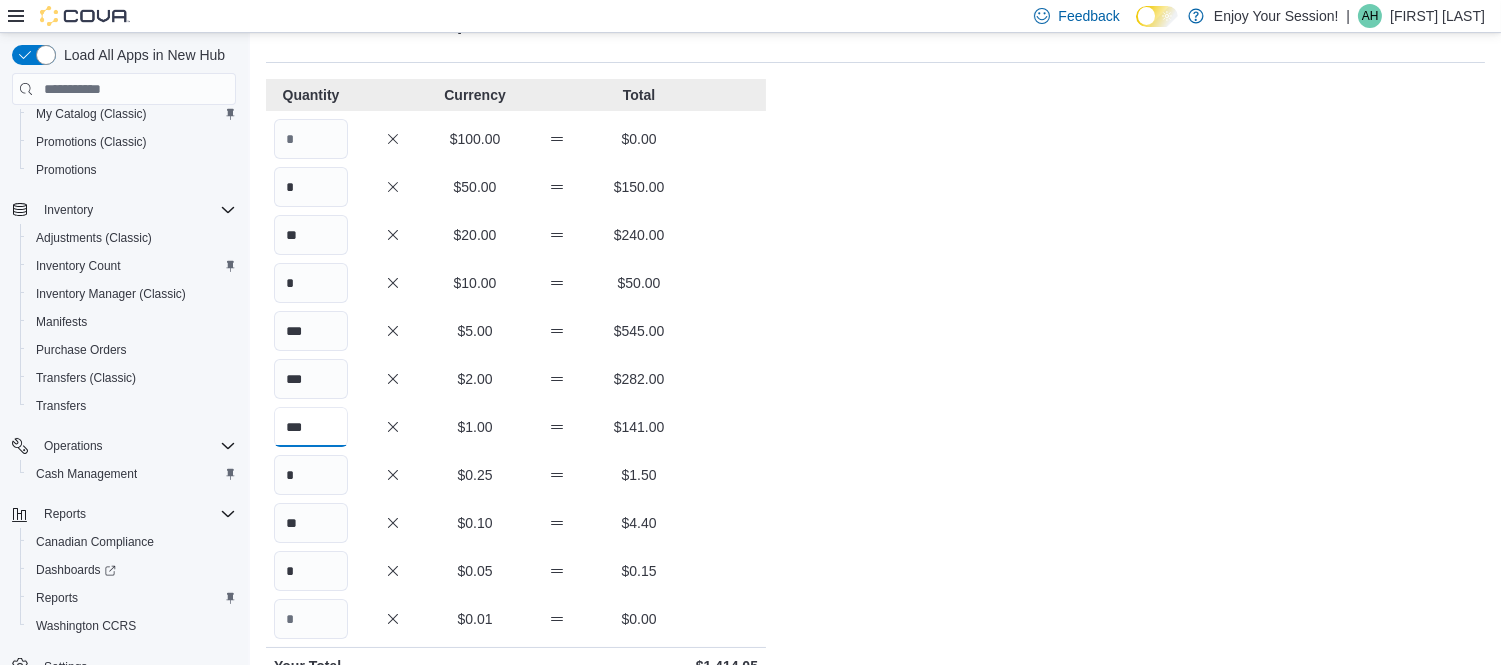type on "***" 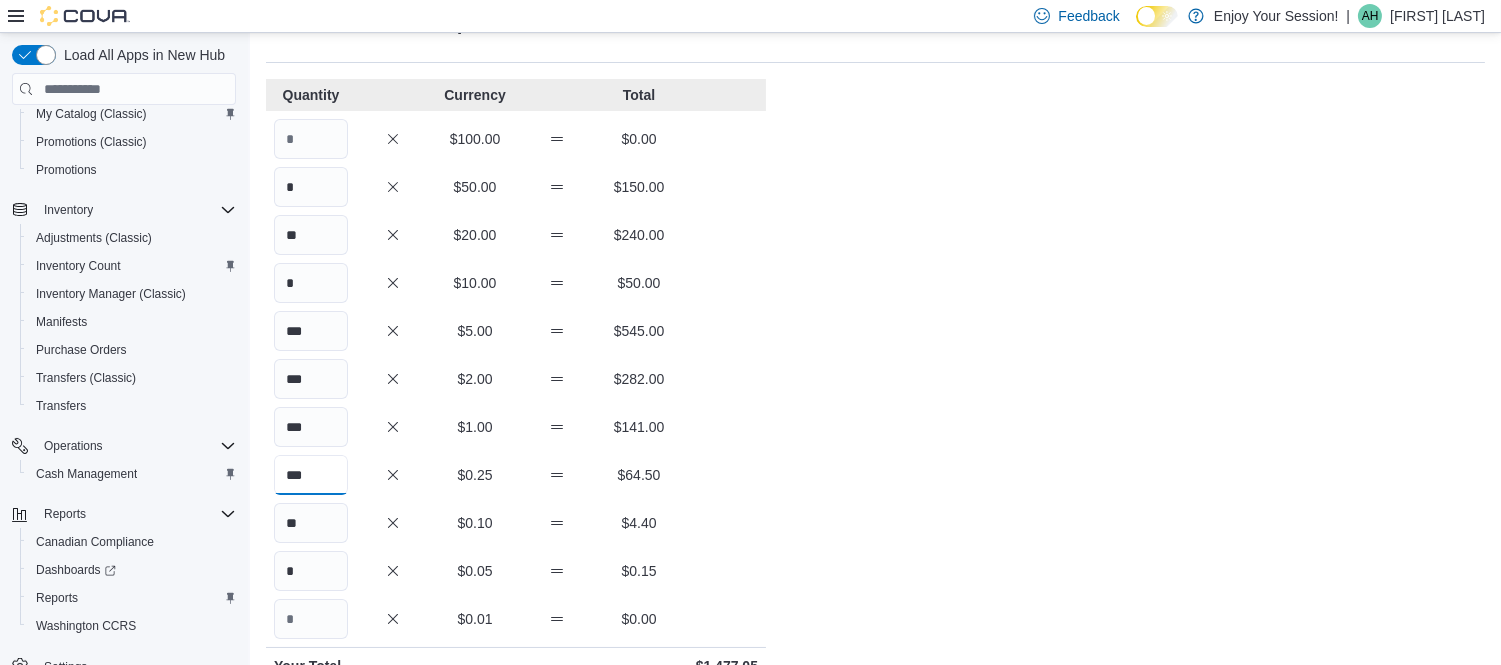 type on "***" 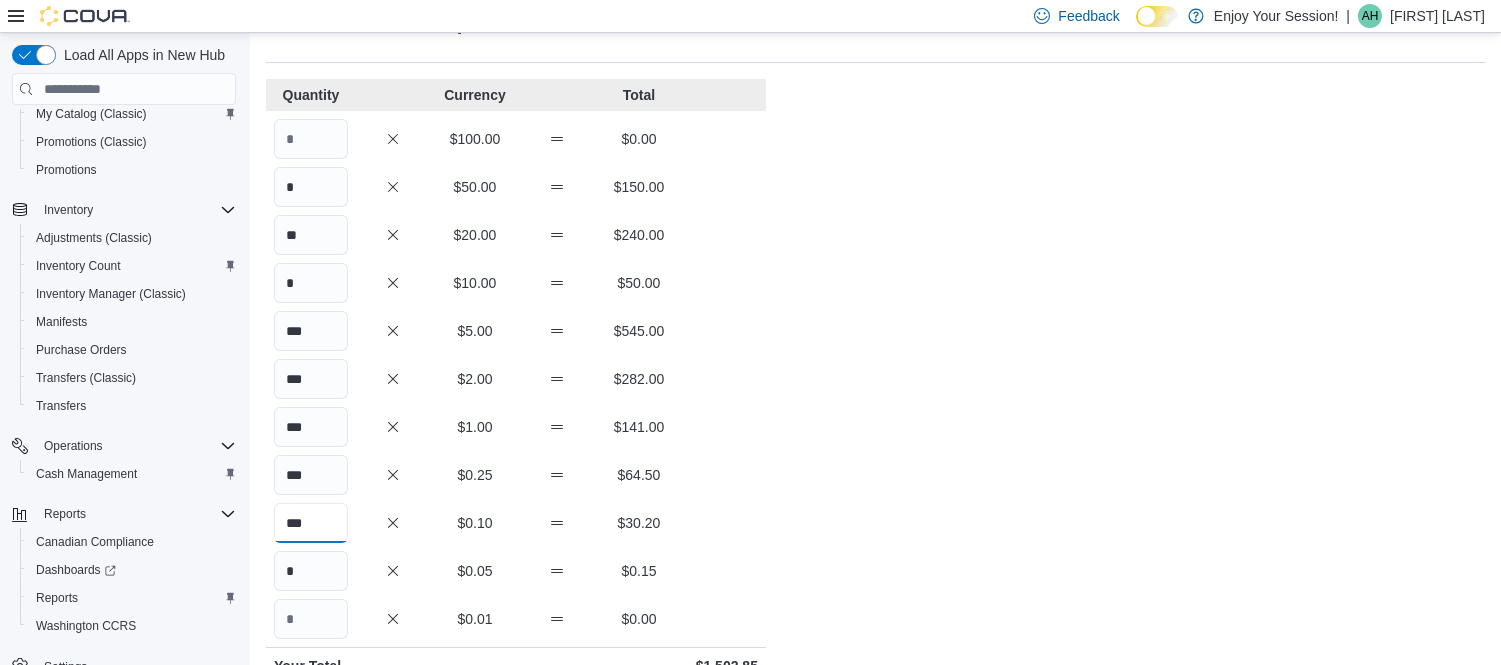 type on "***" 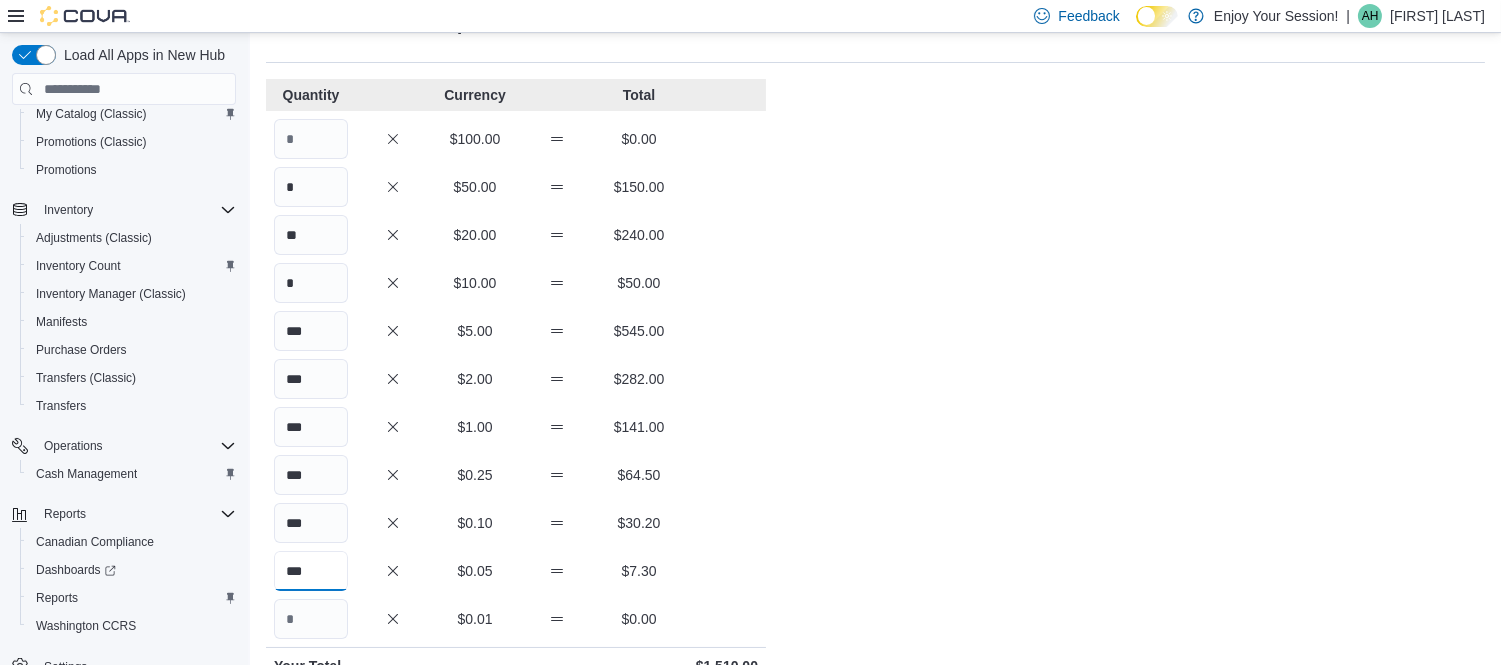 type on "***" 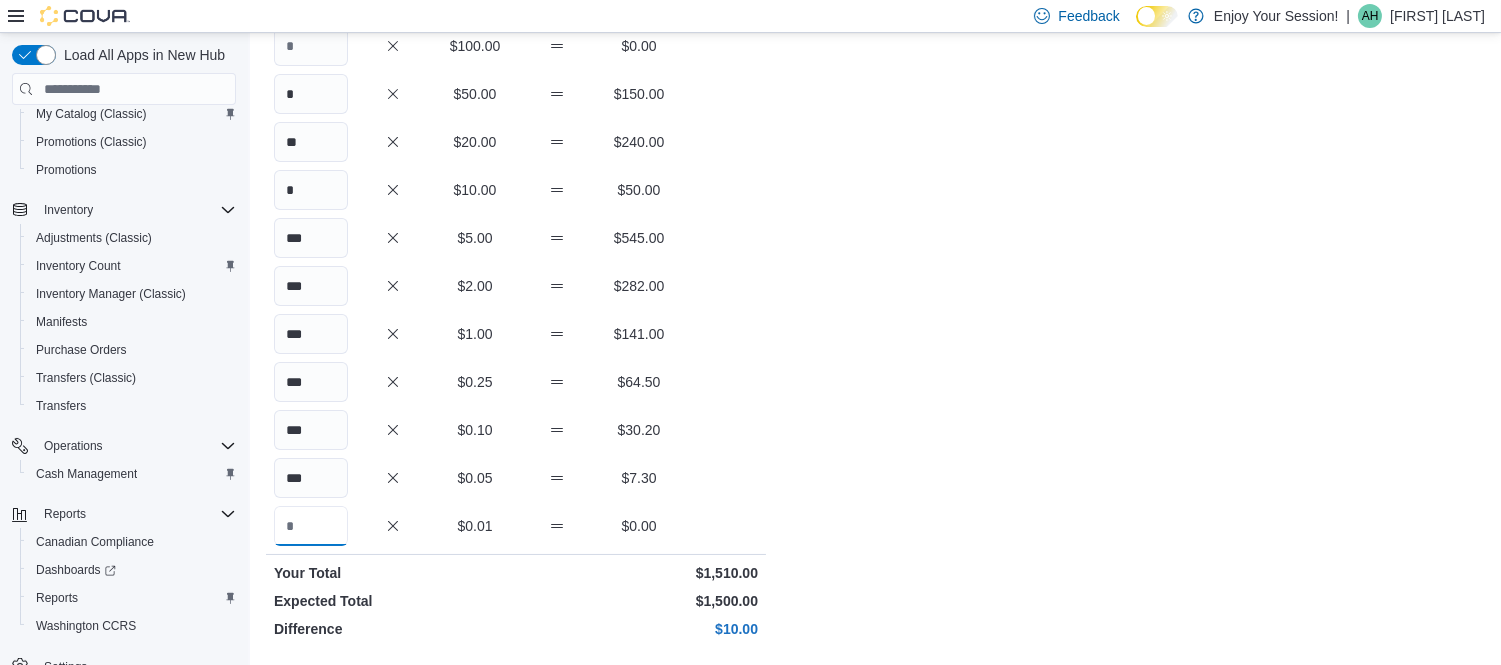 scroll, scrollTop: 178, scrollLeft: 0, axis: vertical 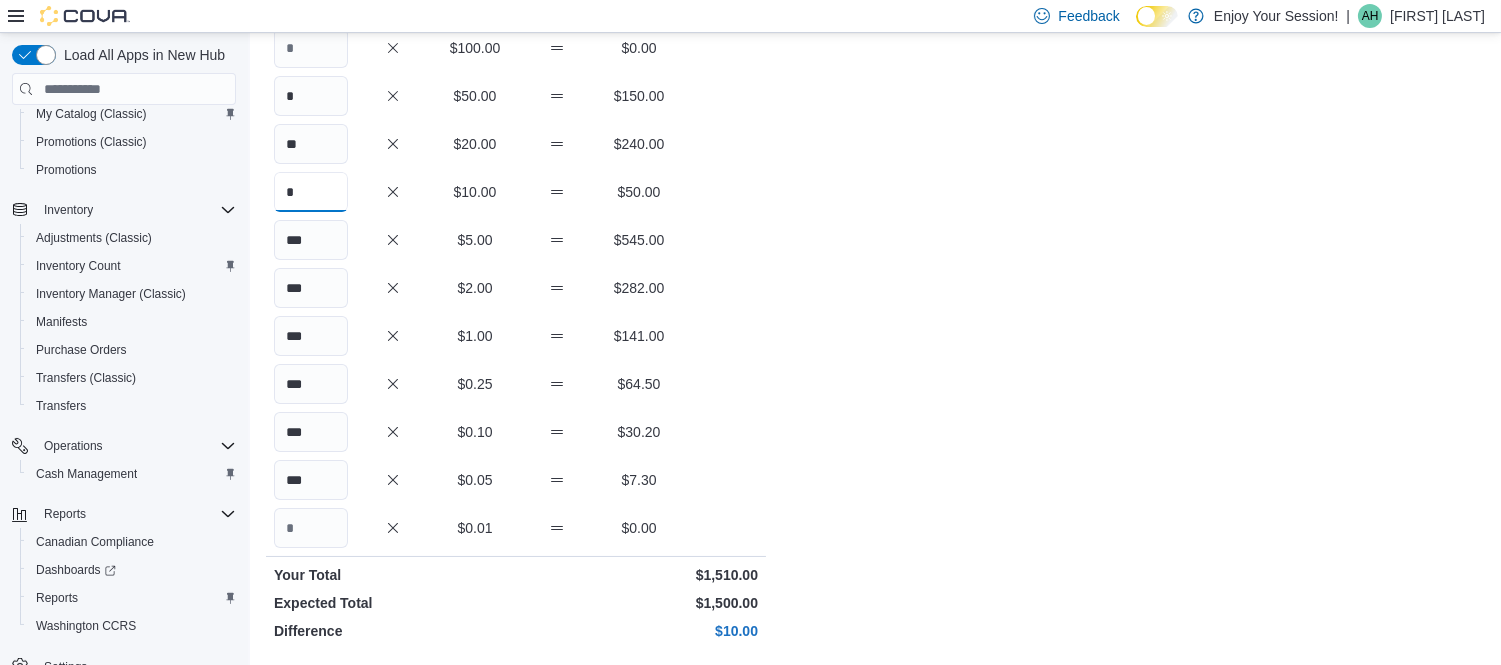 click on "*" at bounding box center (311, 192) 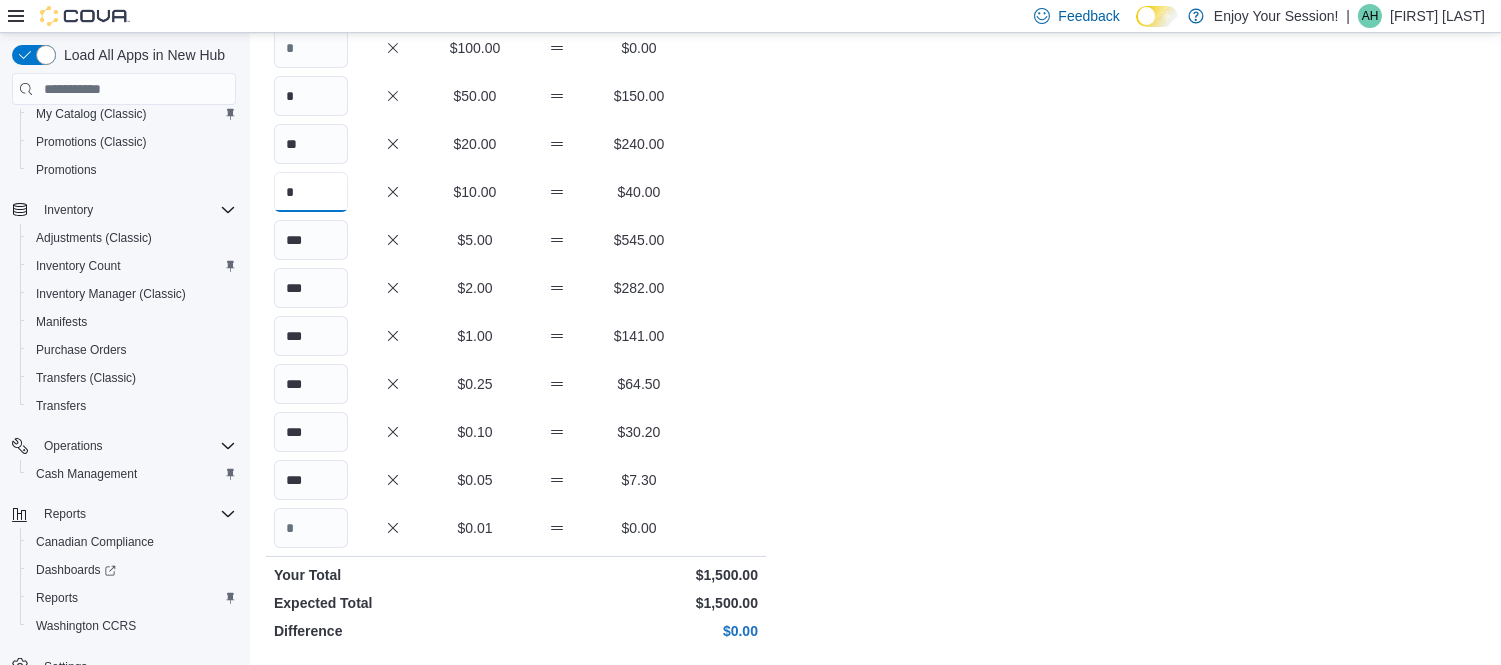 scroll, scrollTop: 411, scrollLeft: 0, axis: vertical 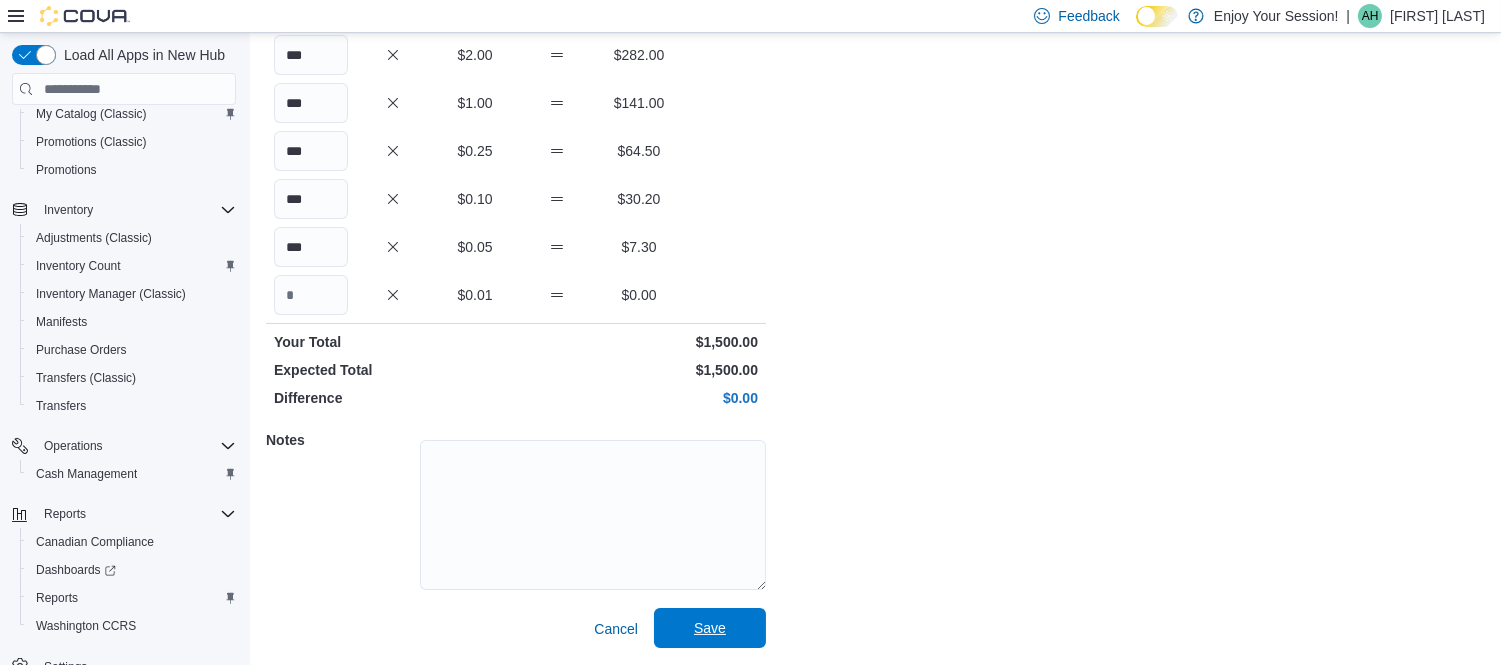 type on "*" 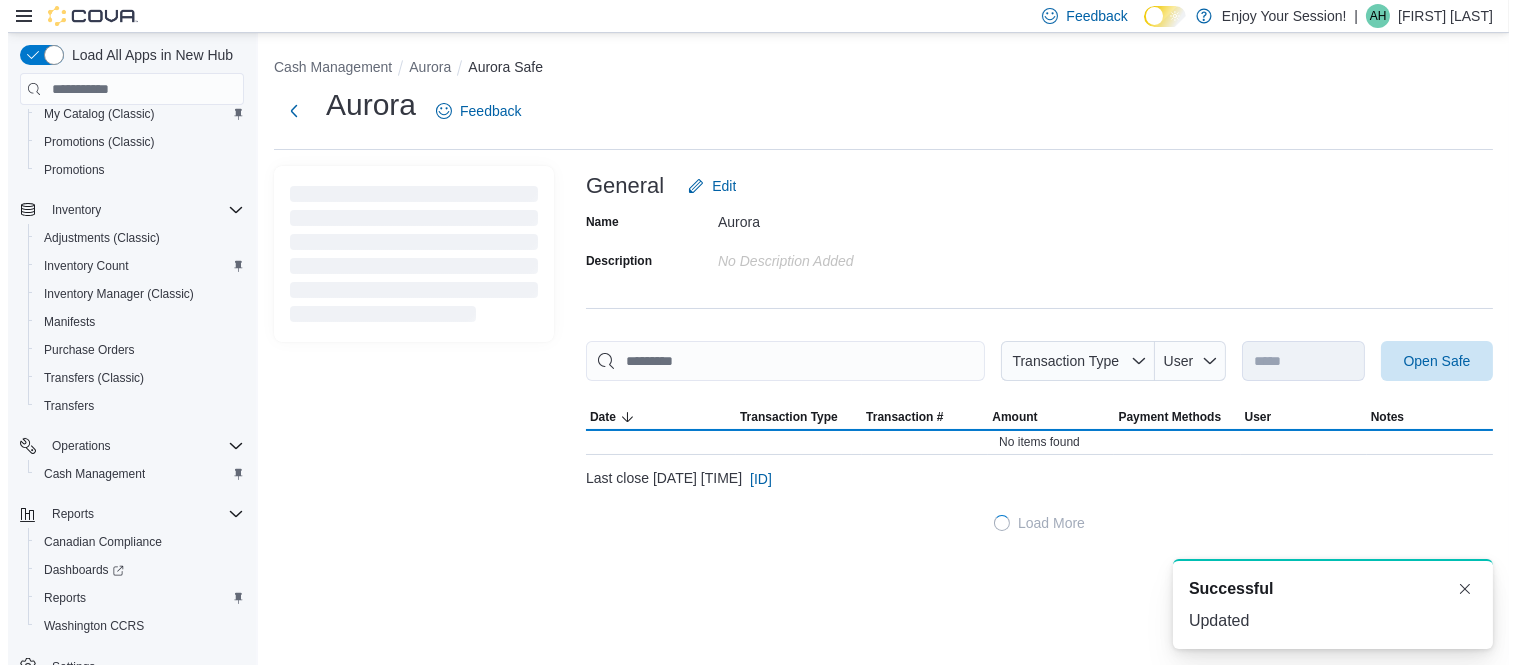 scroll, scrollTop: 0, scrollLeft: 0, axis: both 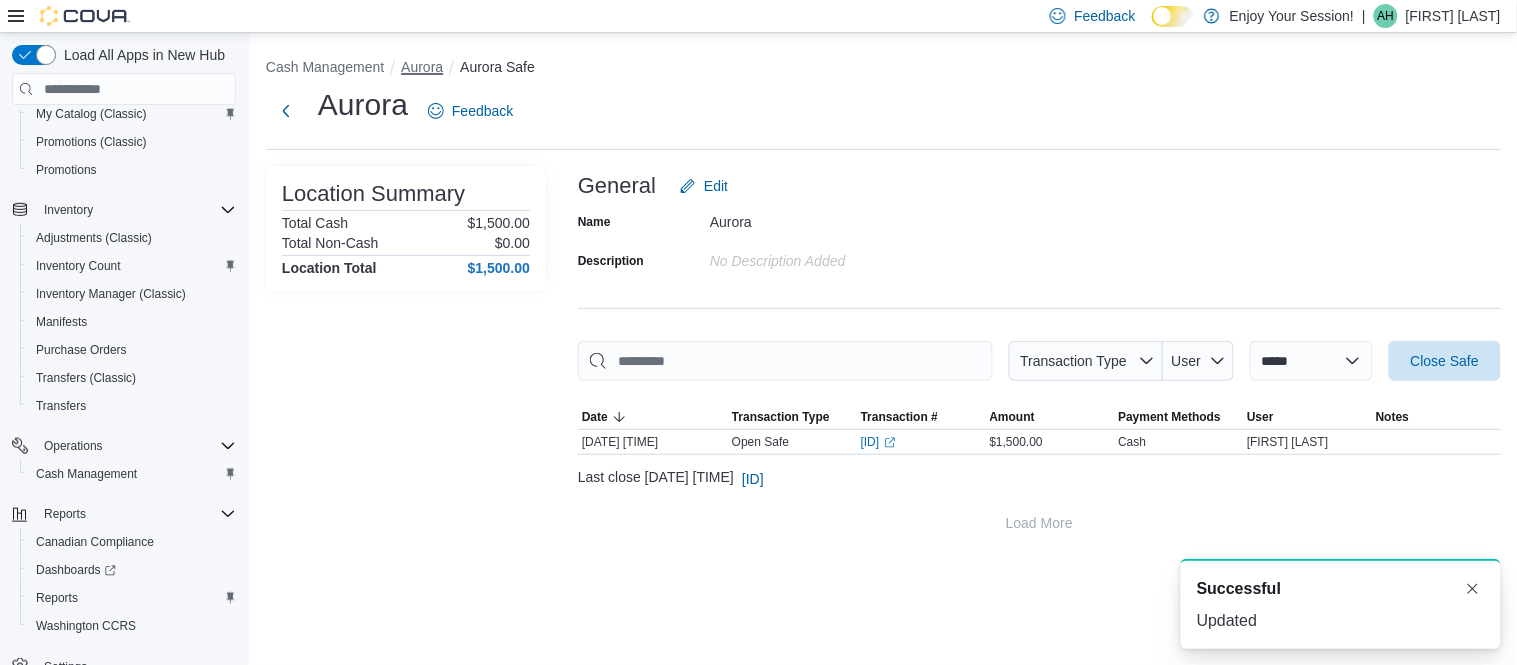 click on "Aurora" at bounding box center [422, 67] 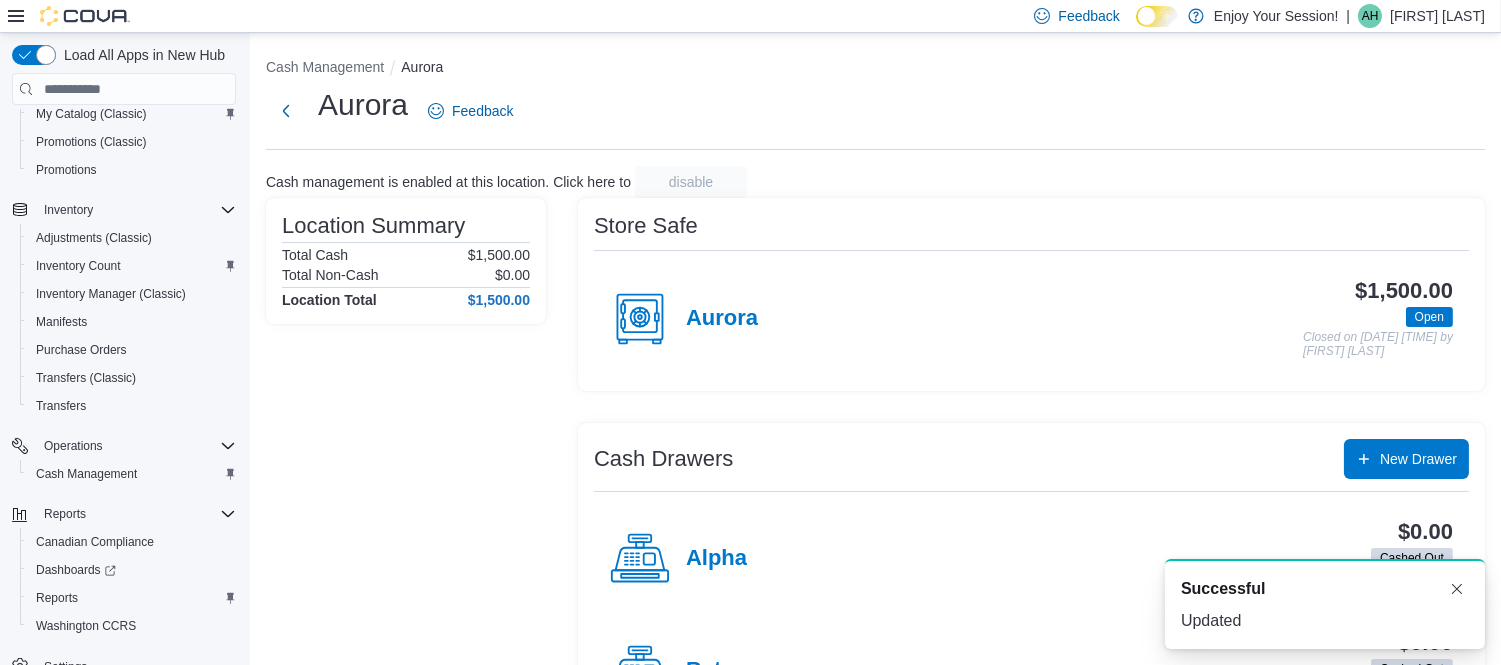 scroll, scrollTop: 93, scrollLeft: 0, axis: vertical 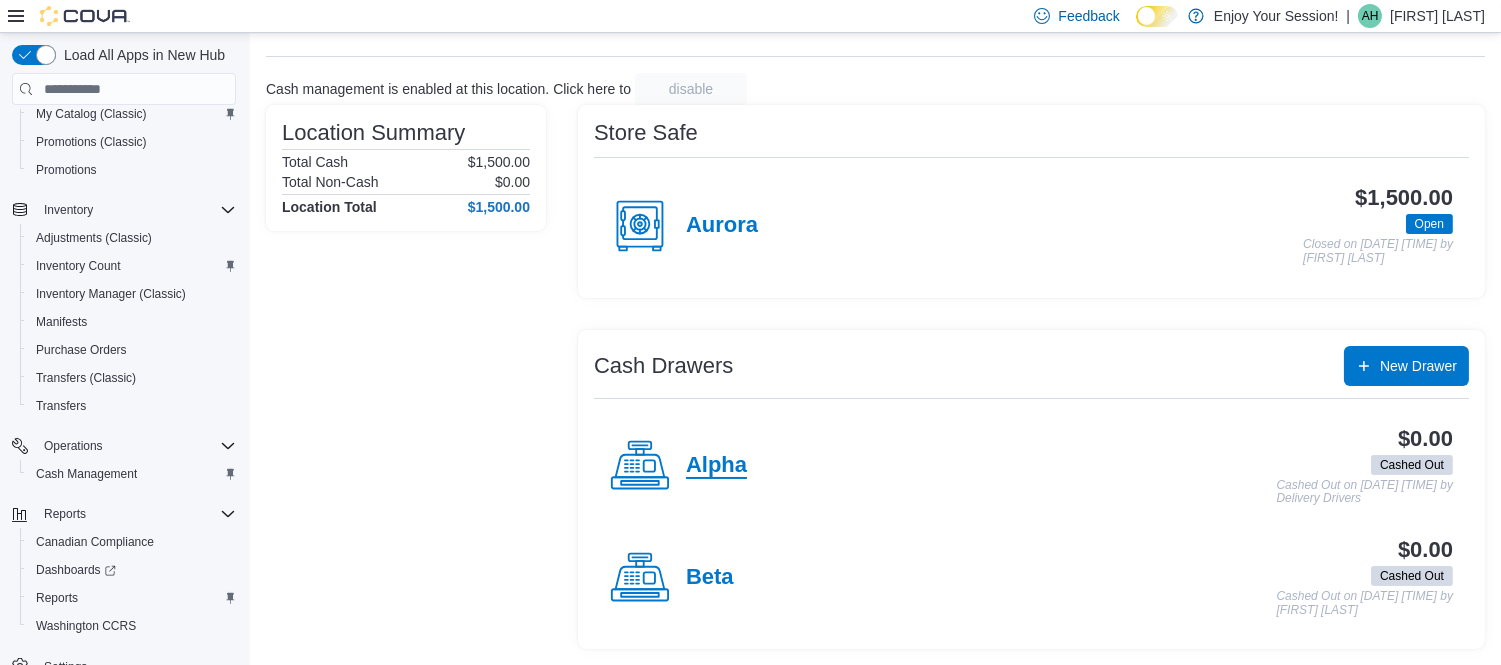 click on "Alpha" at bounding box center (716, 466) 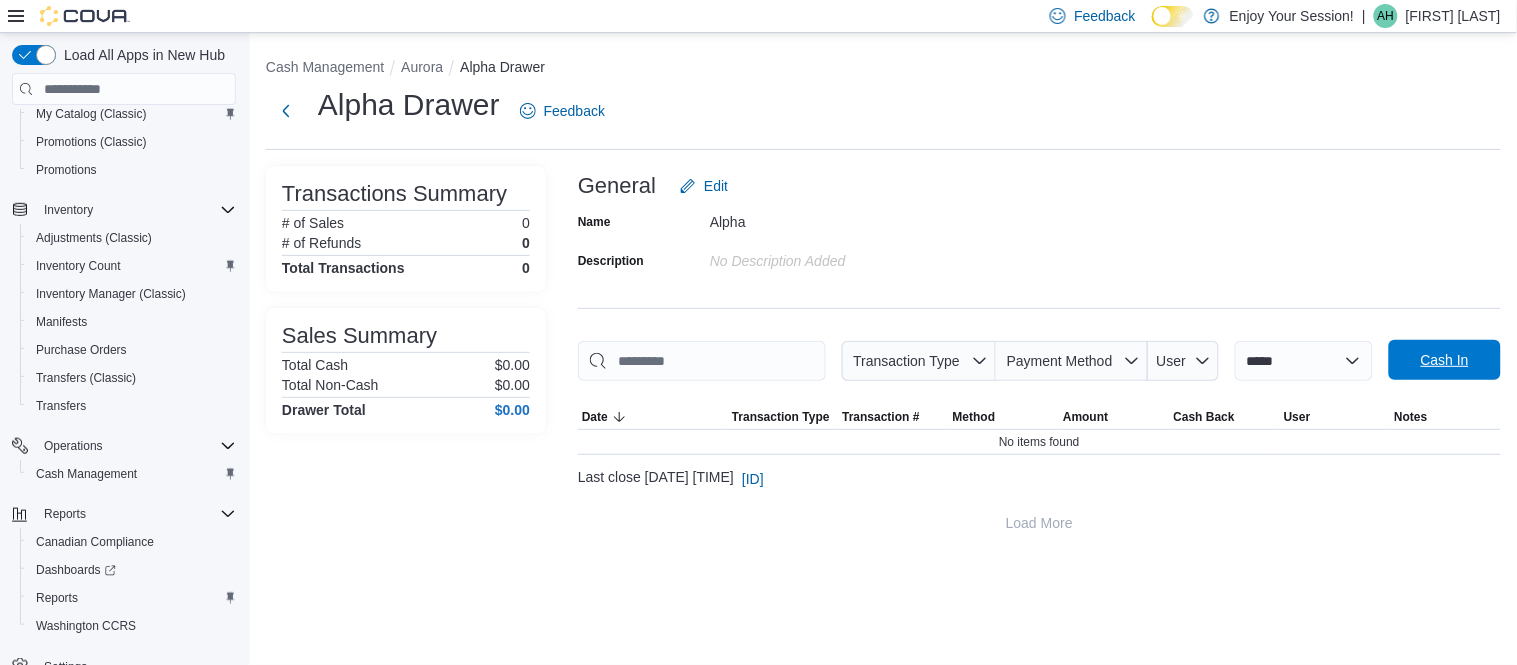 click on "Cash In" at bounding box center [1445, 360] 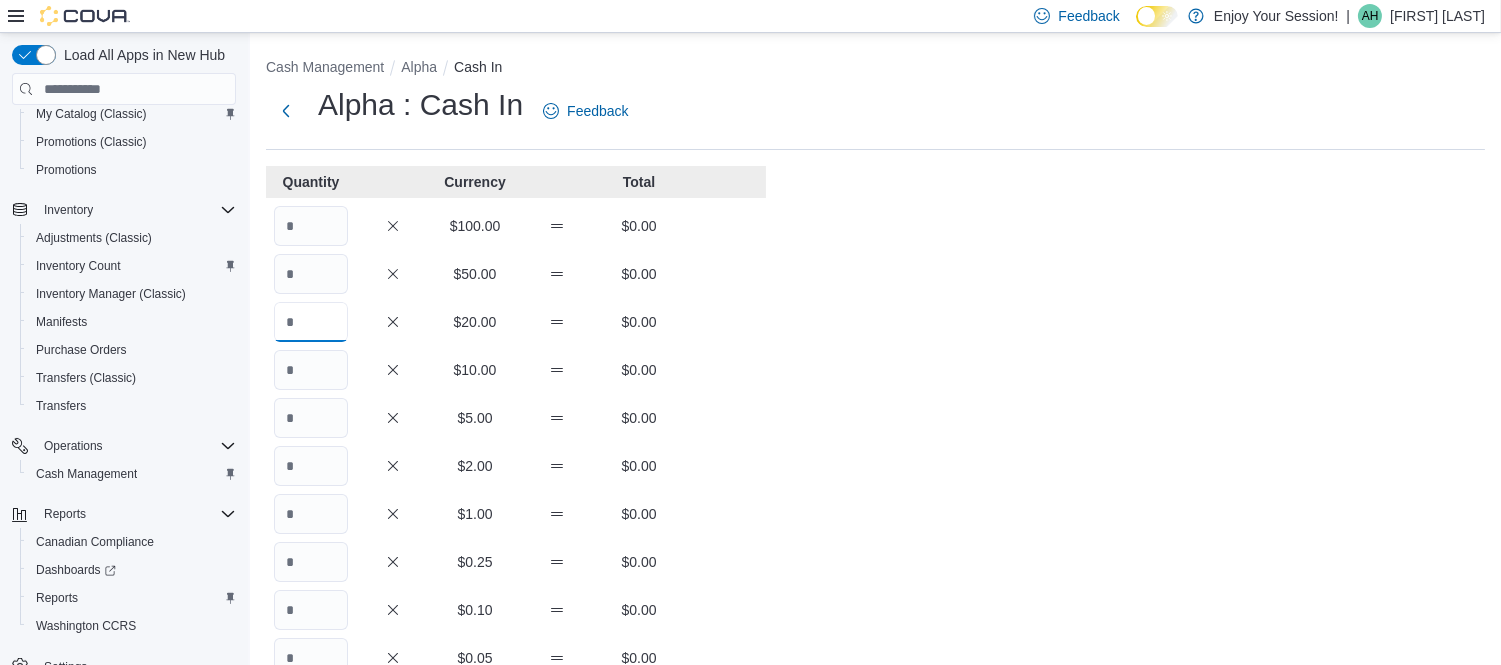 click at bounding box center [311, 322] 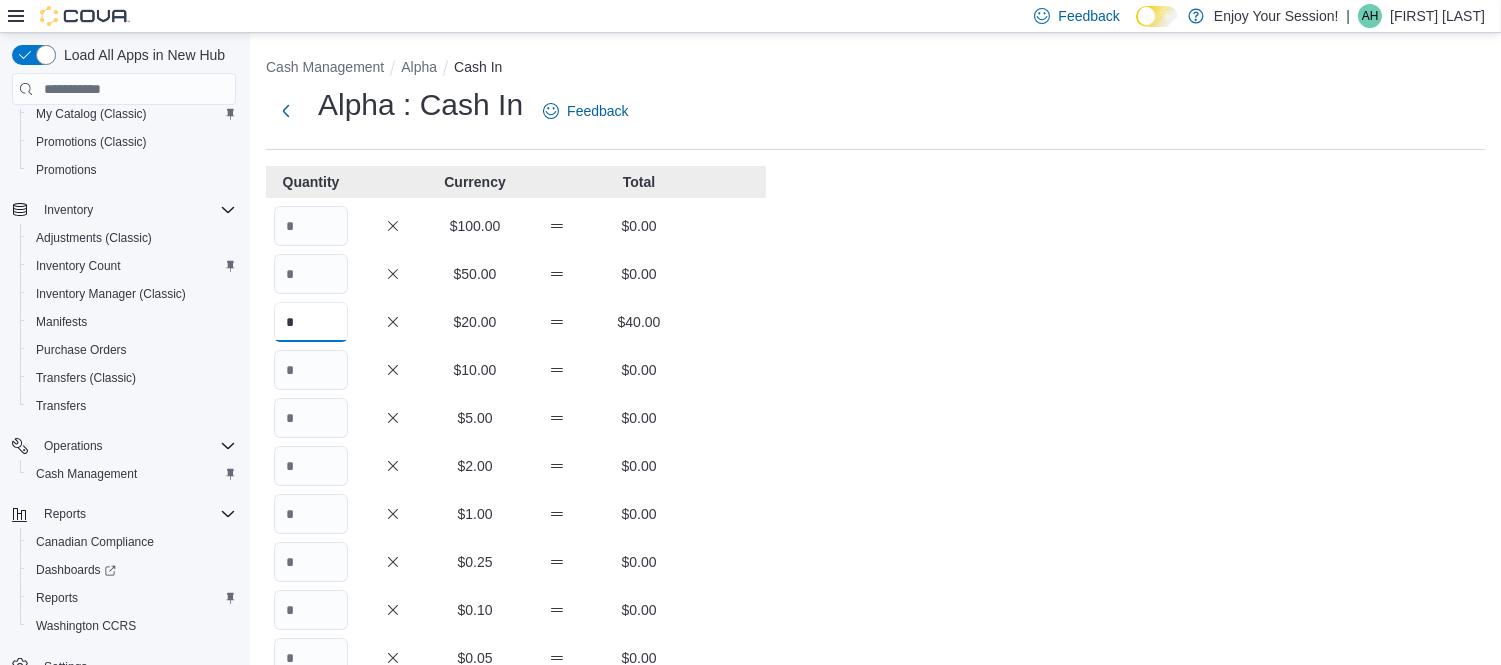 type on "*" 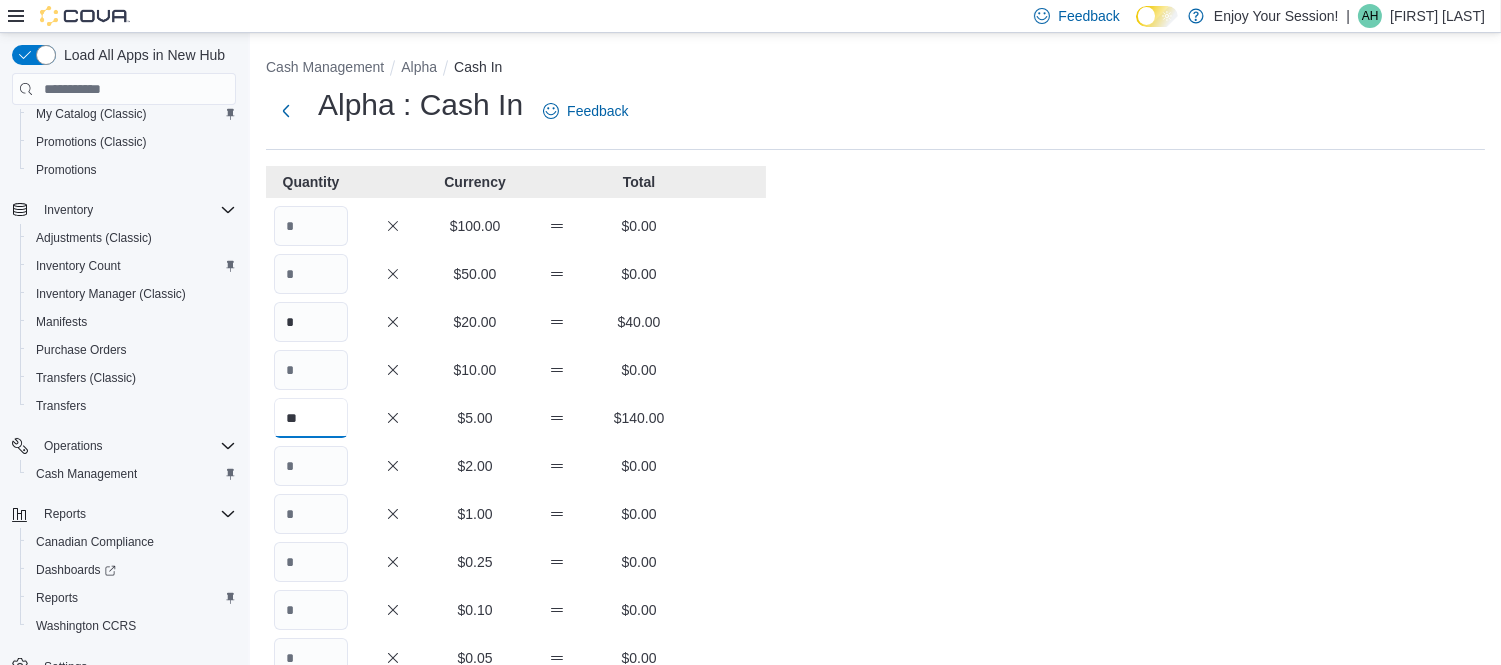 type on "**" 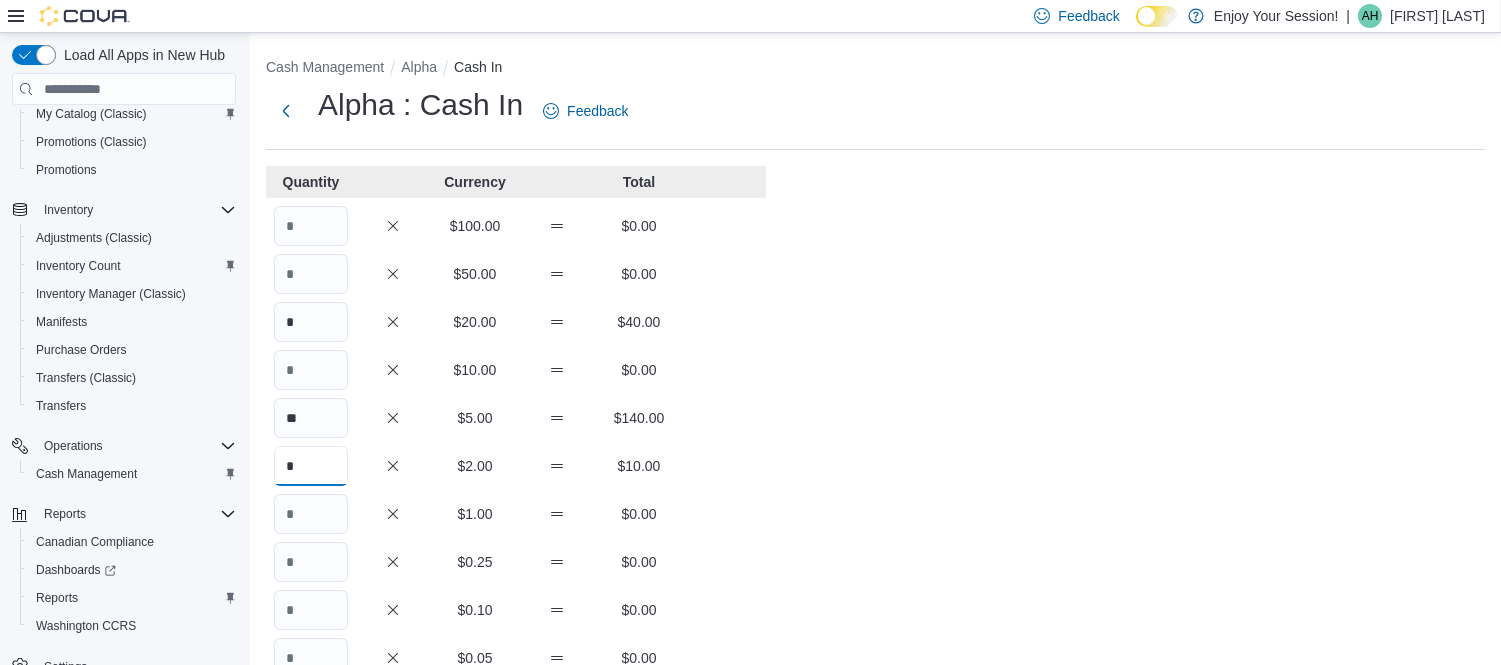 type on "*" 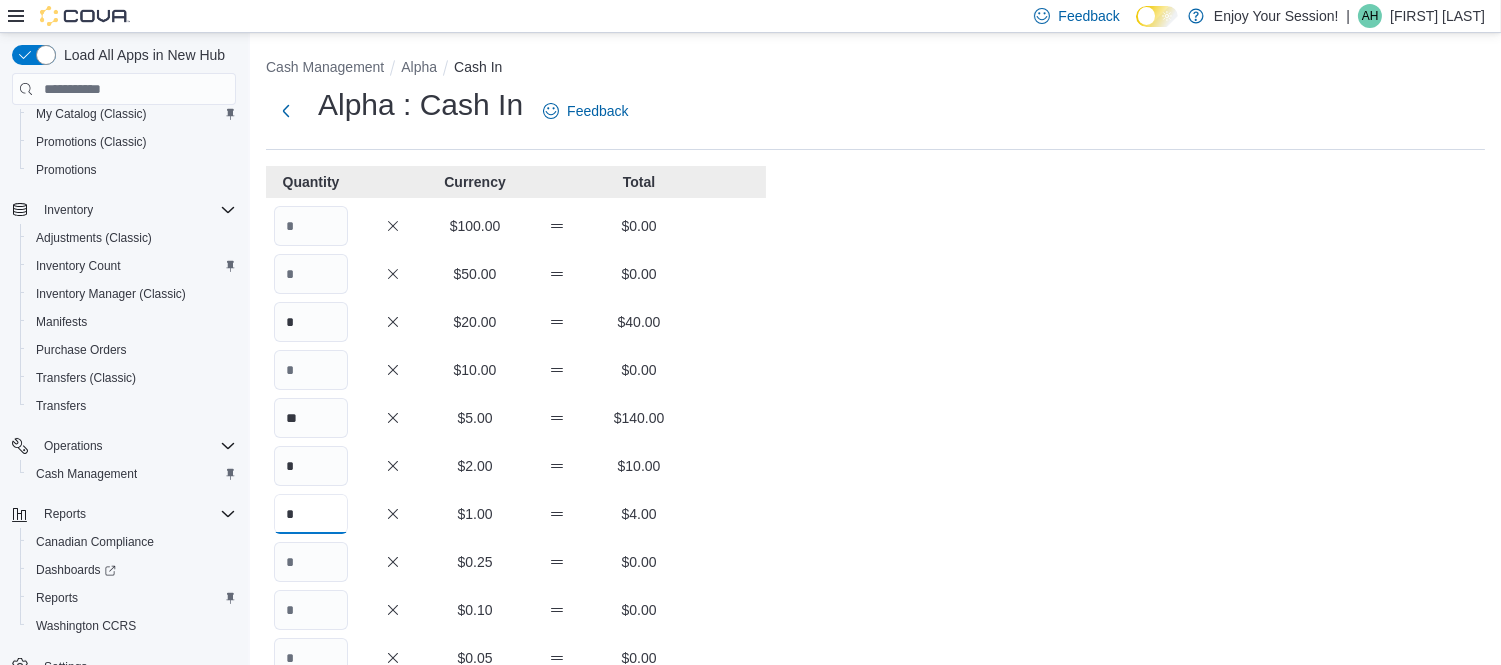 type on "*" 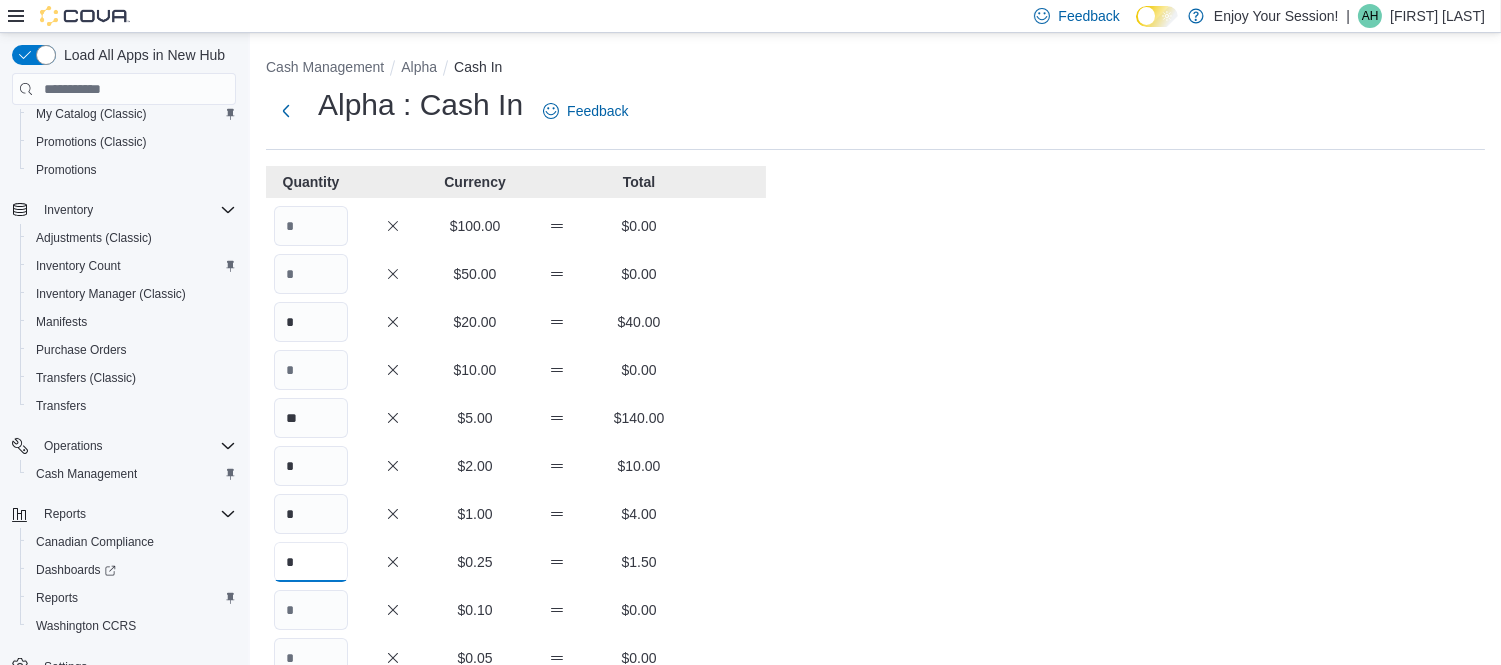 type on "*" 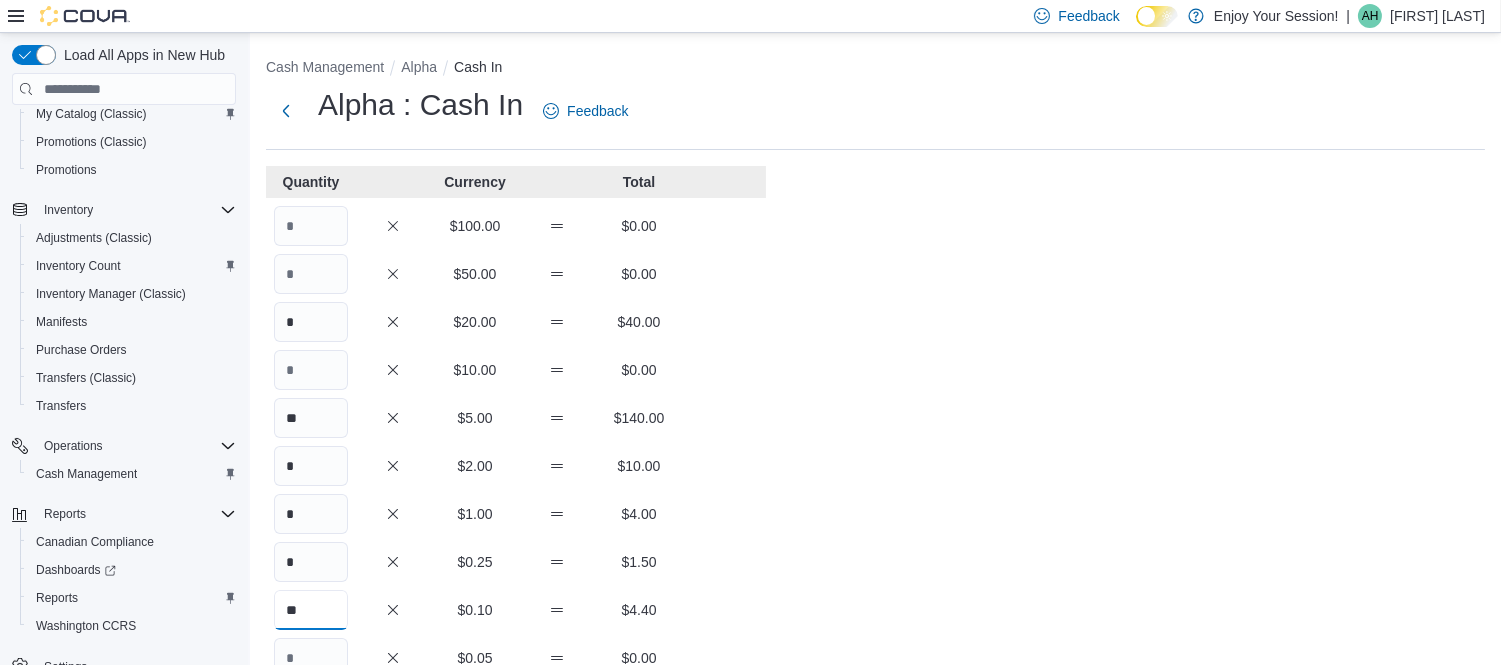 type on "**" 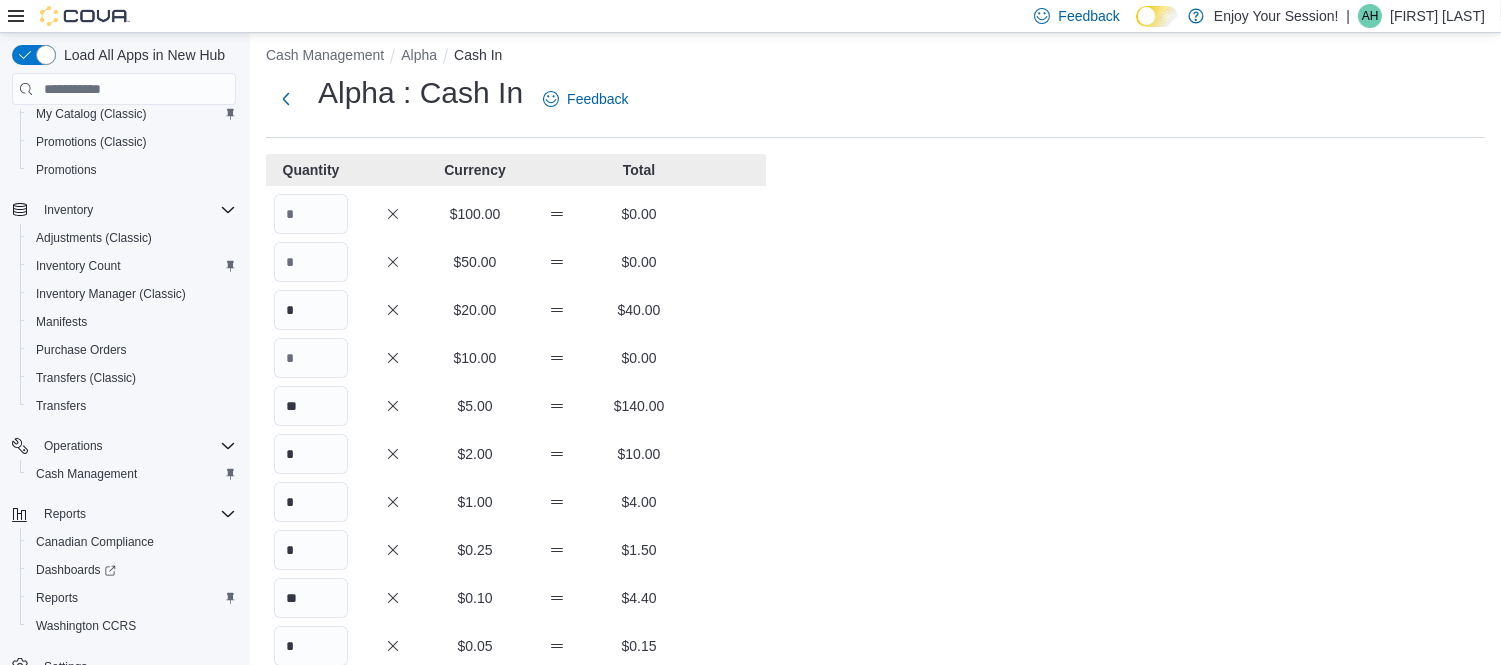 scroll, scrollTop: 373, scrollLeft: 0, axis: vertical 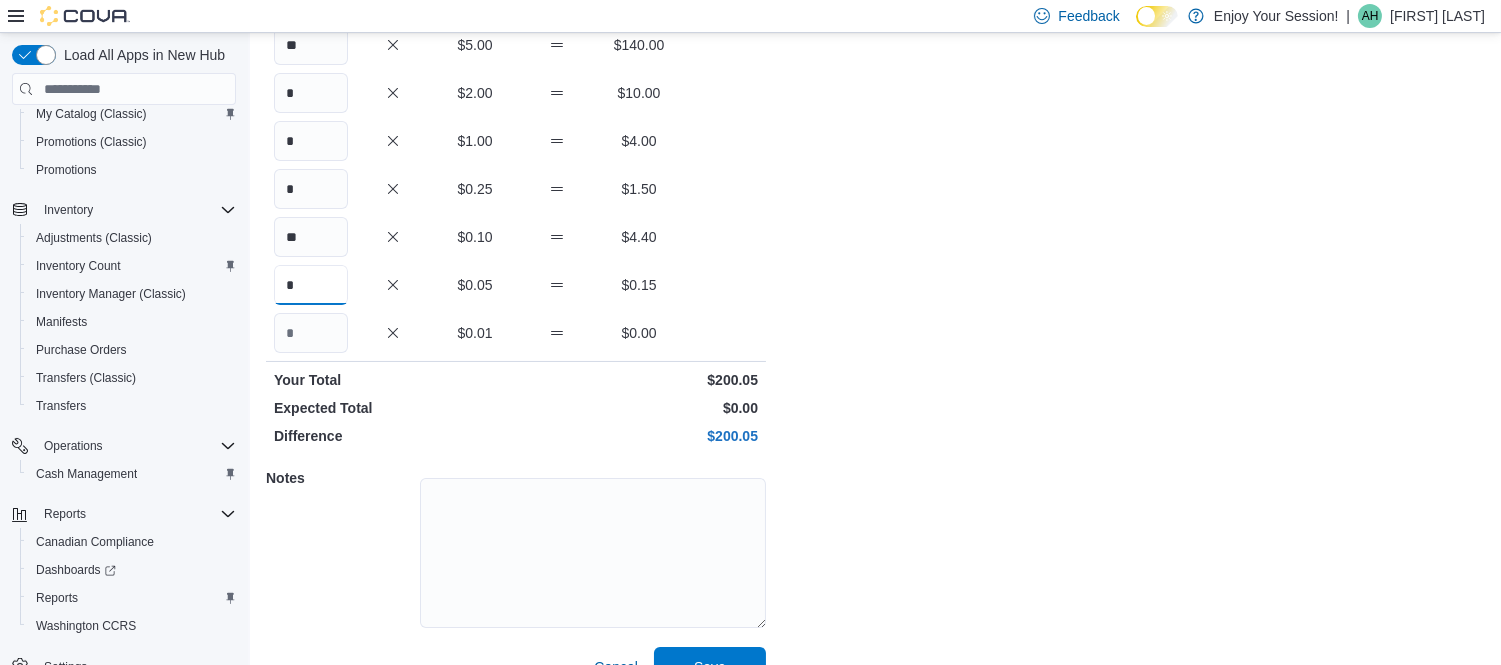 click on "*" at bounding box center [311, 285] 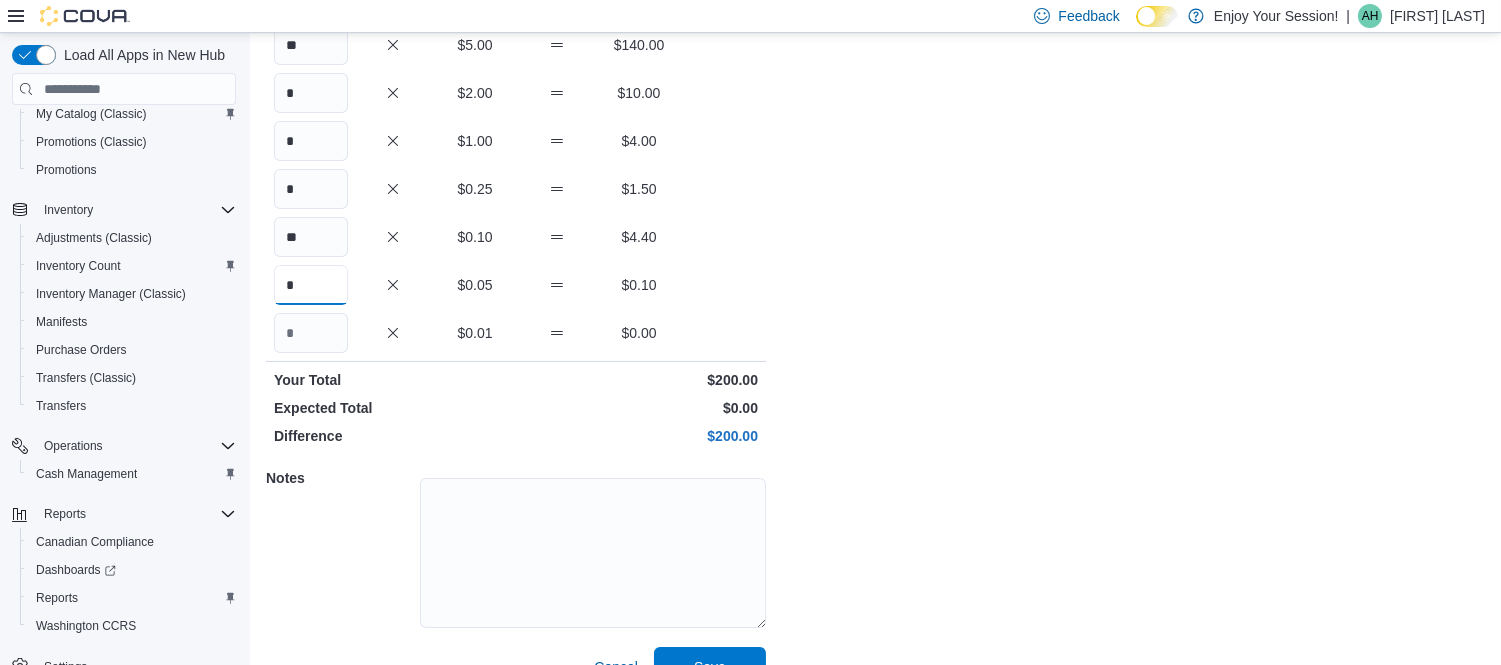 scroll, scrollTop: 411, scrollLeft: 0, axis: vertical 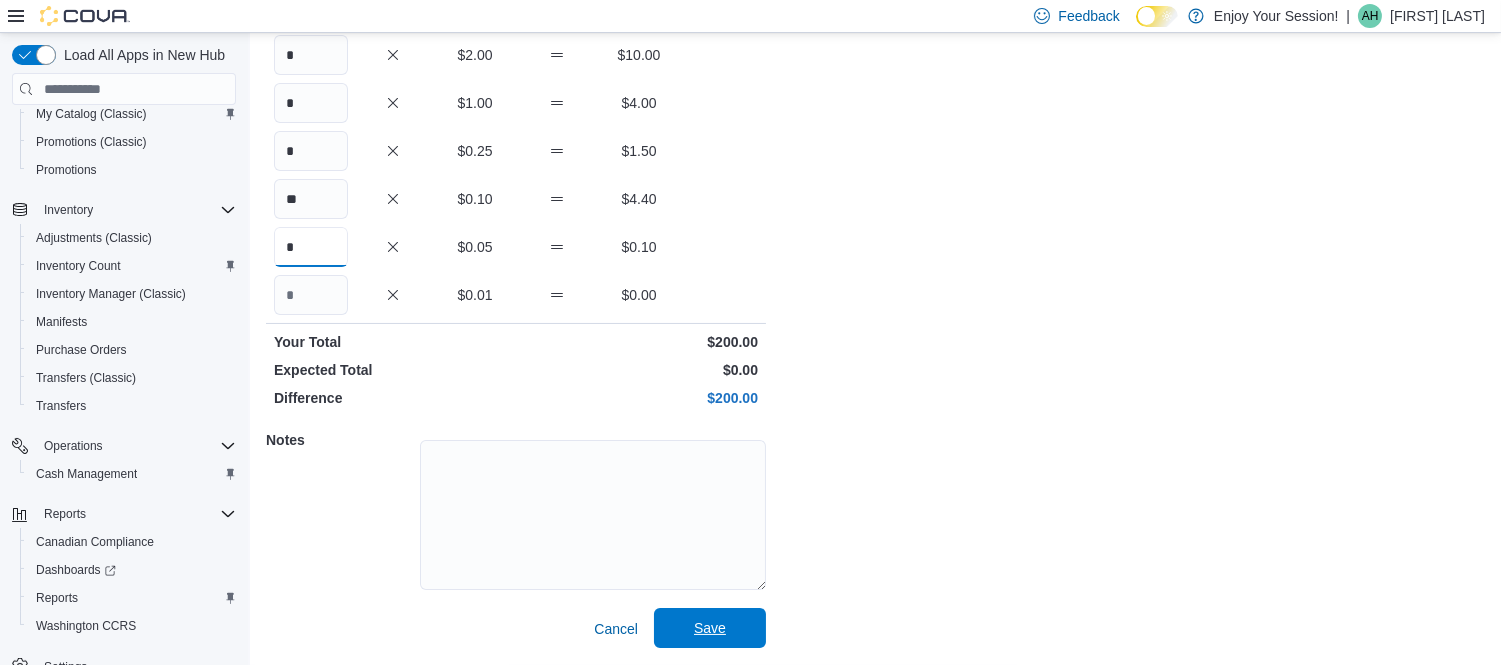 type on "*" 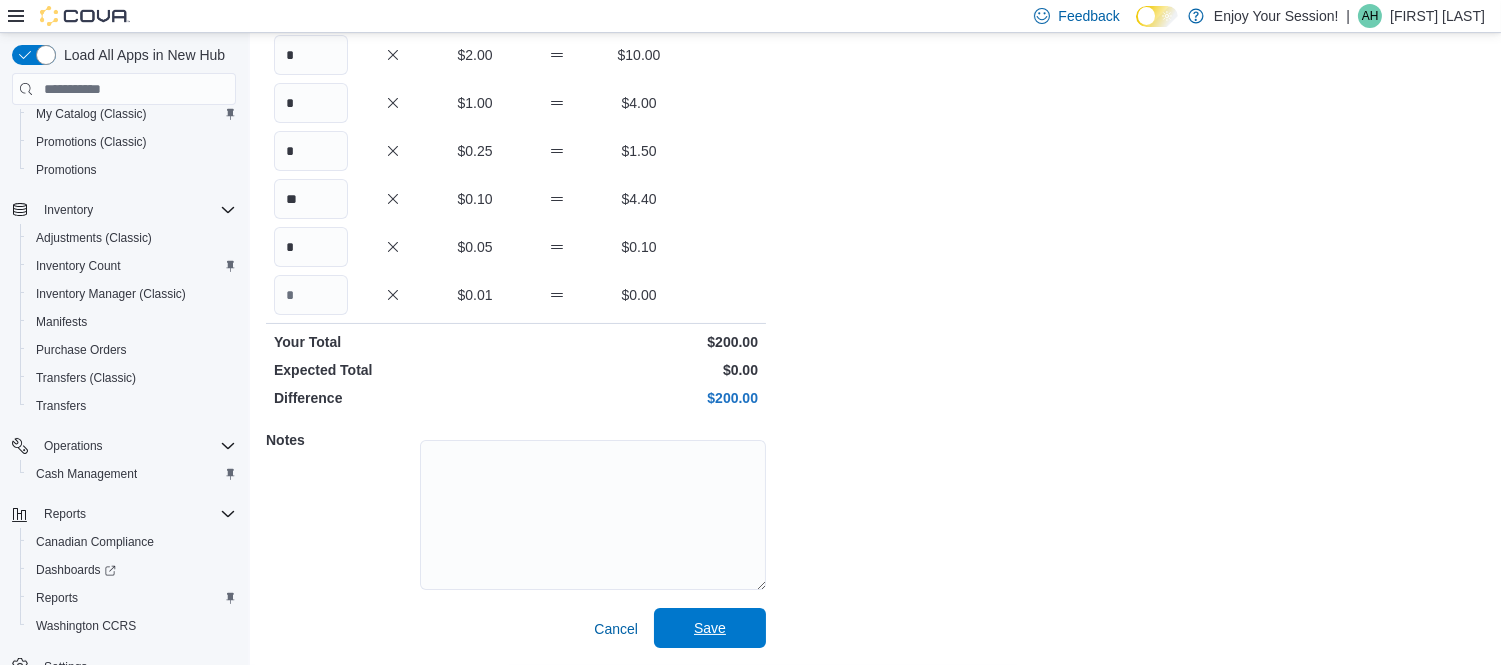 click on "Save" at bounding box center (710, 628) 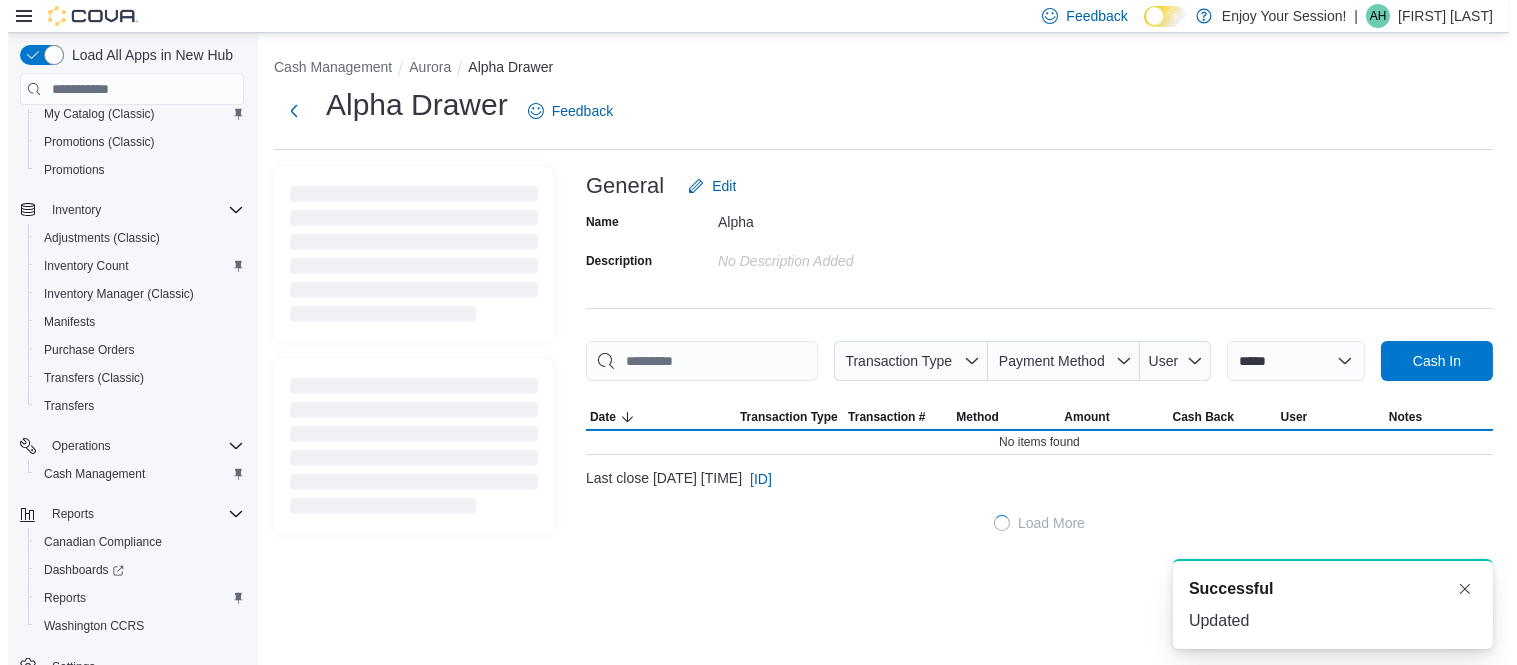 scroll, scrollTop: 0, scrollLeft: 0, axis: both 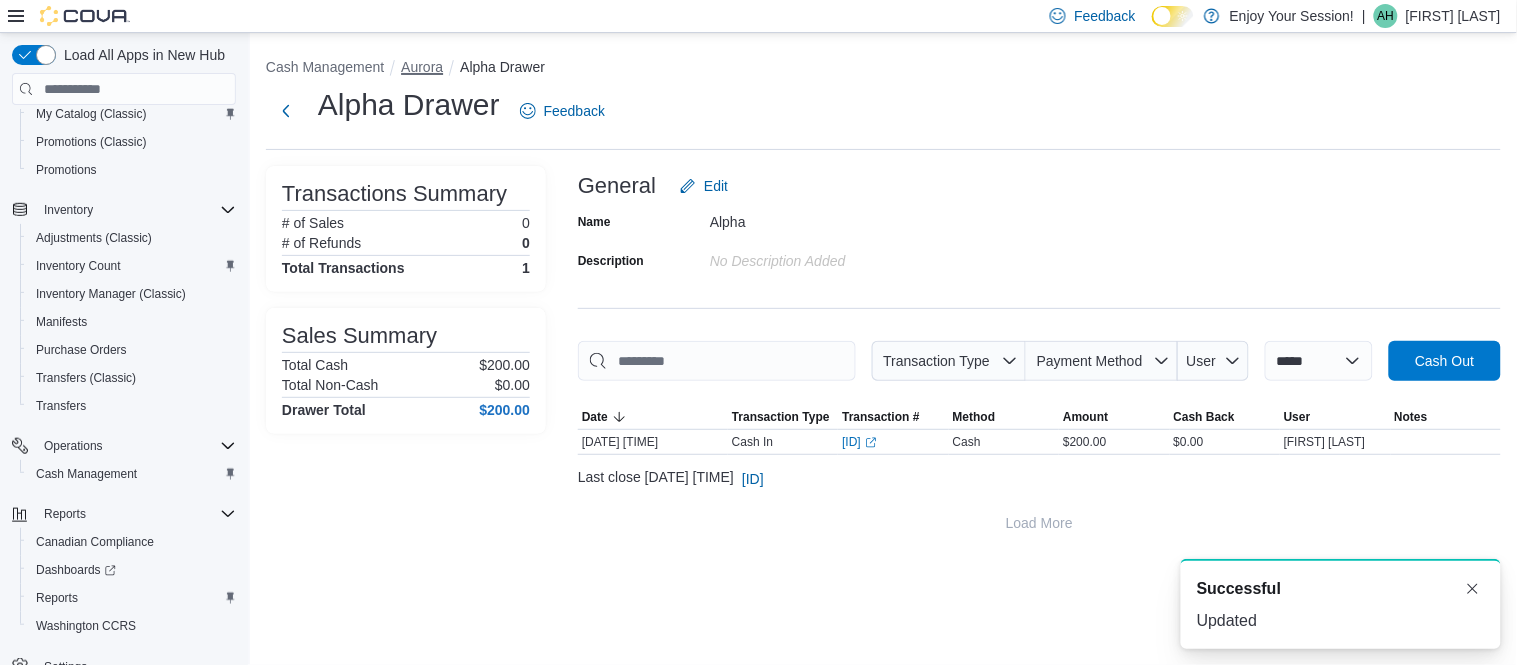 click on "Aurora" at bounding box center [422, 67] 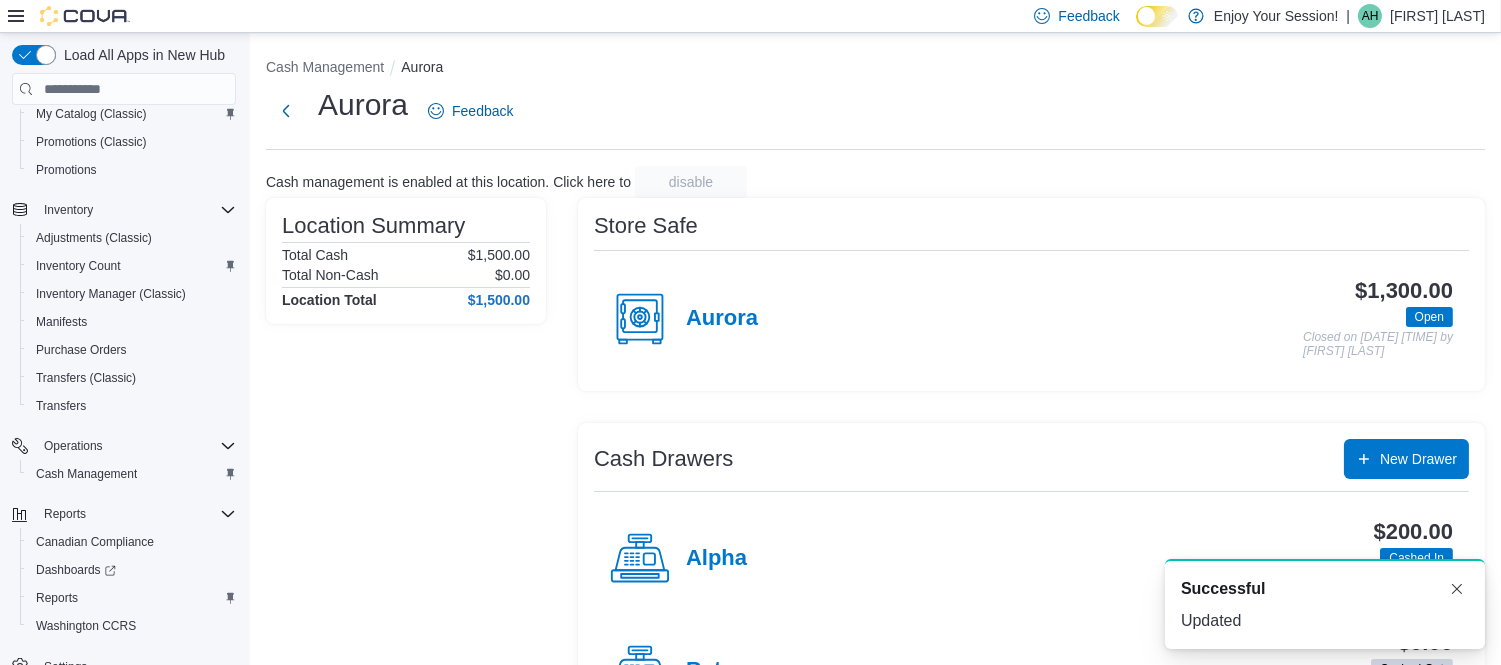 scroll, scrollTop: 93, scrollLeft: 0, axis: vertical 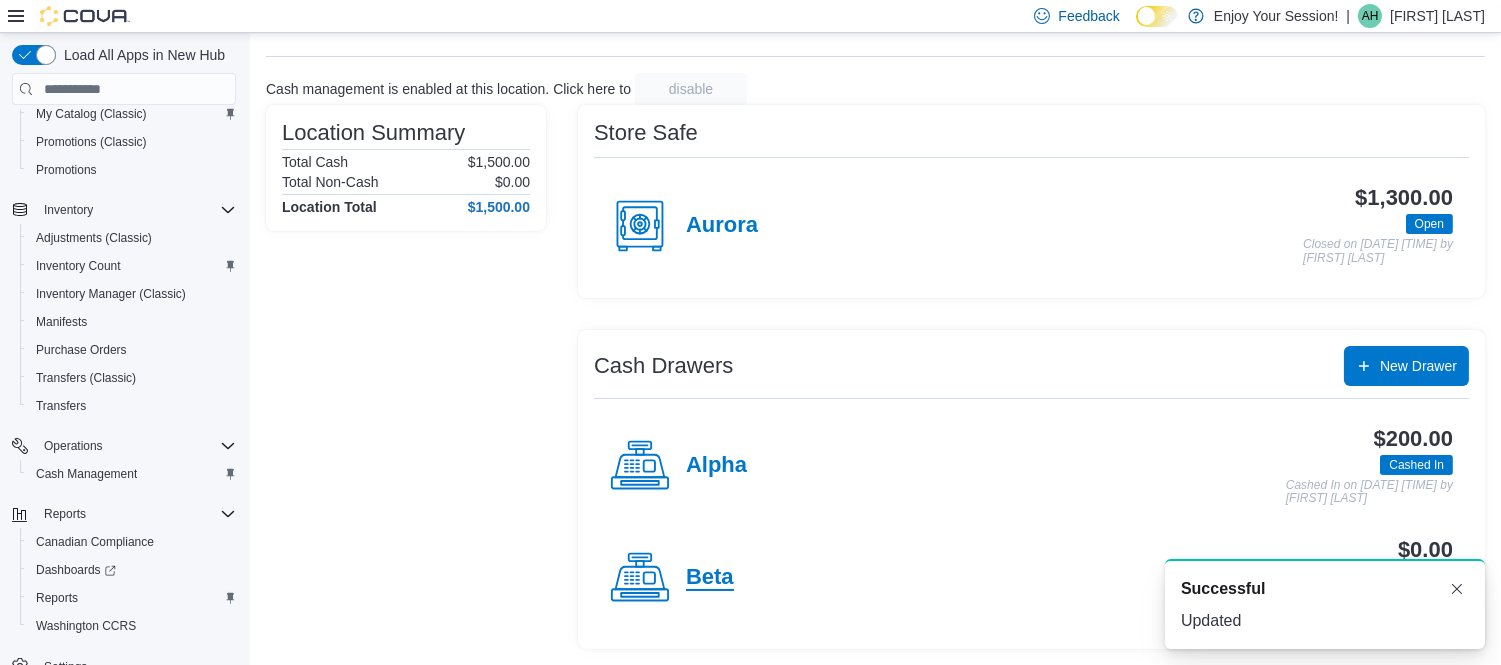 click on "Beta" at bounding box center [710, 578] 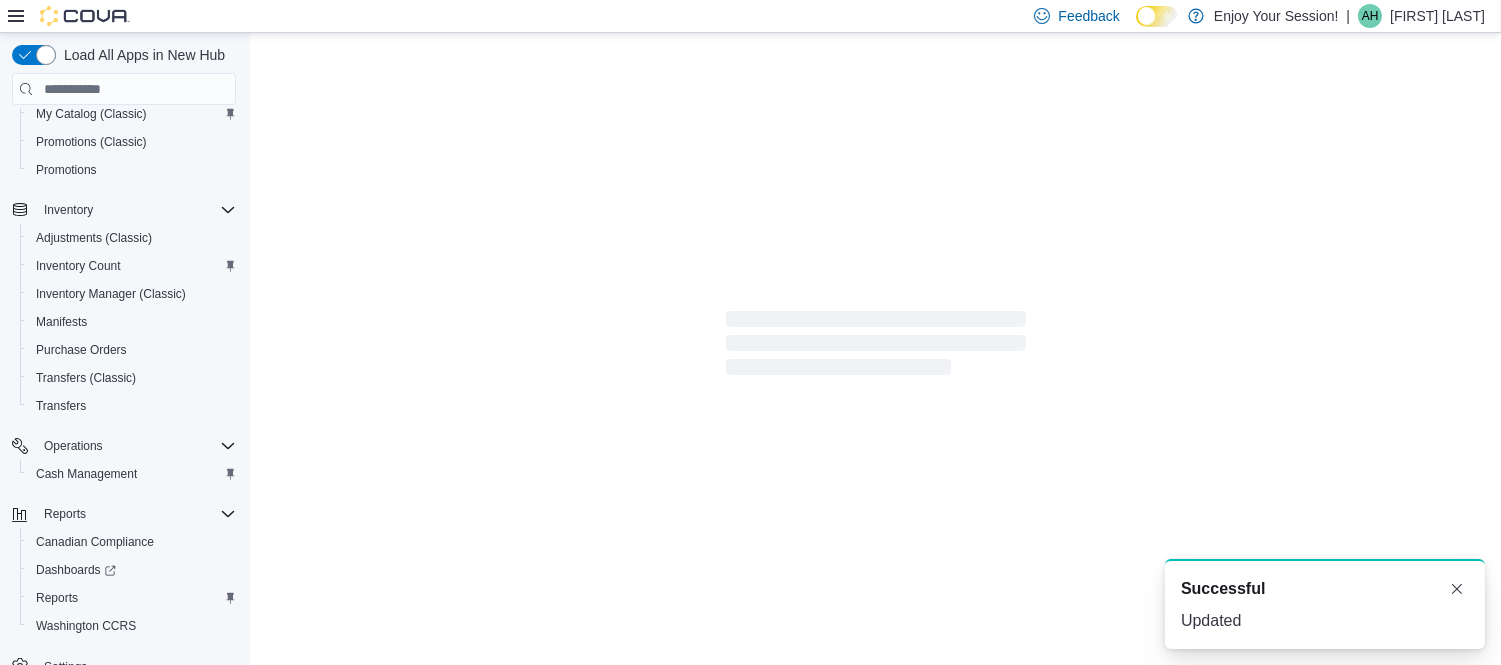 scroll, scrollTop: 0, scrollLeft: 0, axis: both 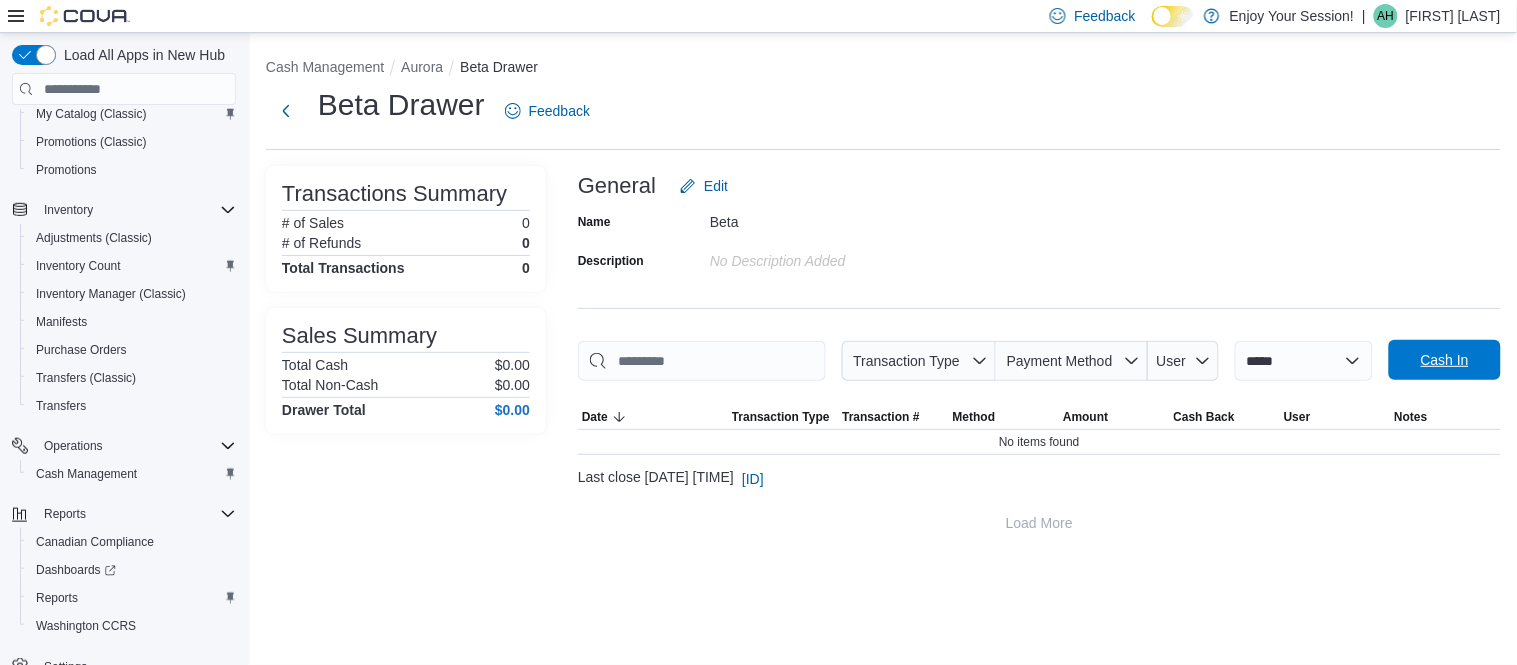 click on "Cash In" at bounding box center (1445, 360) 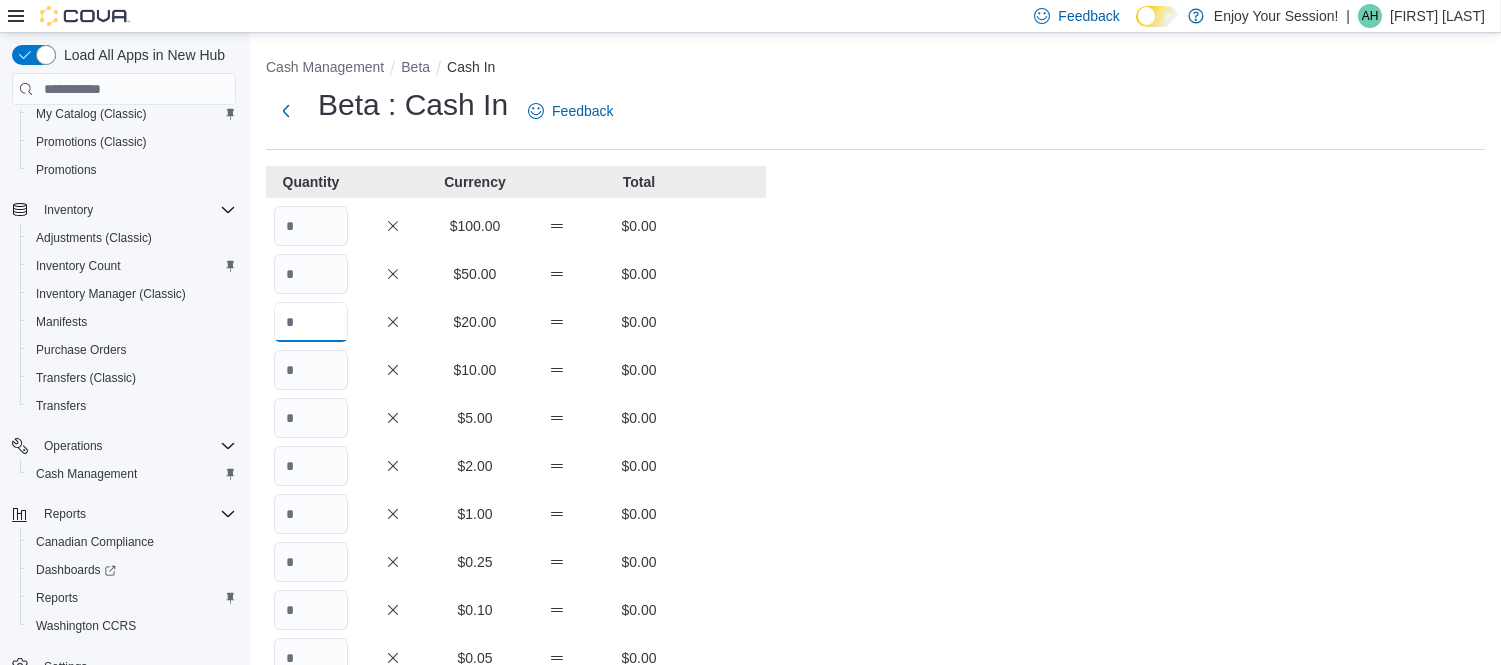 click at bounding box center (311, 322) 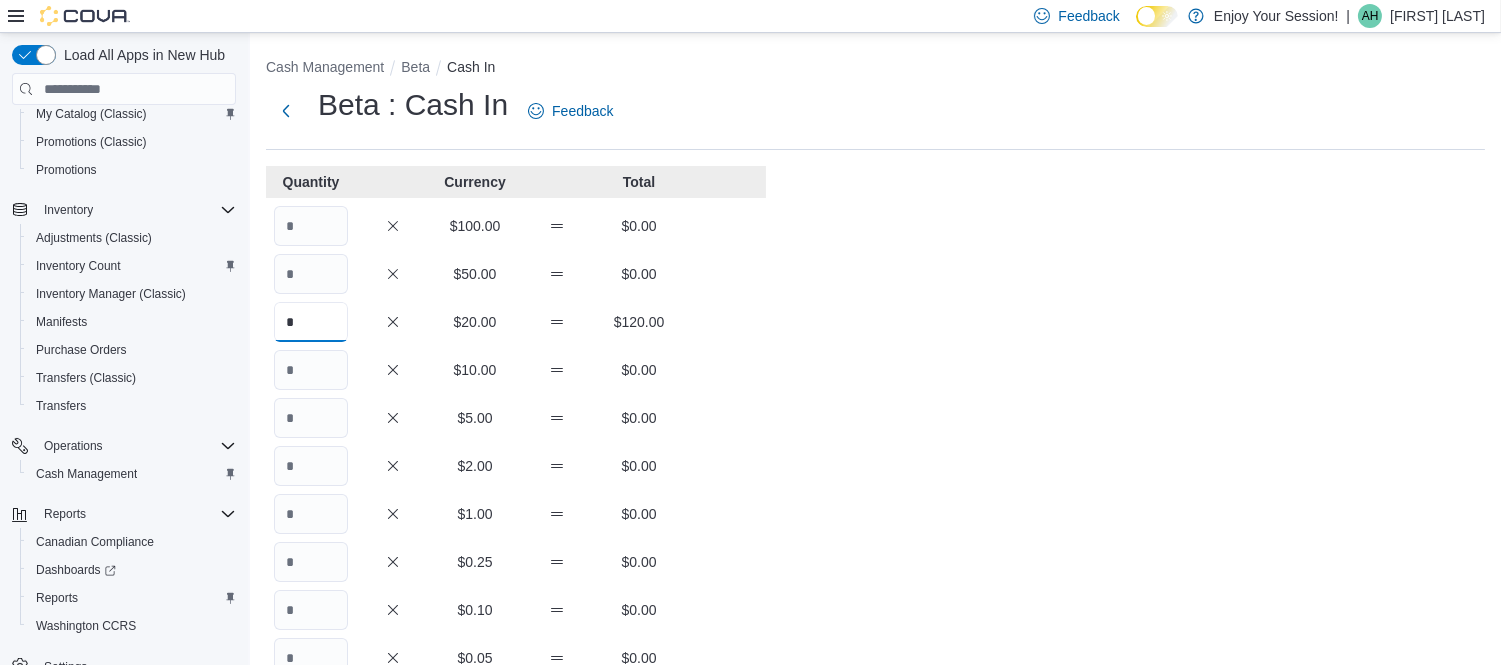 type on "*" 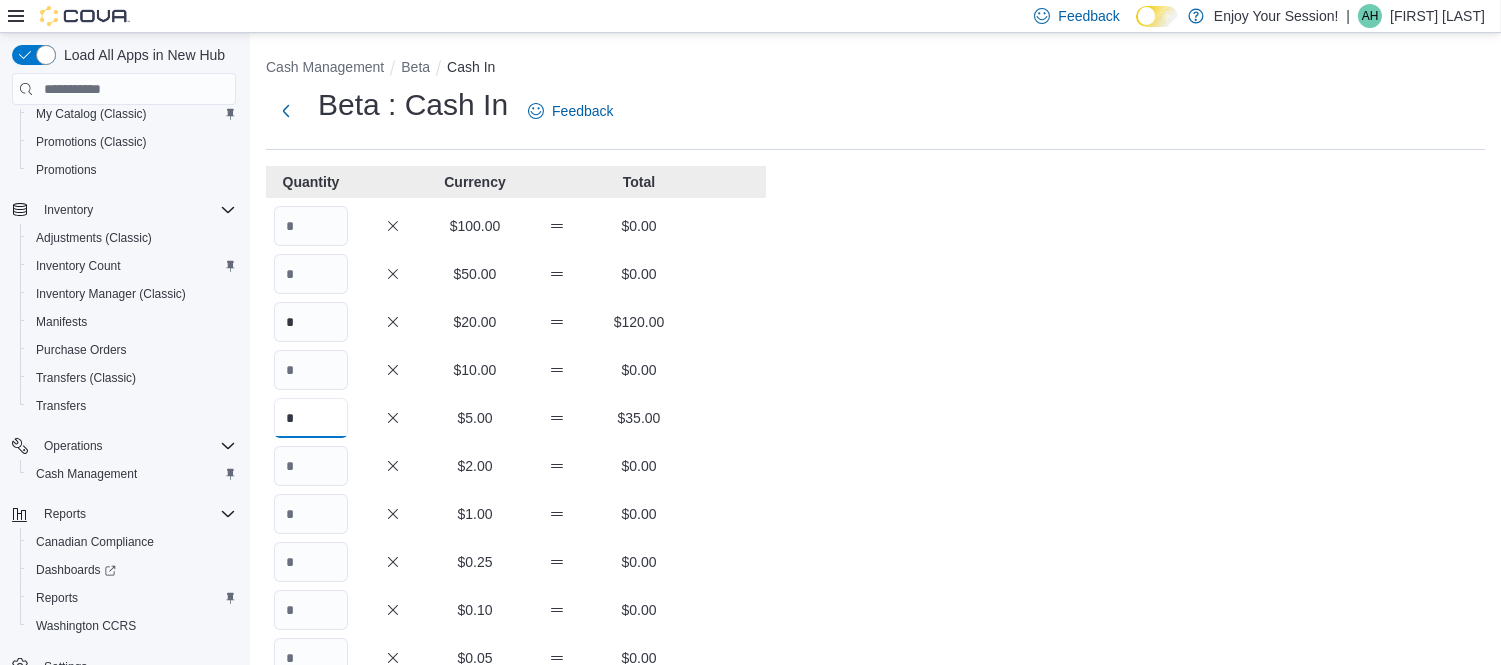 type on "*" 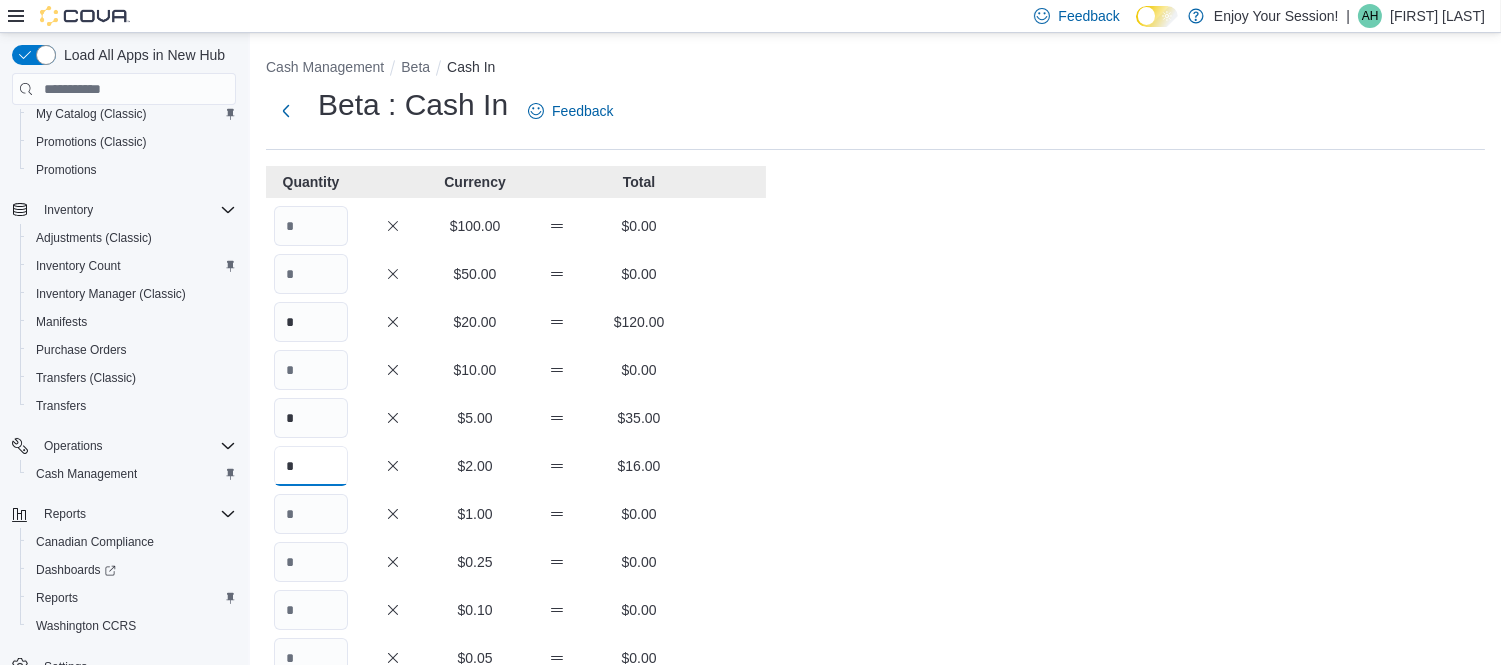 type on "*" 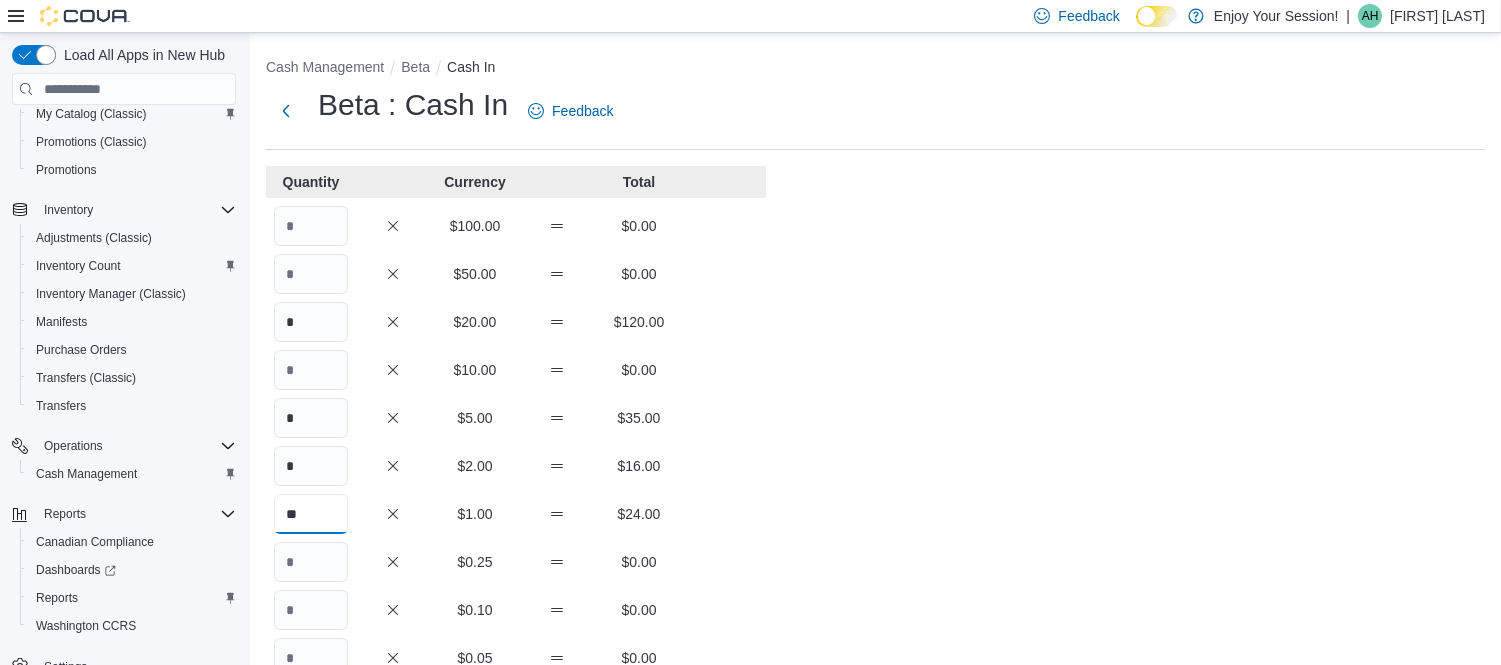 type on "**" 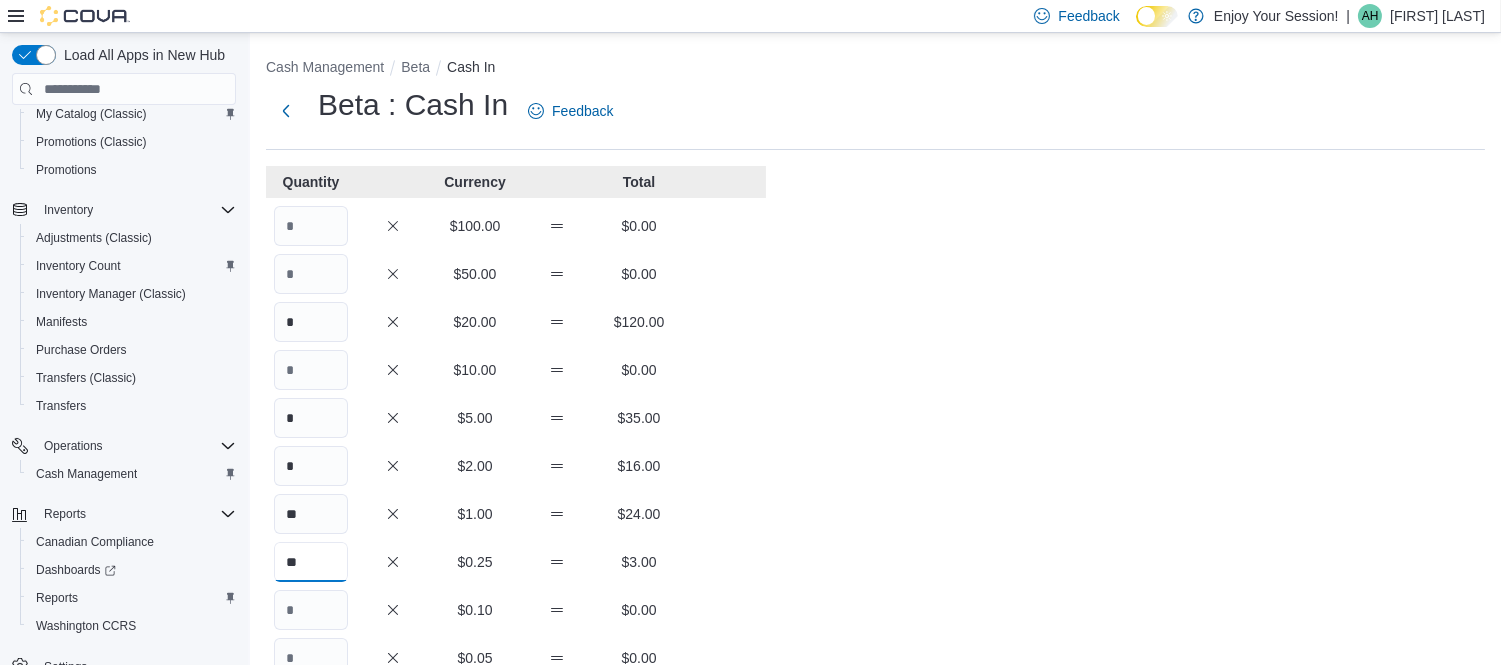 type on "**" 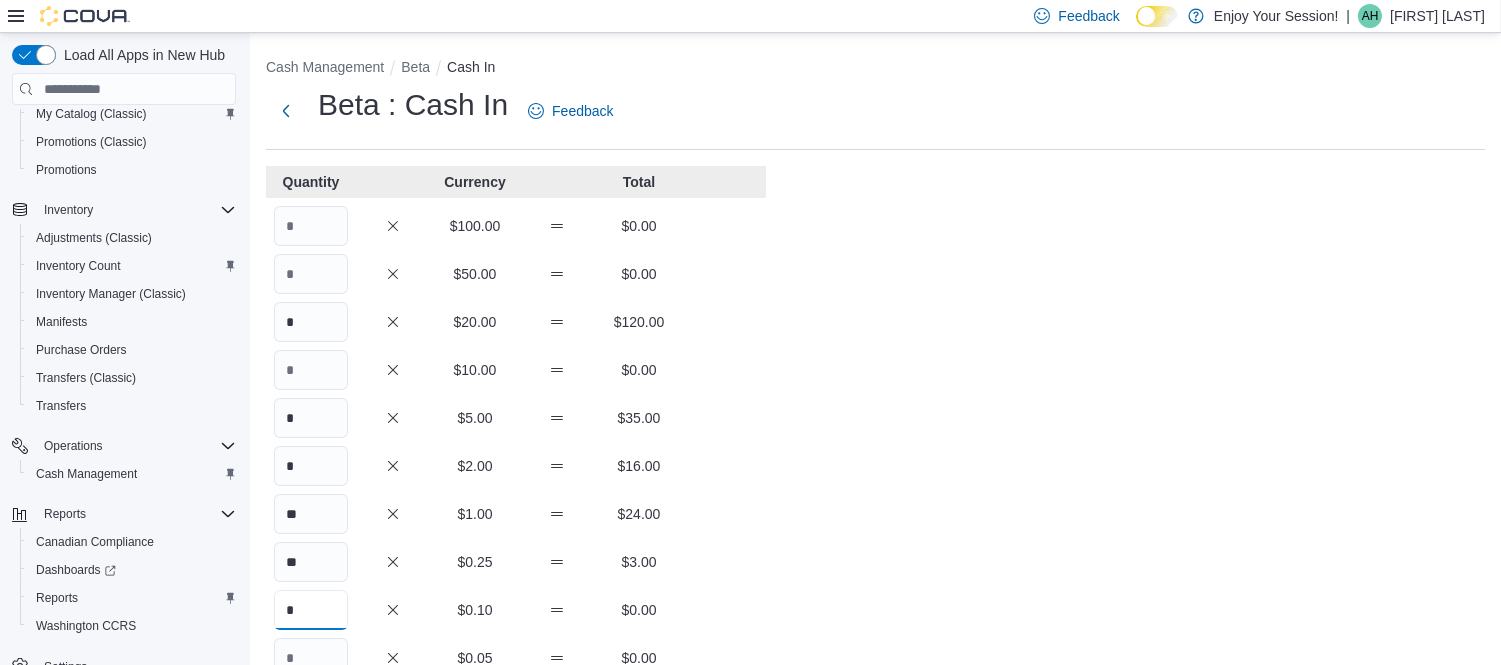 type on "*" 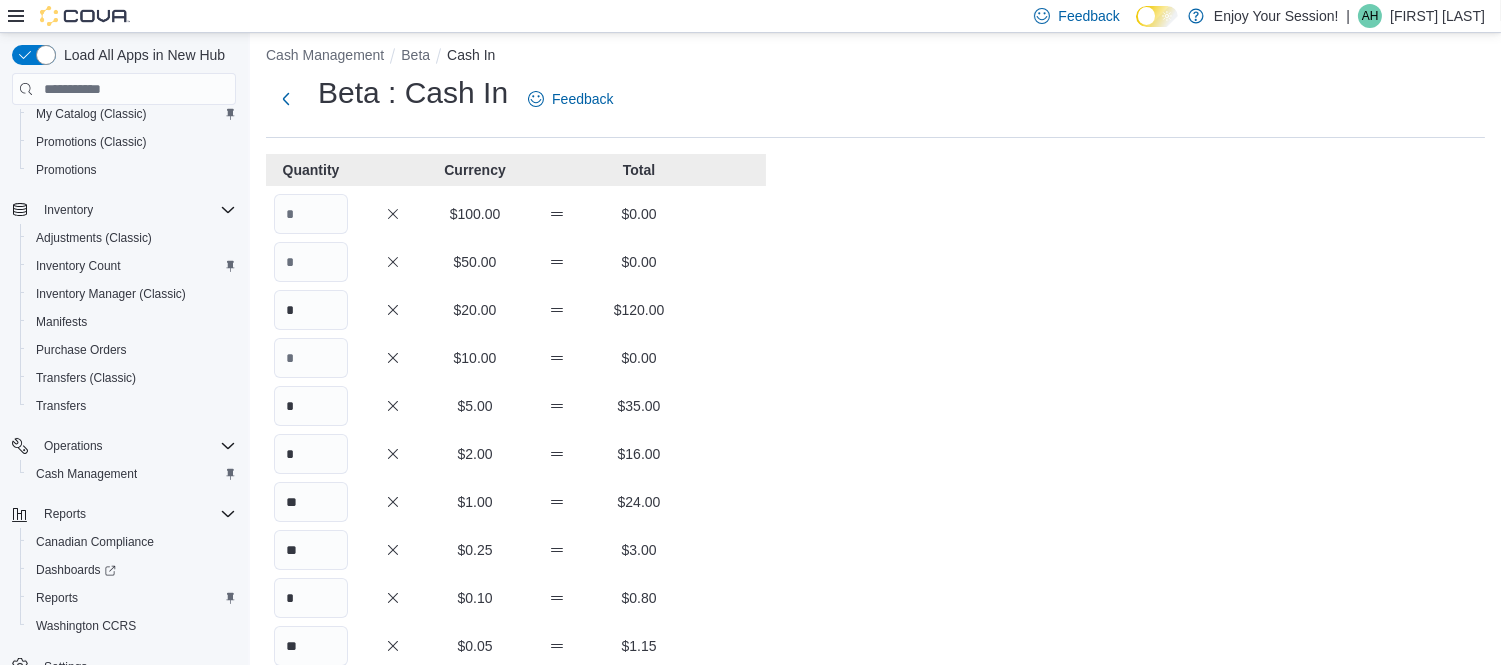 scroll, scrollTop: 373, scrollLeft: 0, axis: vertical 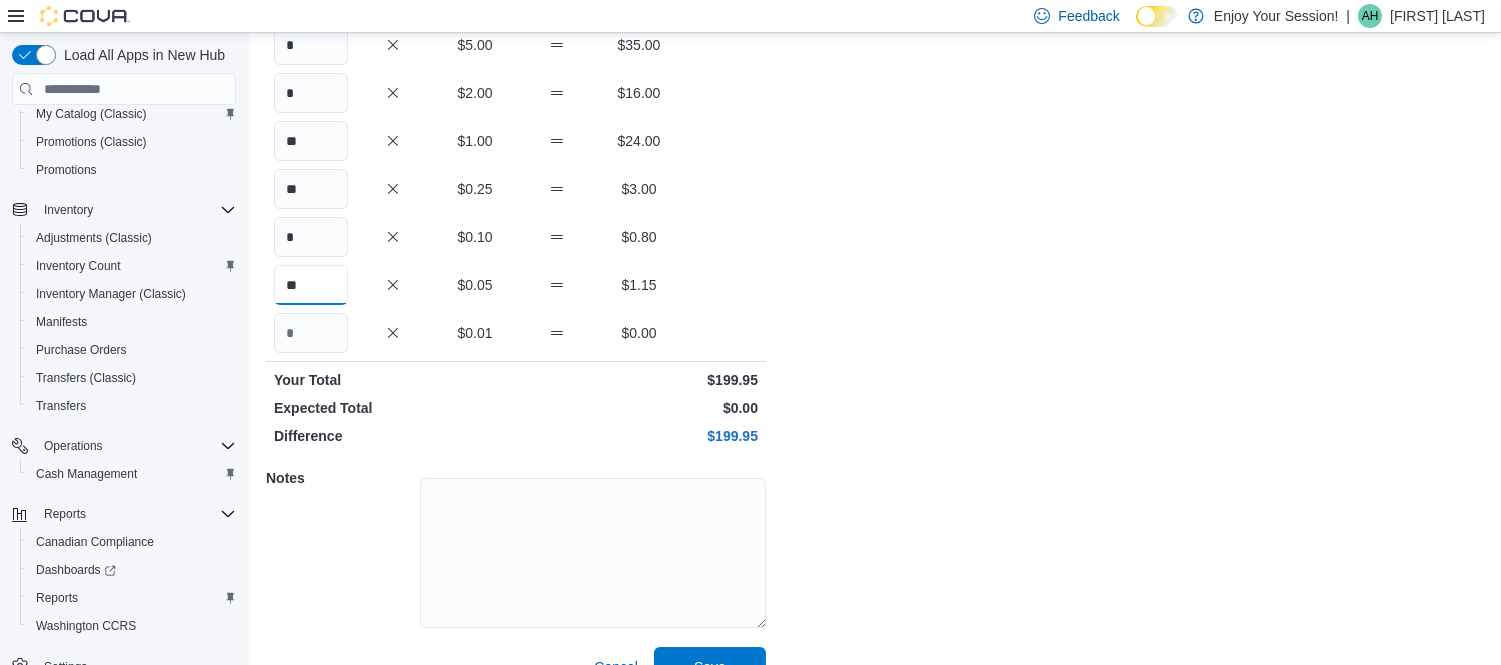 click on "**" at bounding box center (311, 285) 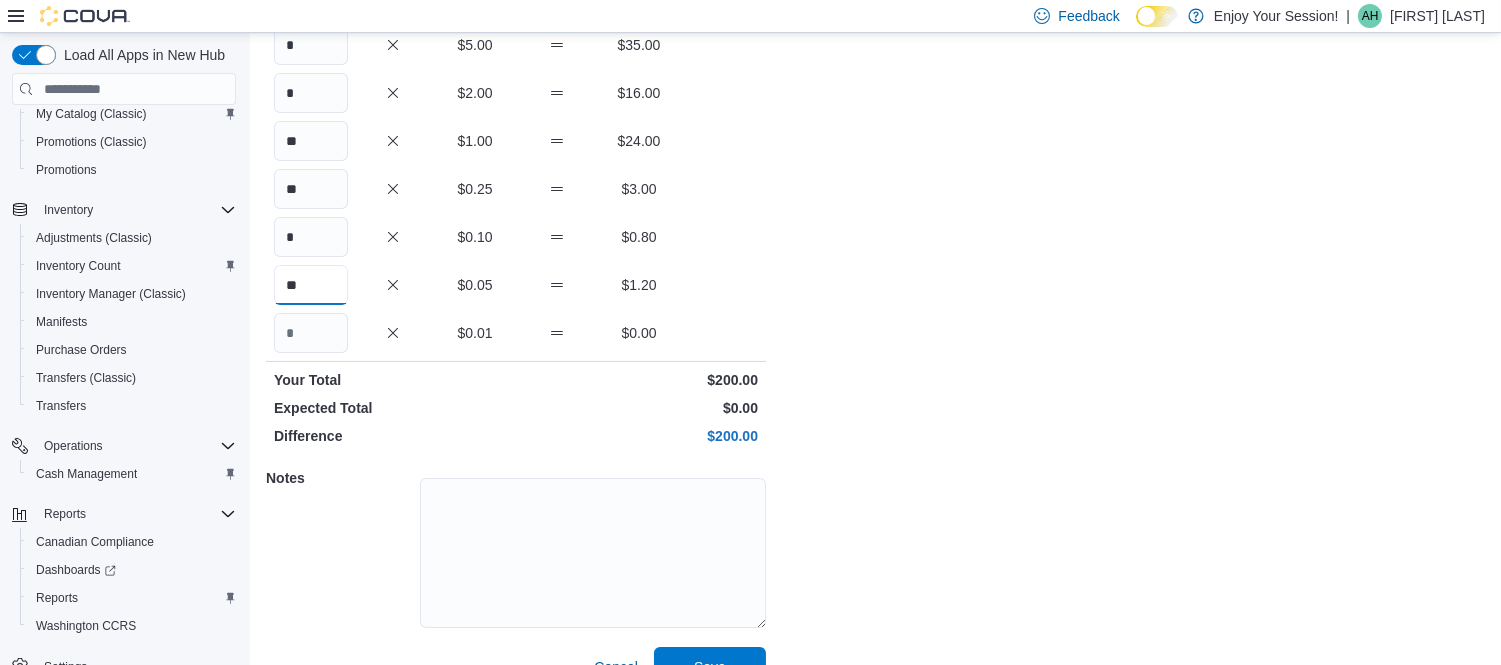 scroll, scrollTop: 411, scrollLeft: 0, axis: vertical 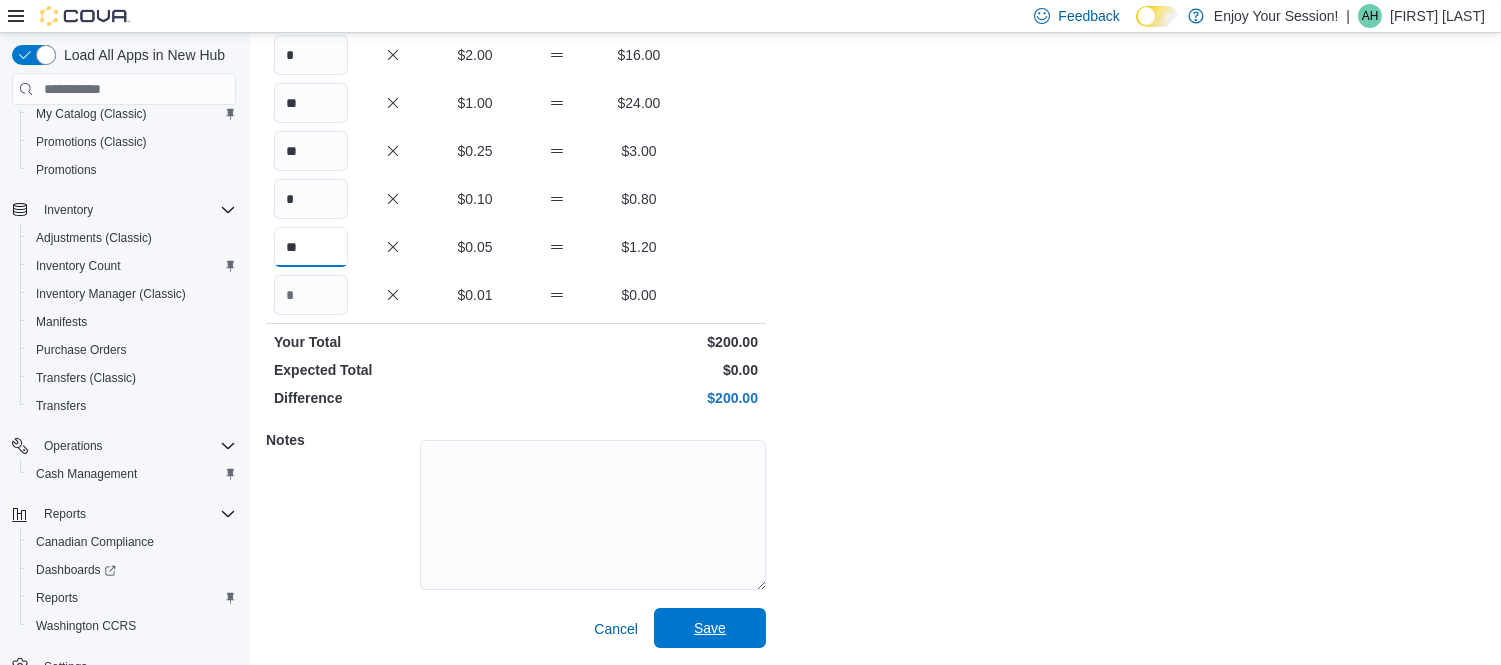 type on "**" 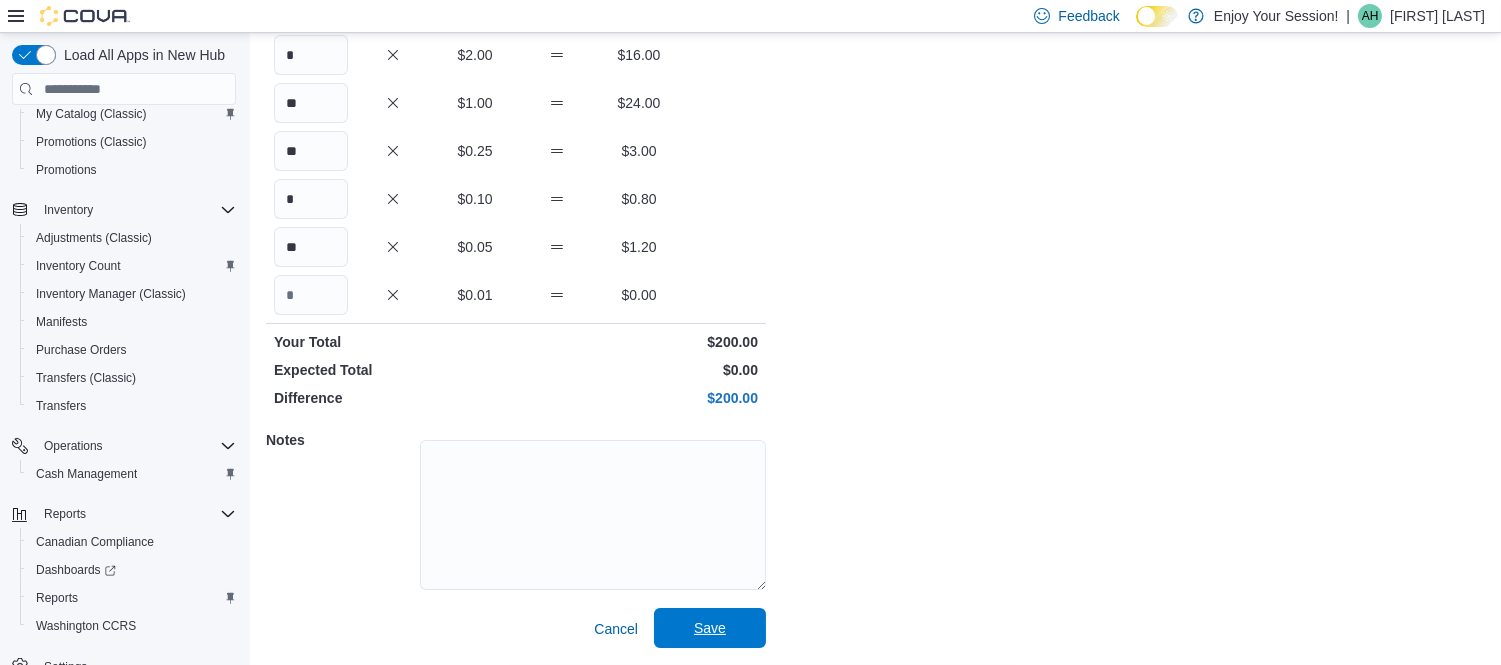 click on "Save" at bounding box center (710, 628) 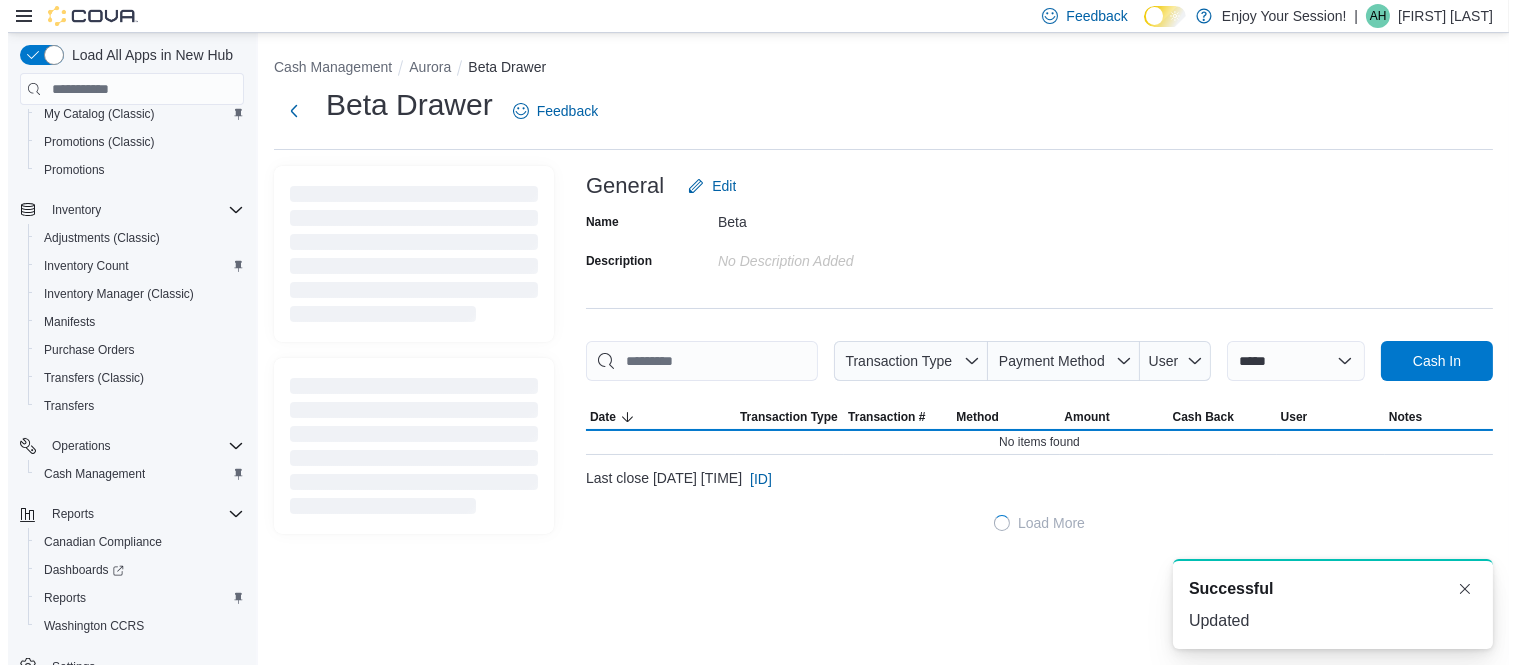 scroll, scrollTop: 0, scrollLeft: 0, axis: both 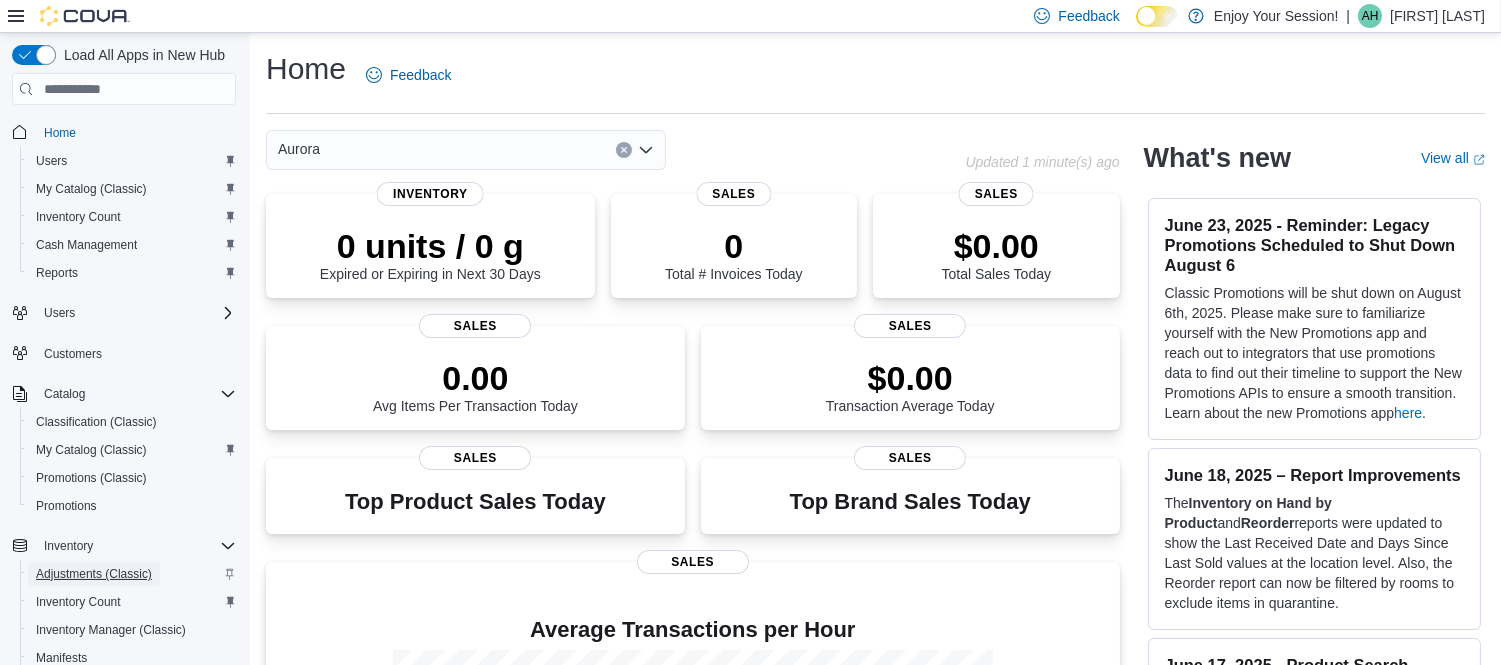 click on "Adjustments (Classic)" at bounding box center (94, 574) 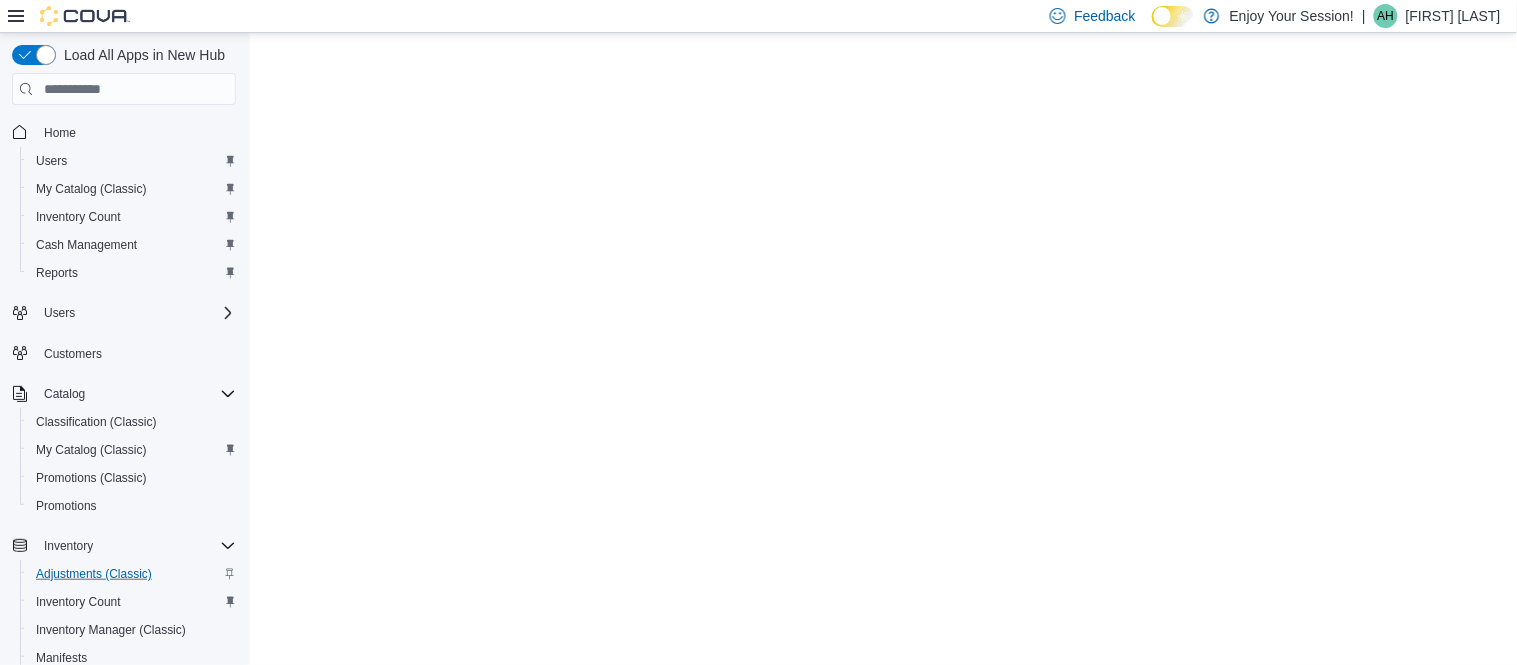 scroll, scrollTop: 0, scrollLeft: 0, axis: both 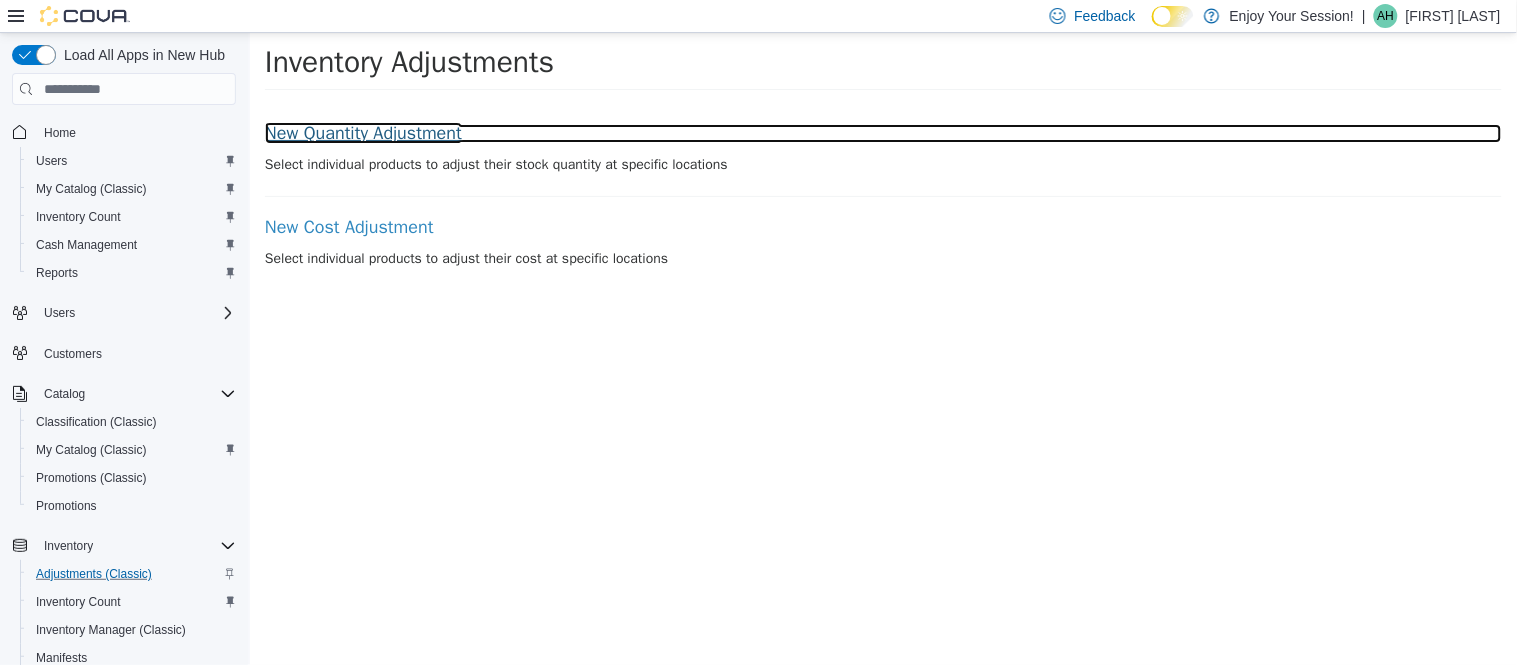 click on "New Quantity Adjustment" at bounding box center (882, 134) 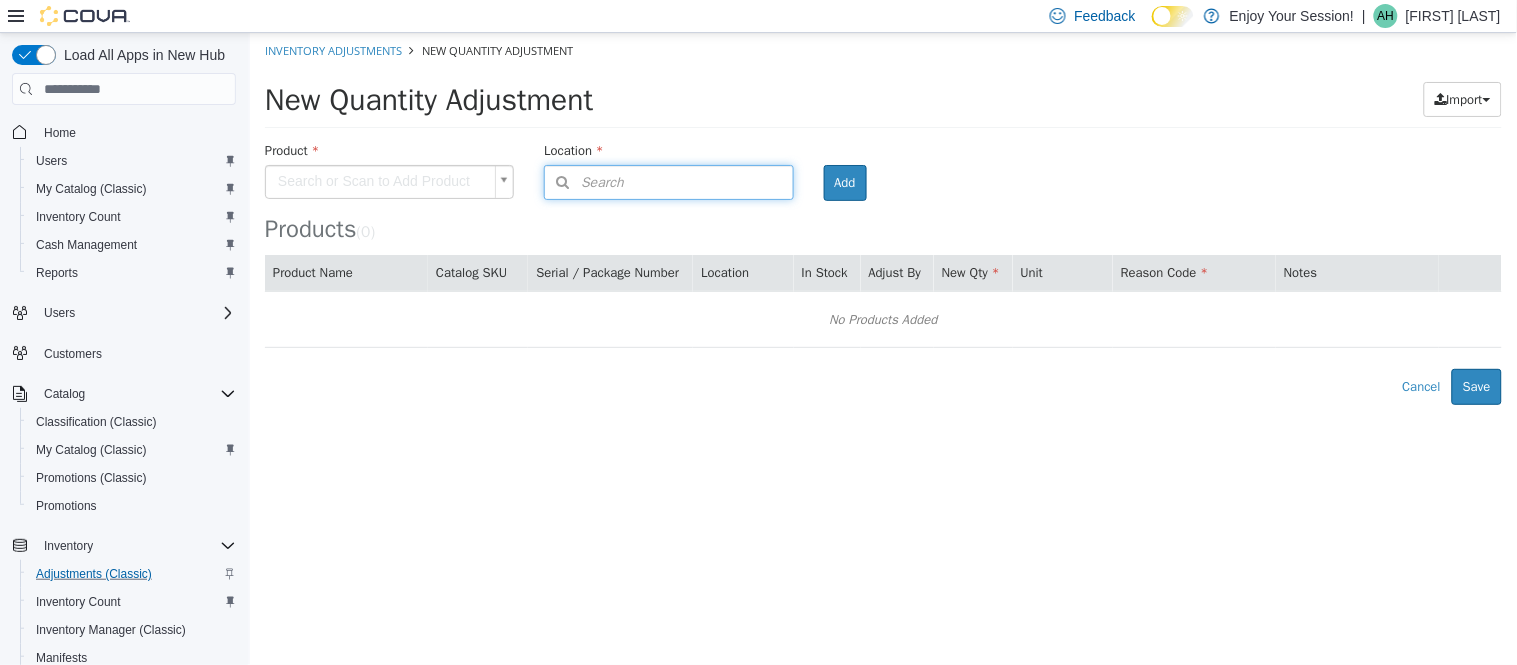 click on "Search" at bounding box center [667, 182] 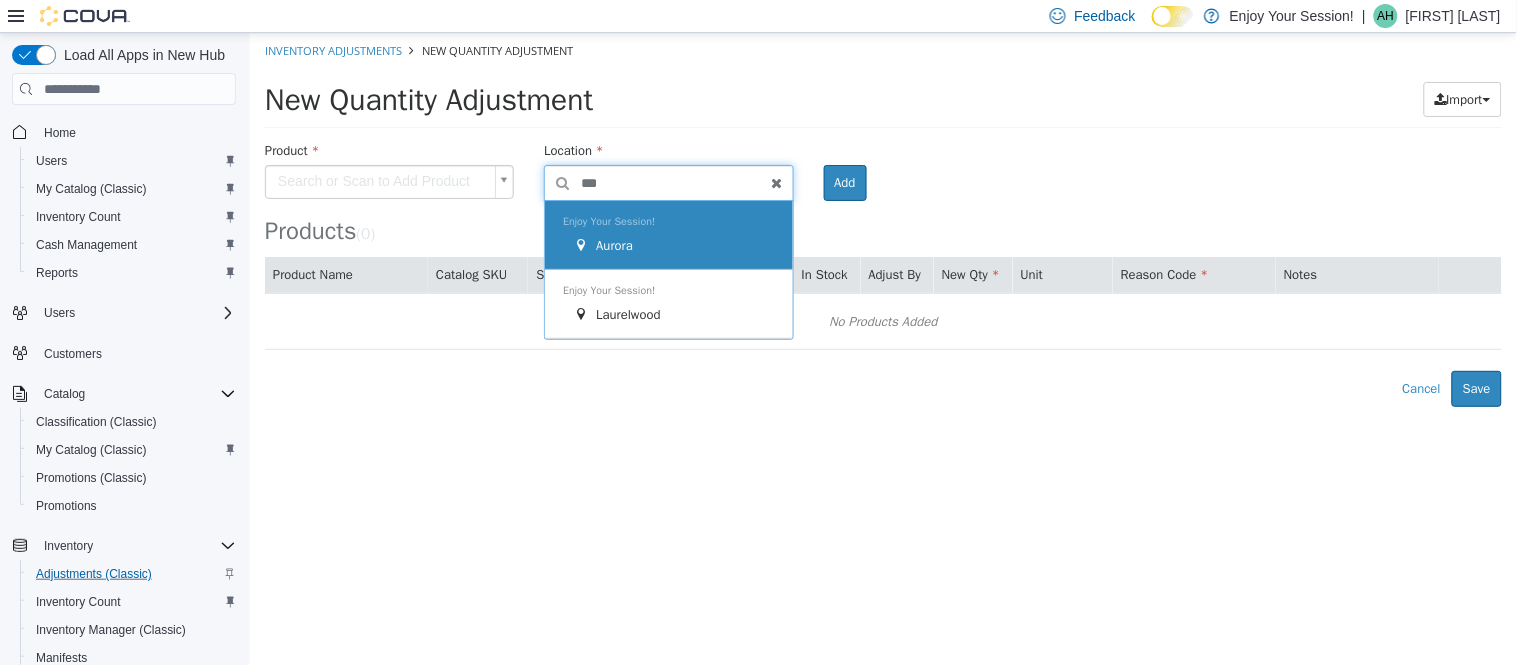 type on "***" 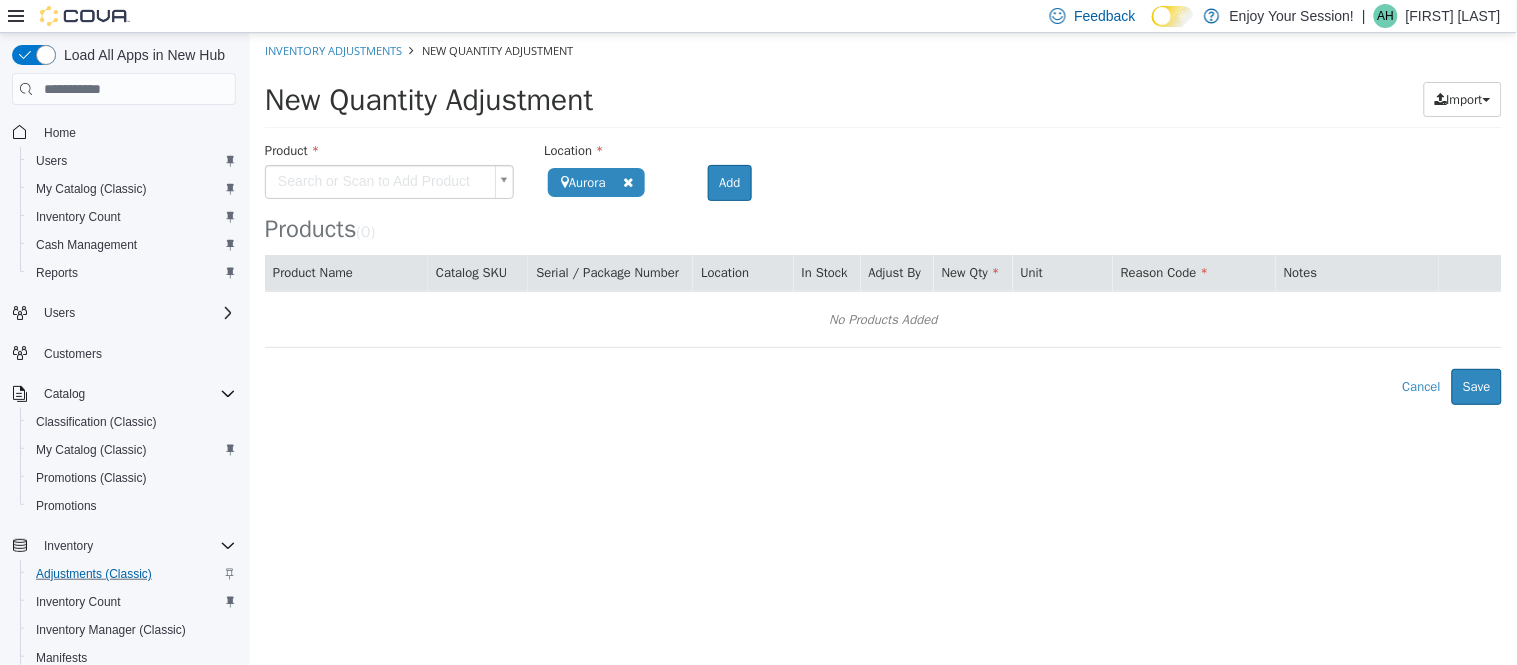 click on "**********" at bounding box center [882, 219] 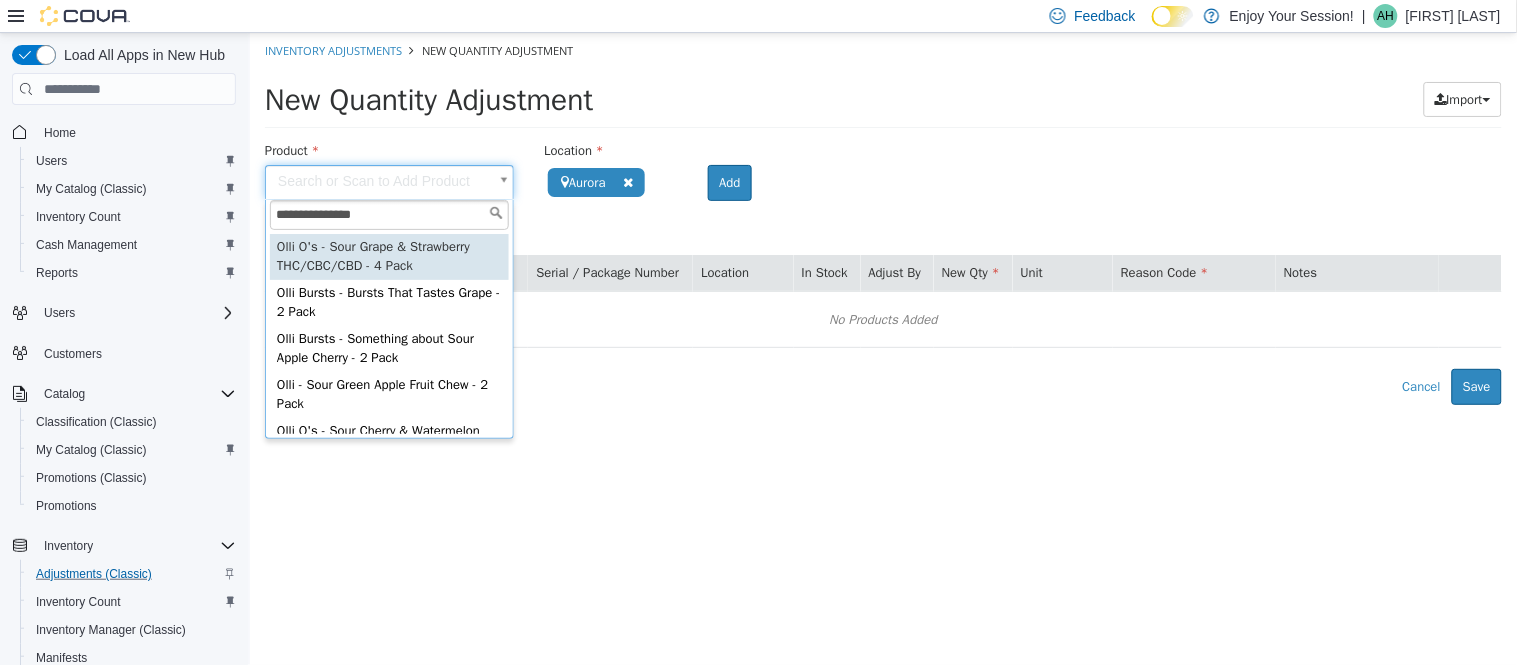 type on "**********" 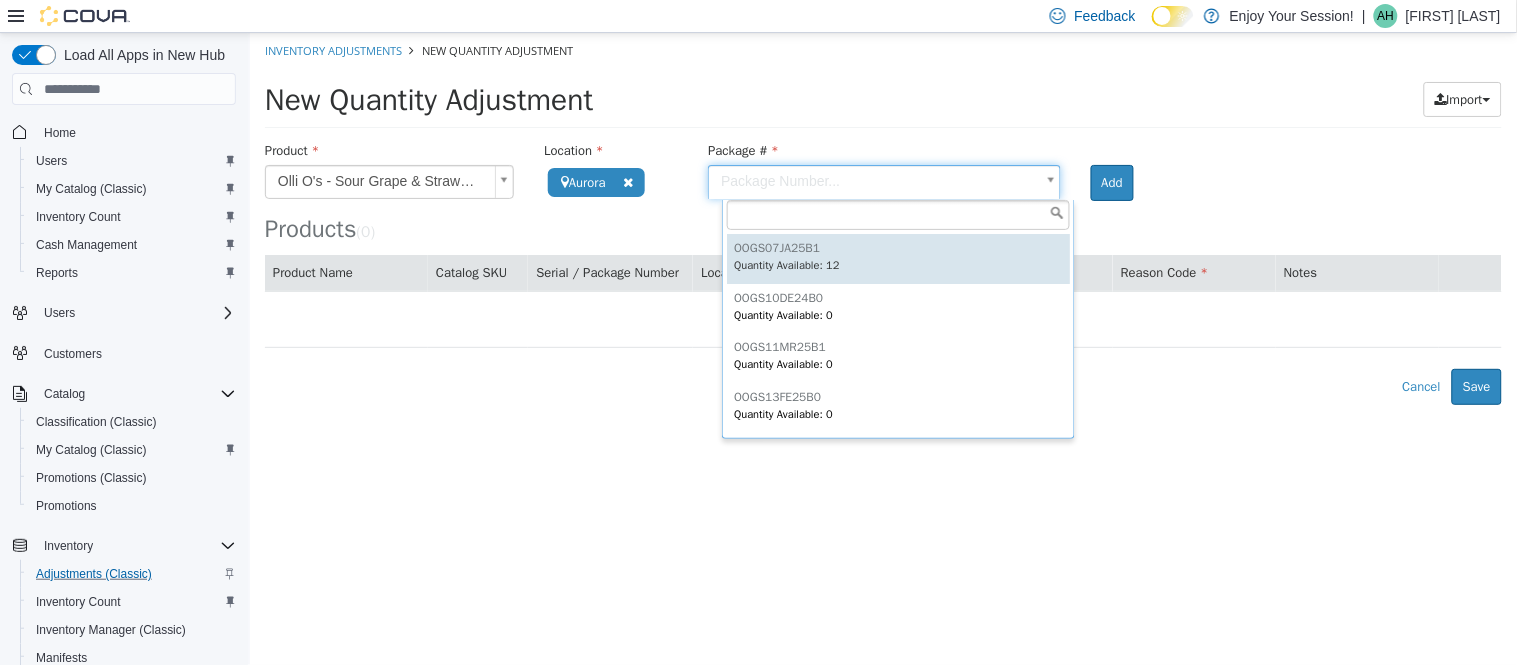 click on "**********" at bounding box center (882, 219) 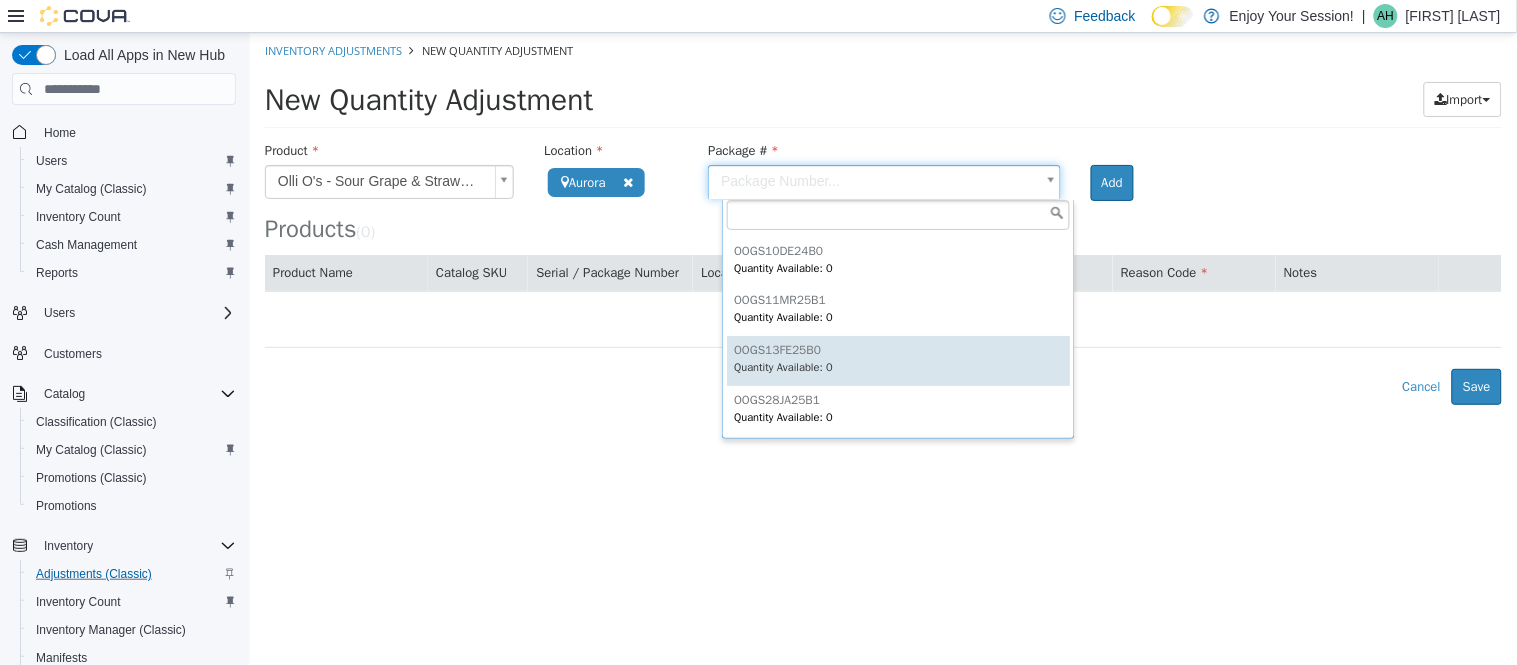 scroll, scrollTop: 0, scrollLeft: 0, axis: both 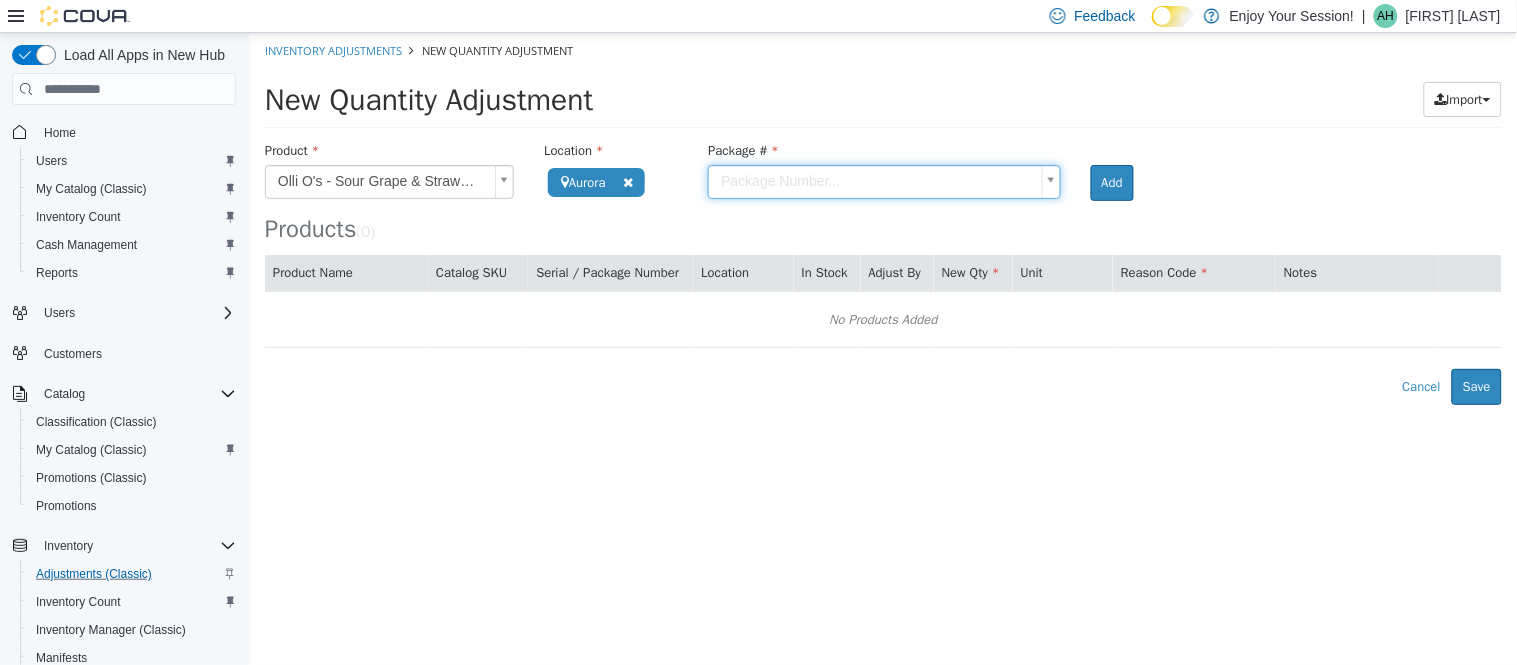click on "**********" at bounding box center (882, 219) 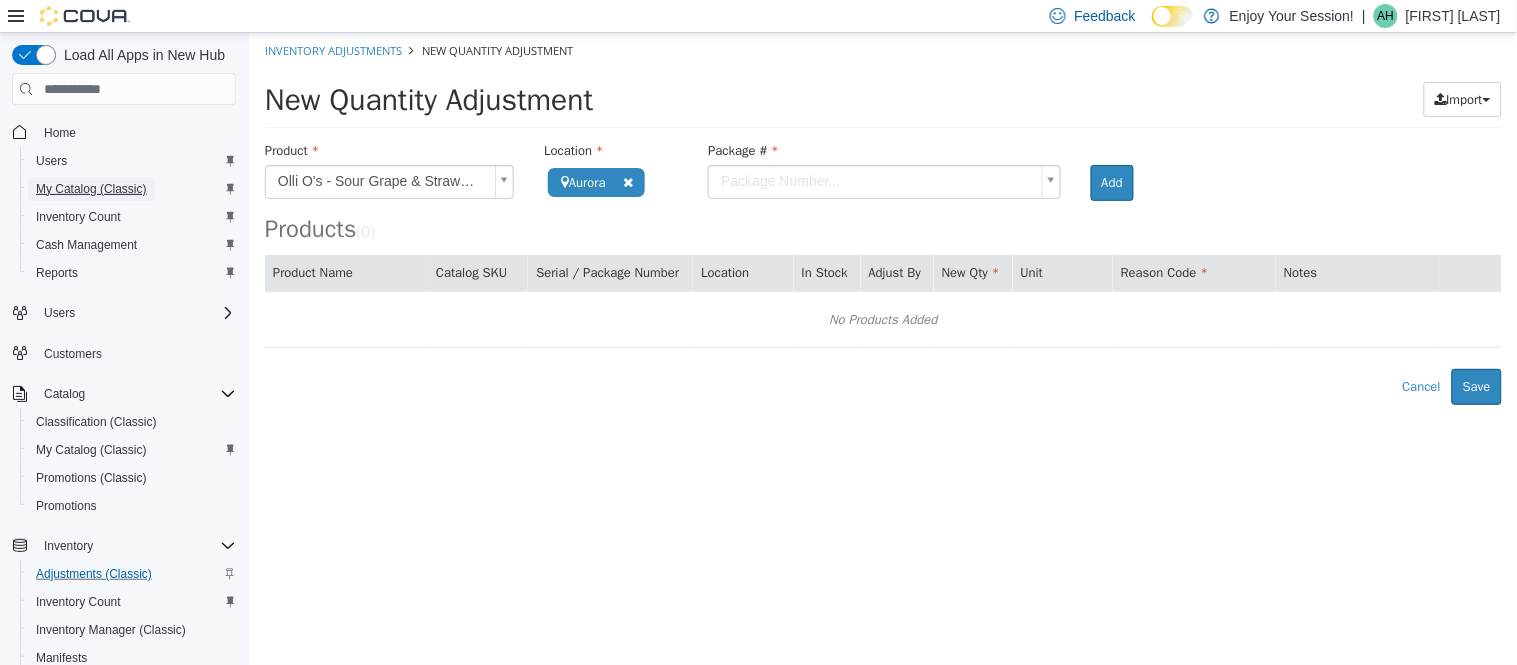 click on "My Catalog (Classic)" at bounding box center [91, 189] 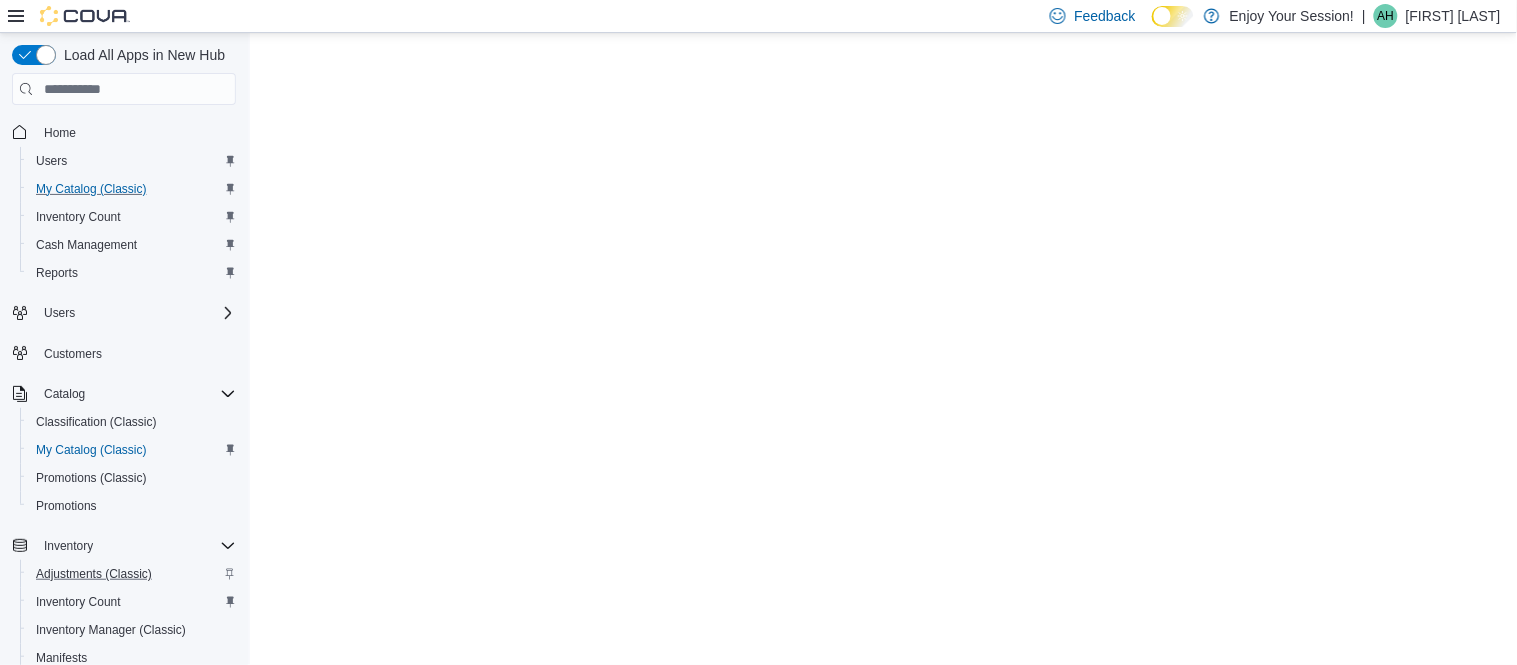 scroll, scrollTop: 0, scrollLeft: 0, axis: both 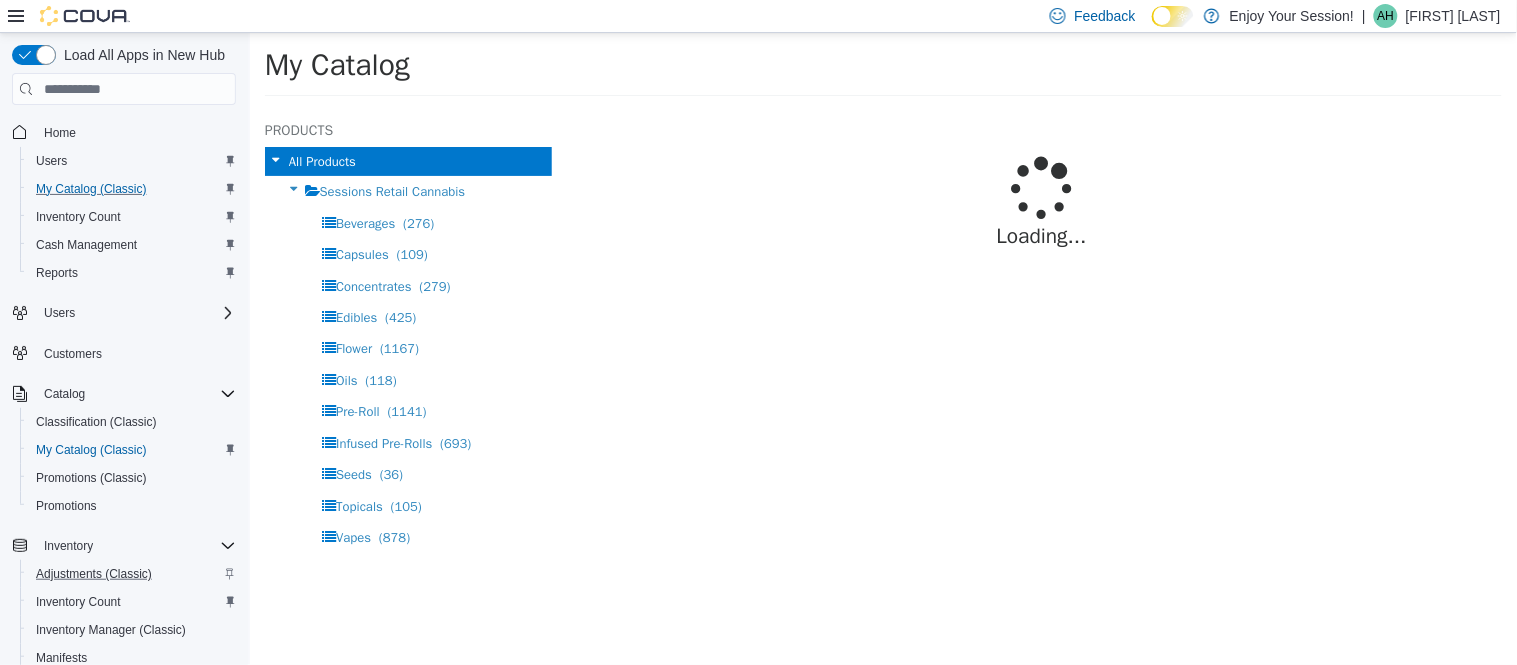 select on "**********" 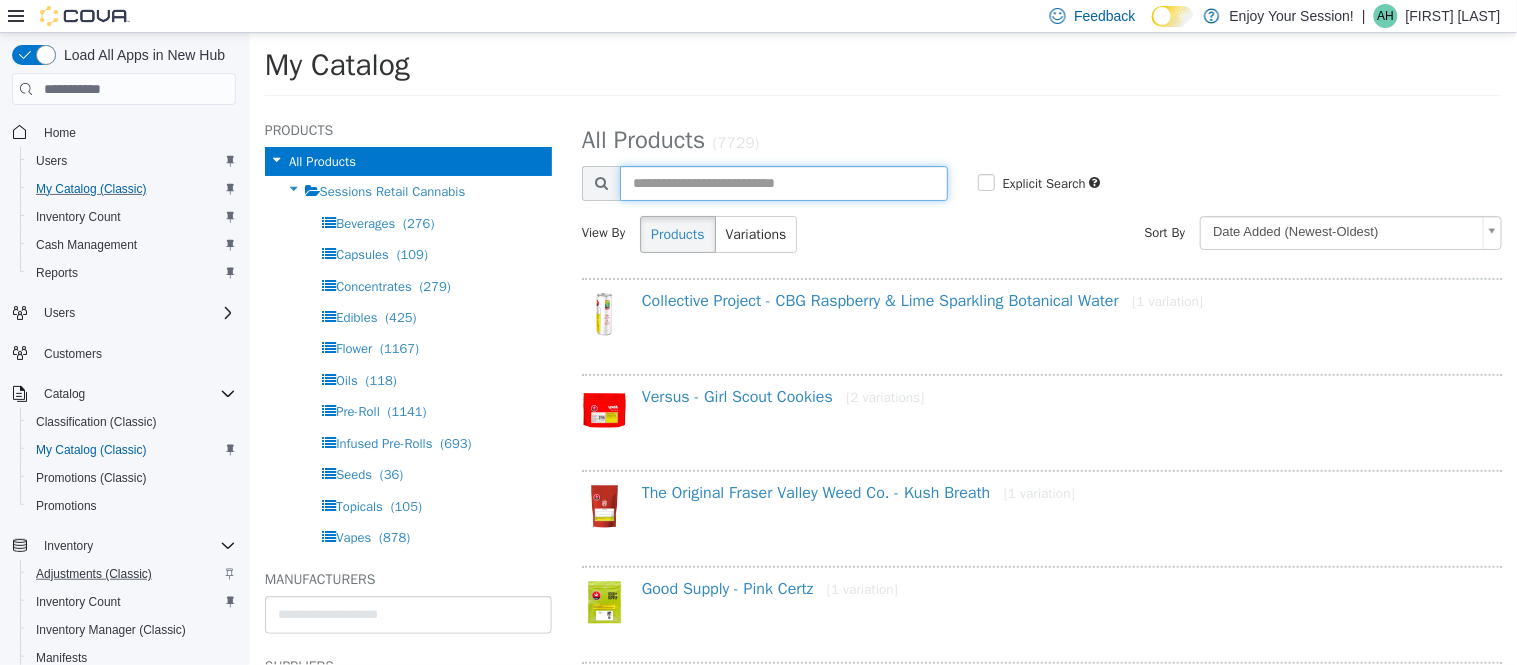 click at bounding box center [783, 183] 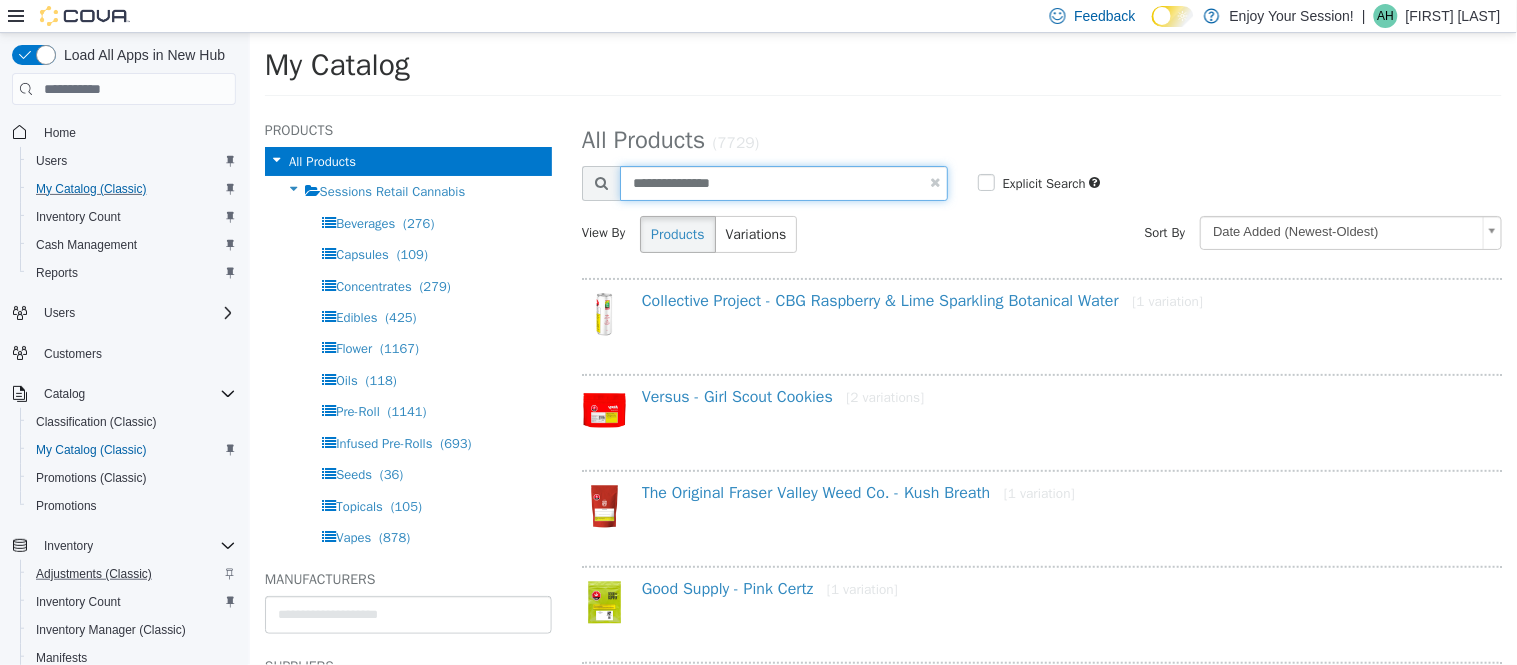 type on "**********" 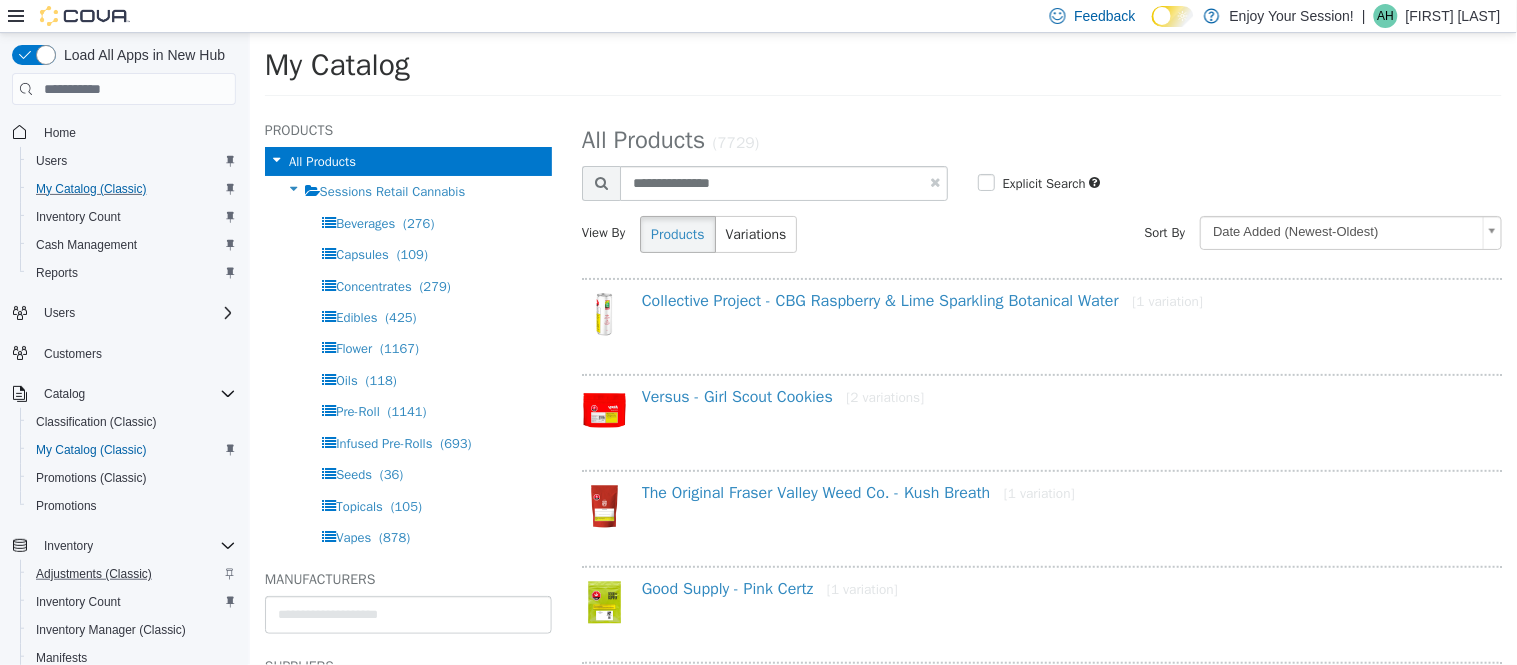 select on "**********" 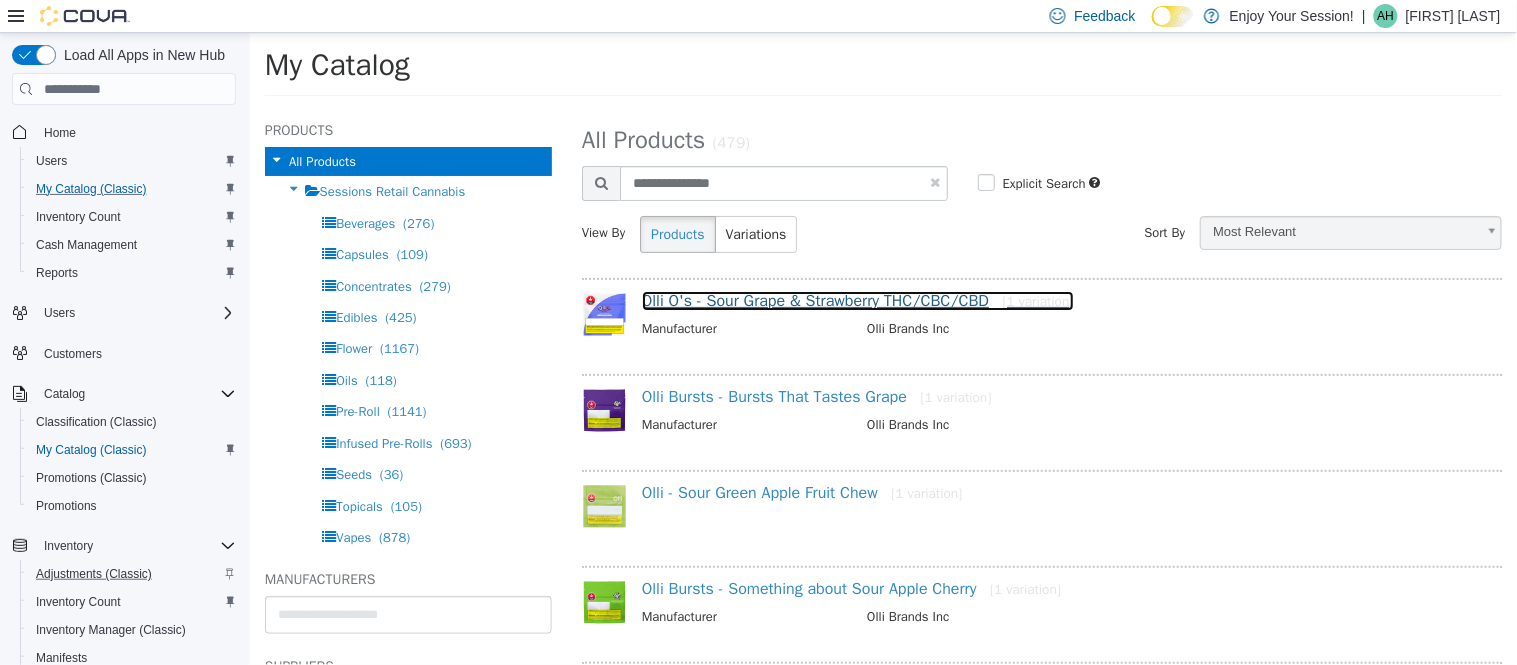 click on "Olli O's - Sour Grape & Strawberry THC/CBC/CBD
[1 variation]" at bounding box center (857, 301) 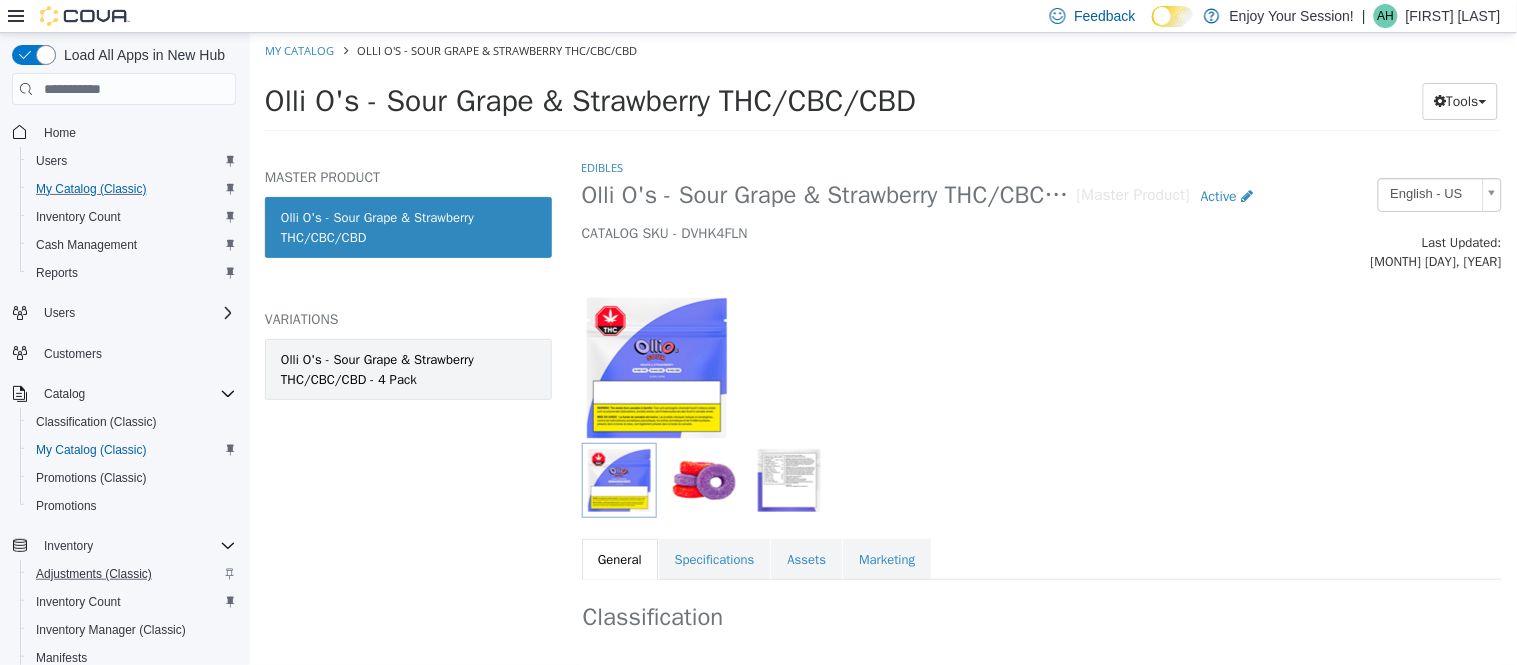 click on "Olli O's - Sour Grape & Strawberry THC/CBC/CBD - 4 Pack" at bounding box center [407, 369] 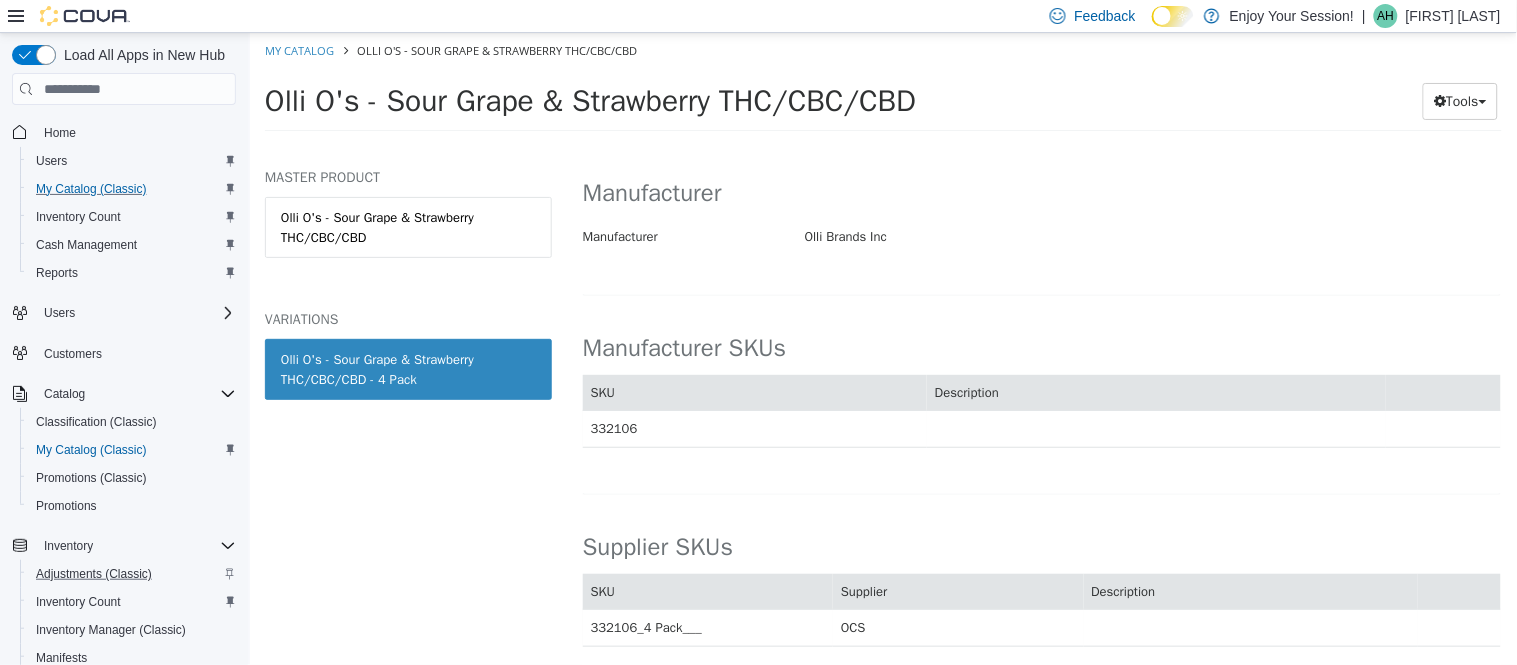 scroll, scrollTop: 1093, scrollLeft: 0, axis: vertical 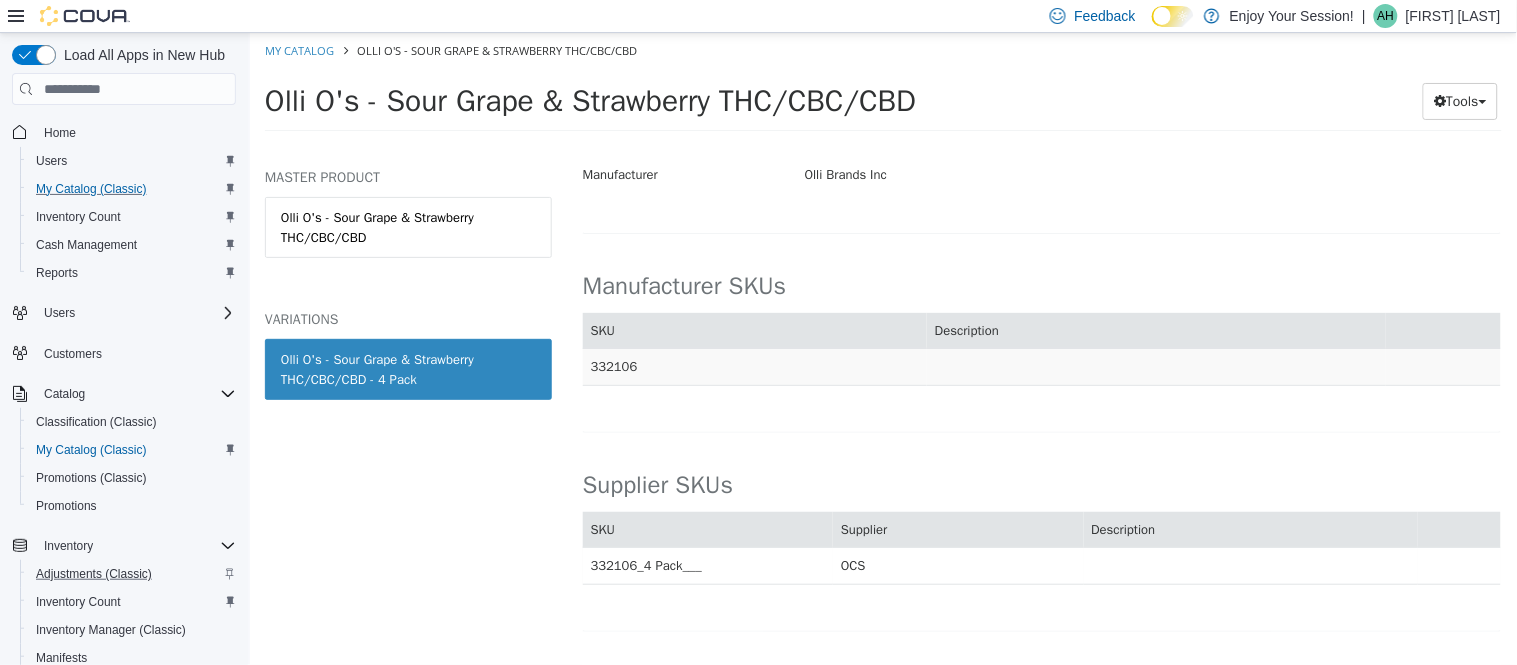 drag, startPoint x: 591, startPoint y: 364, endPoint x: 650, endPoint y: 366, distance: 59.03389 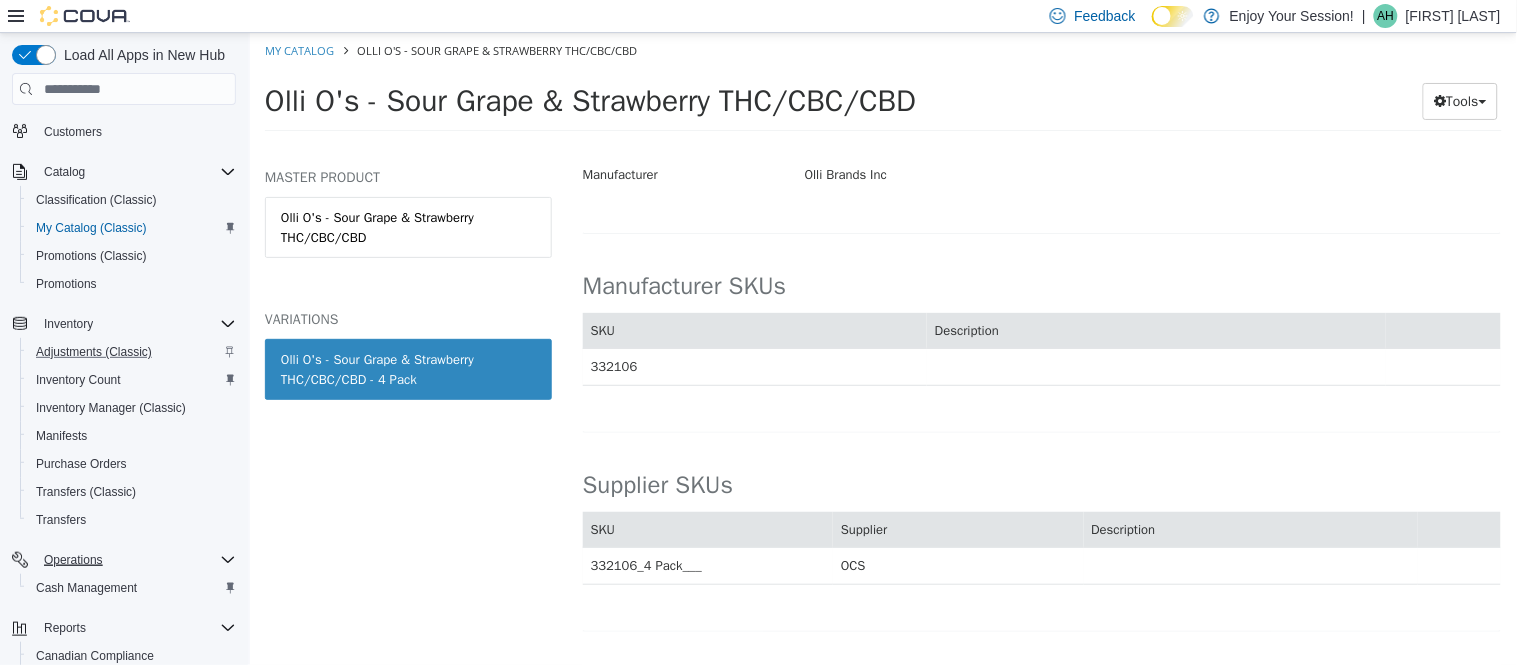scroll, scrollTop: 363, scrollLeft: 0, axis: vertical 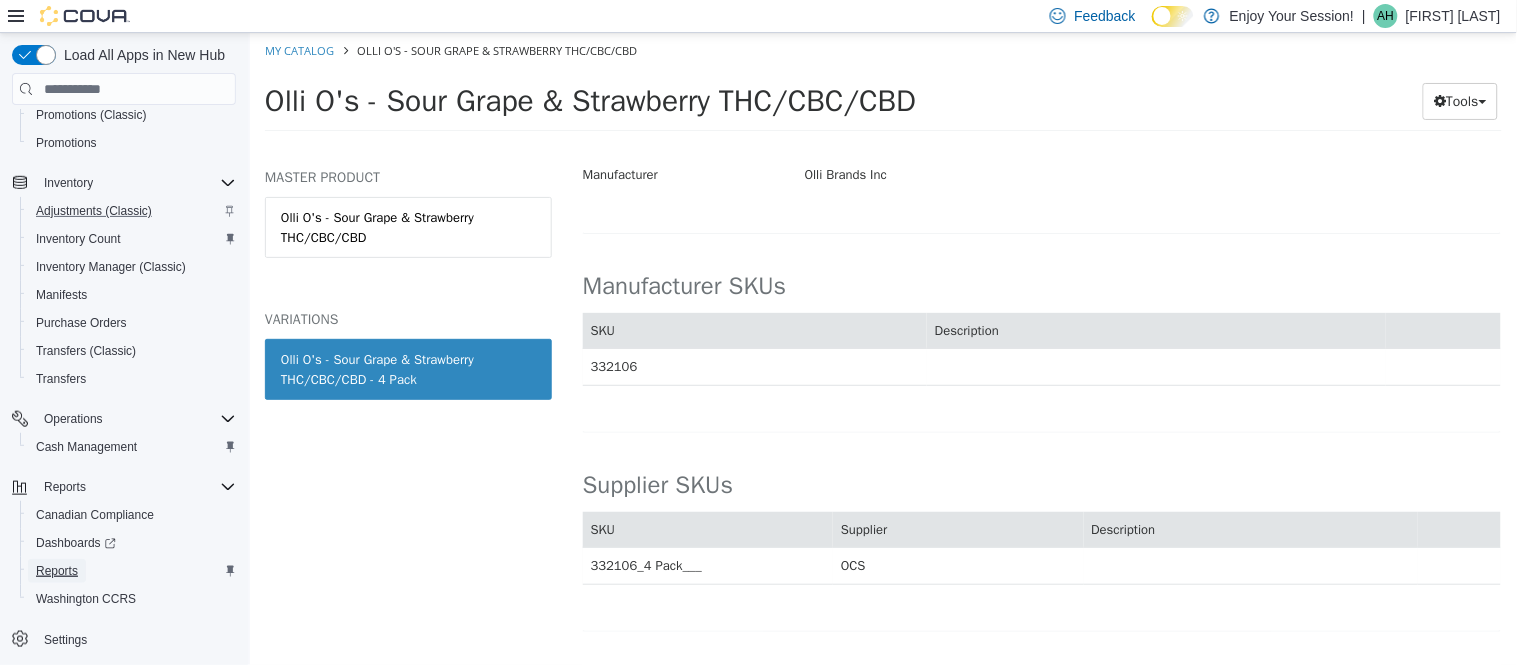 click on "Reports" at bounding box center (57, 571) 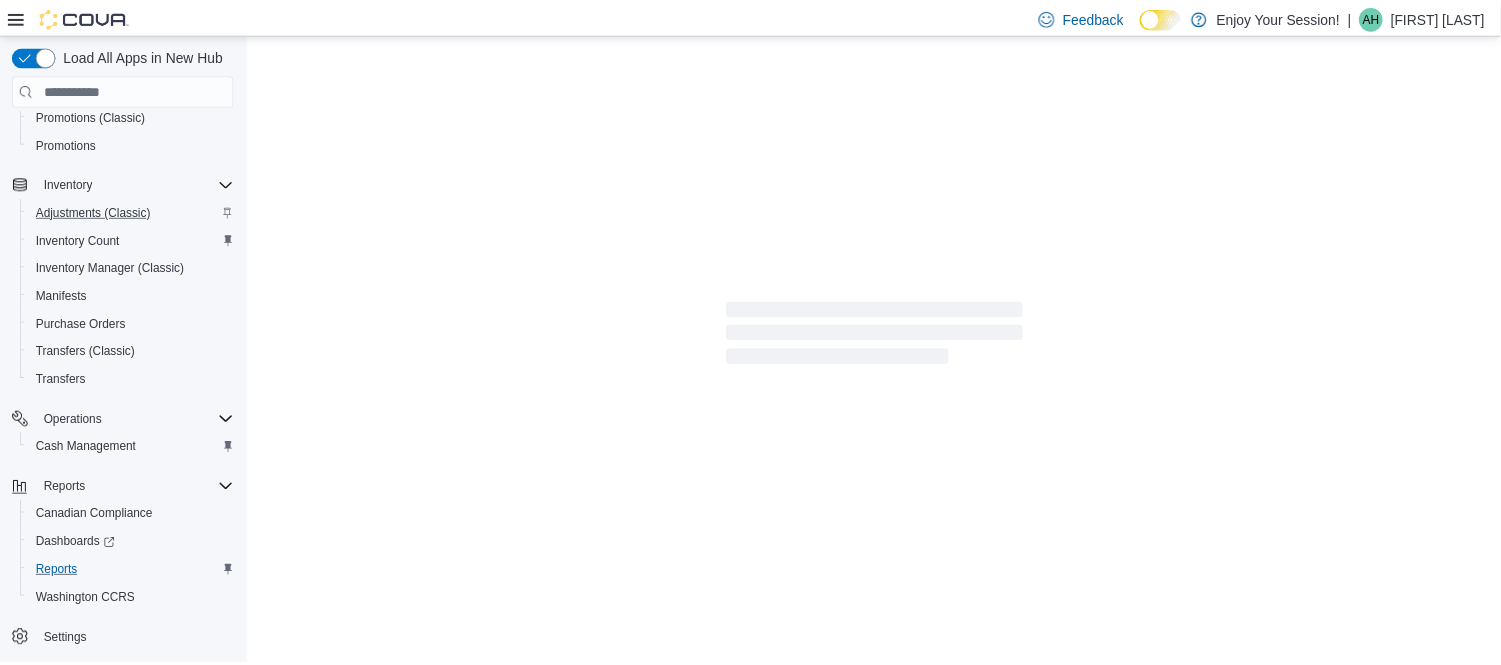 scroll, scrollTop: 298, scrollLeft: 0, axis: vertical 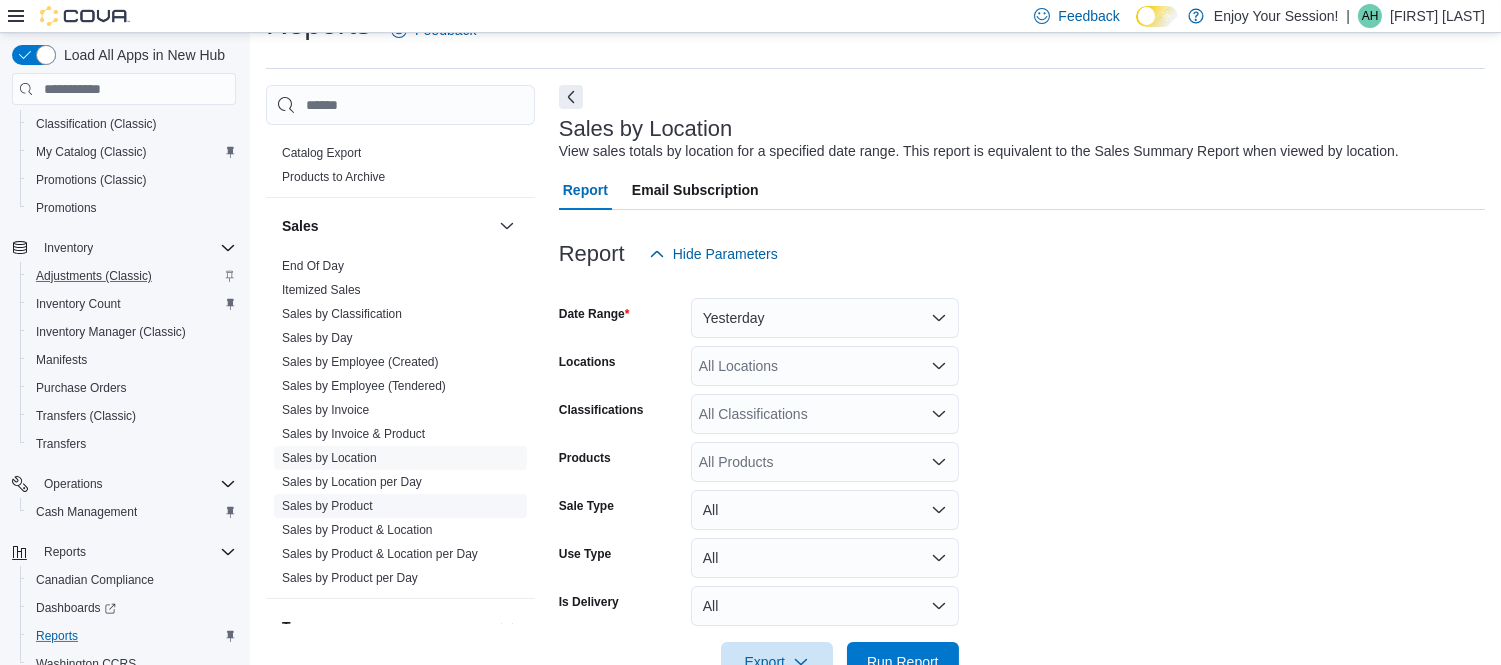 click on "Sales by Product" at bounding box center (327, 506) 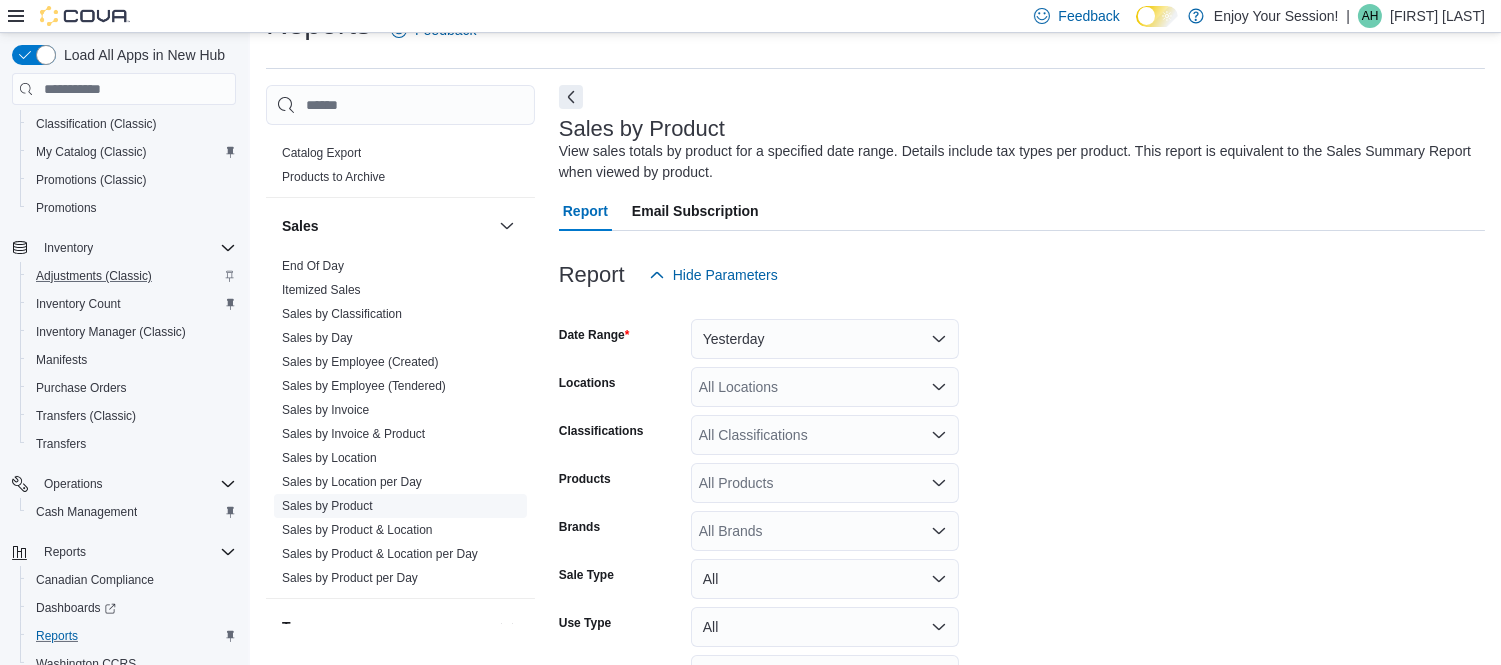 scroll, scrollTop: 66, scrollLeft: 0, axis: vertical 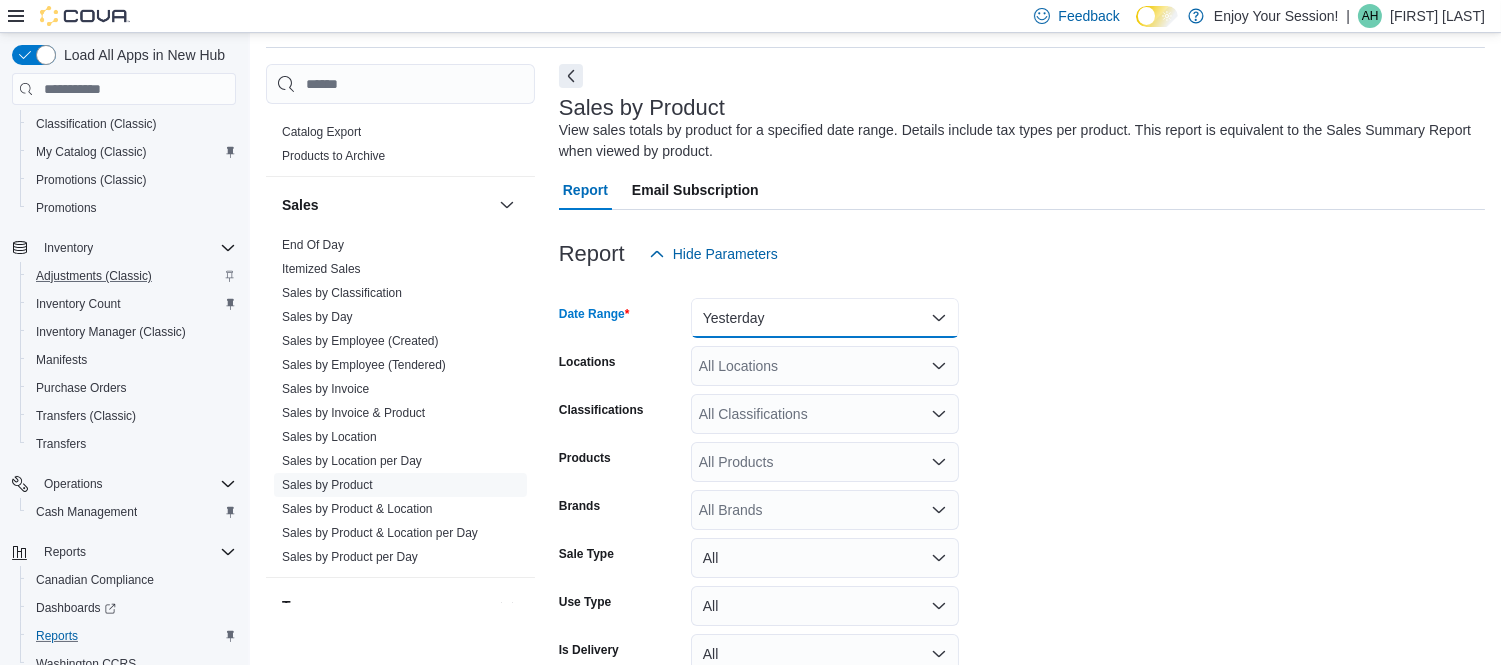 click on "Yesterday" at bounding box center [825, 318] 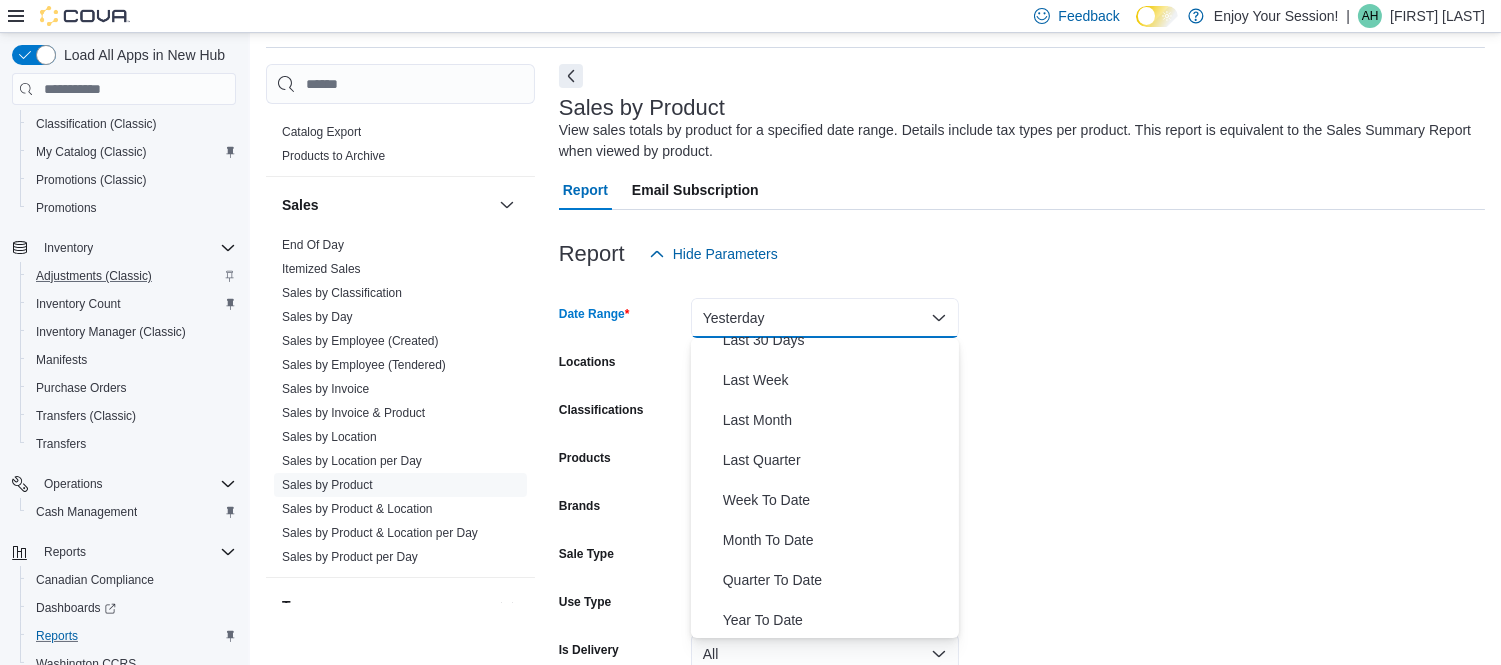 scroll, scrollTop: 298, scrollLeft: 0, axis: vertical 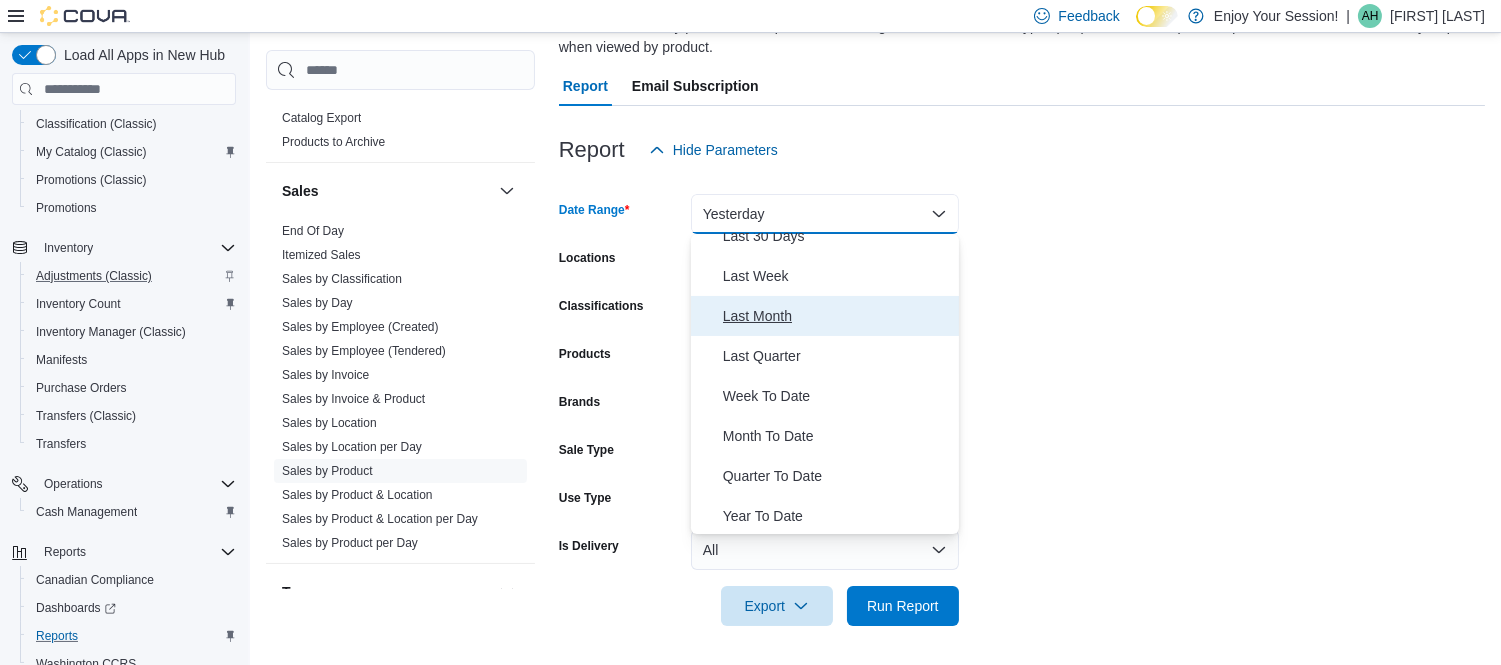 click on "Last Month" at bounding box center (837, 316) 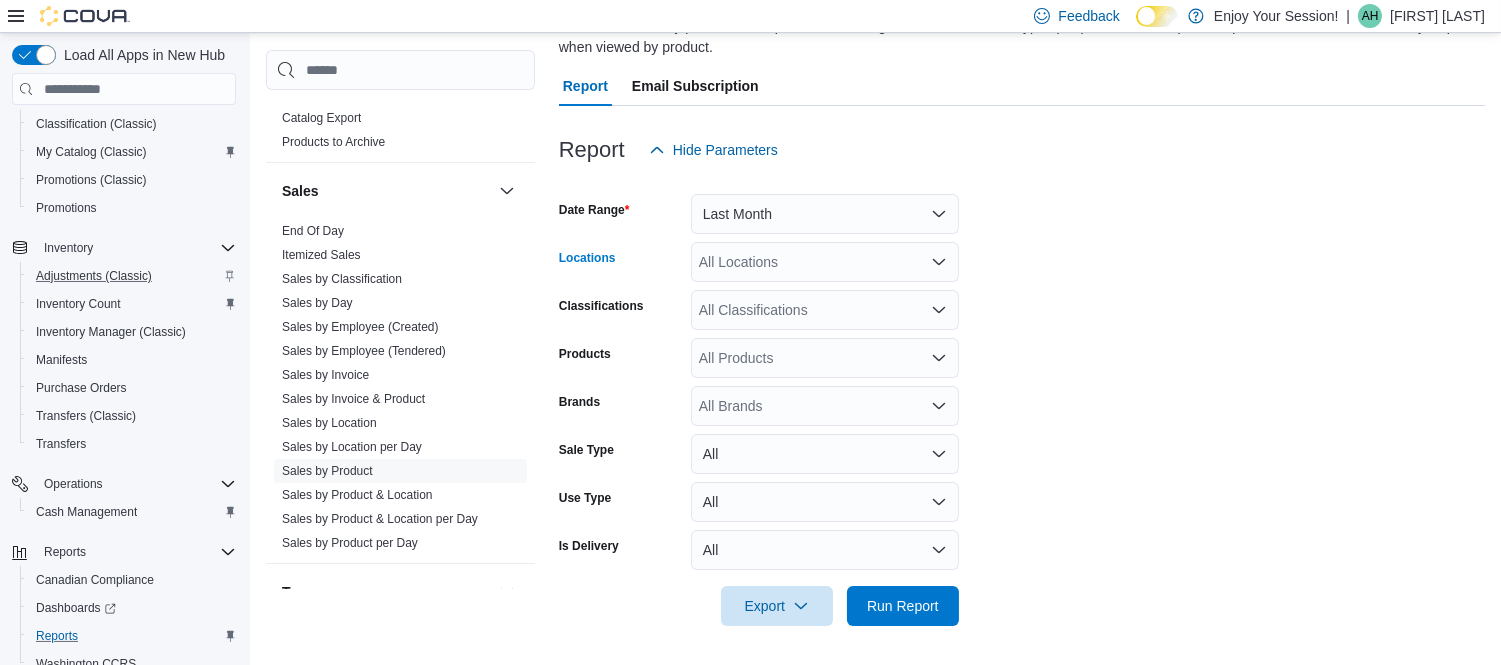 click on "All Locations" at bounding box center (825, 262) 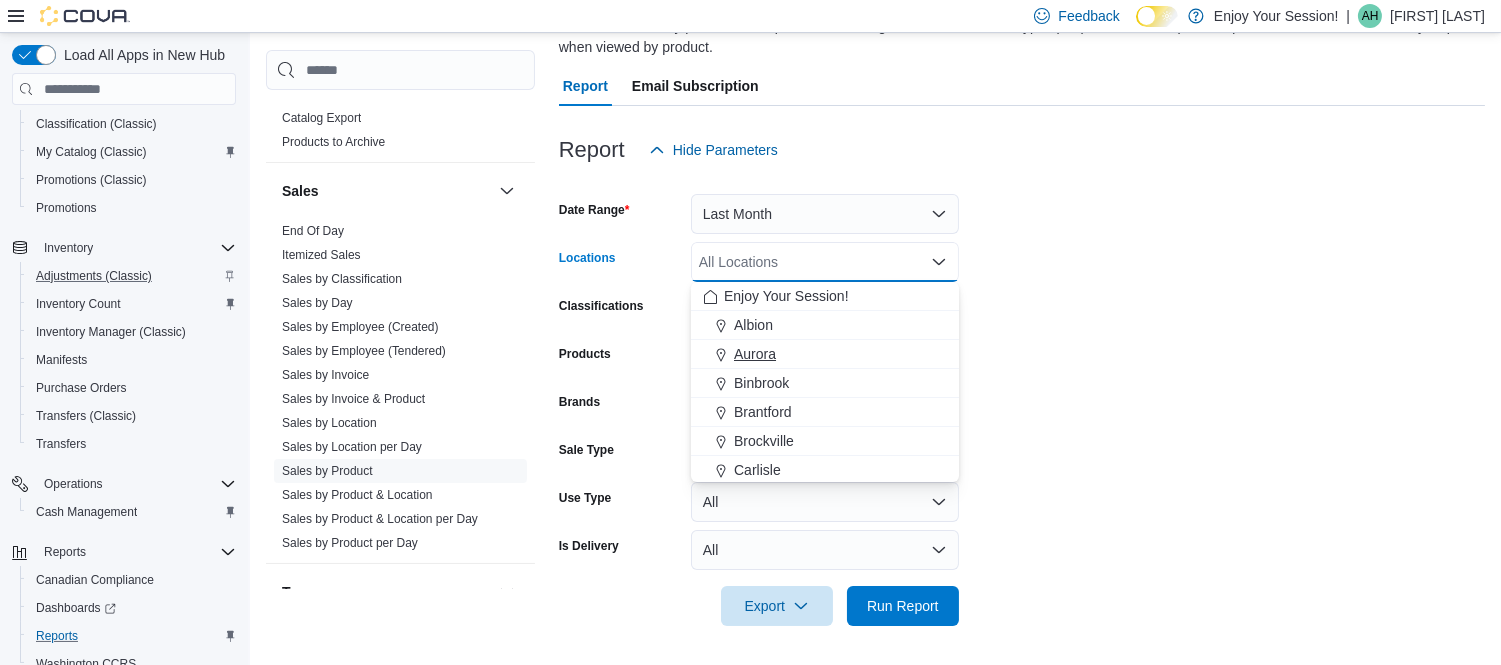 click on "Aurora" at bounding box center (755, 354) 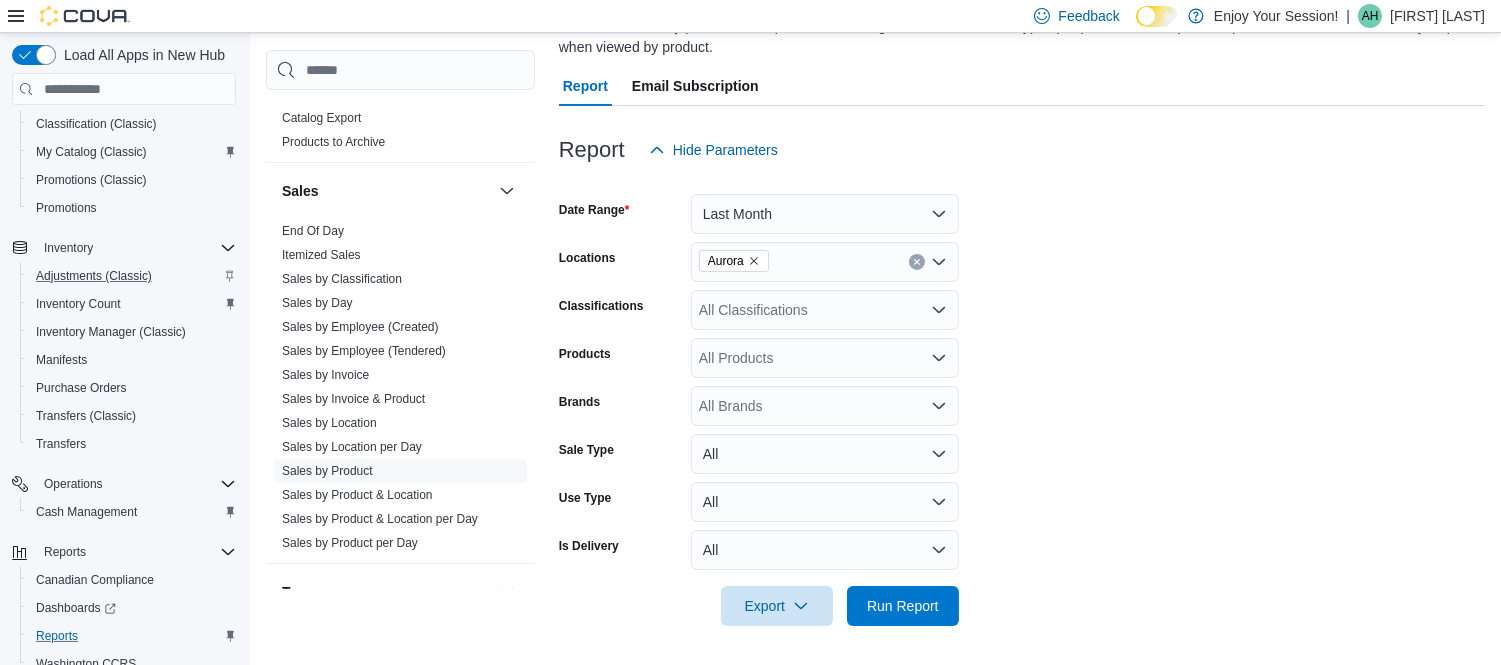 click on "Date Range Last Month Locations Aurora Classifications All Classifications Products All Products Brands All Brands Sale Type All Use Type All Is Delivery All Export  Run Report" at bounding box center (1022, 398) 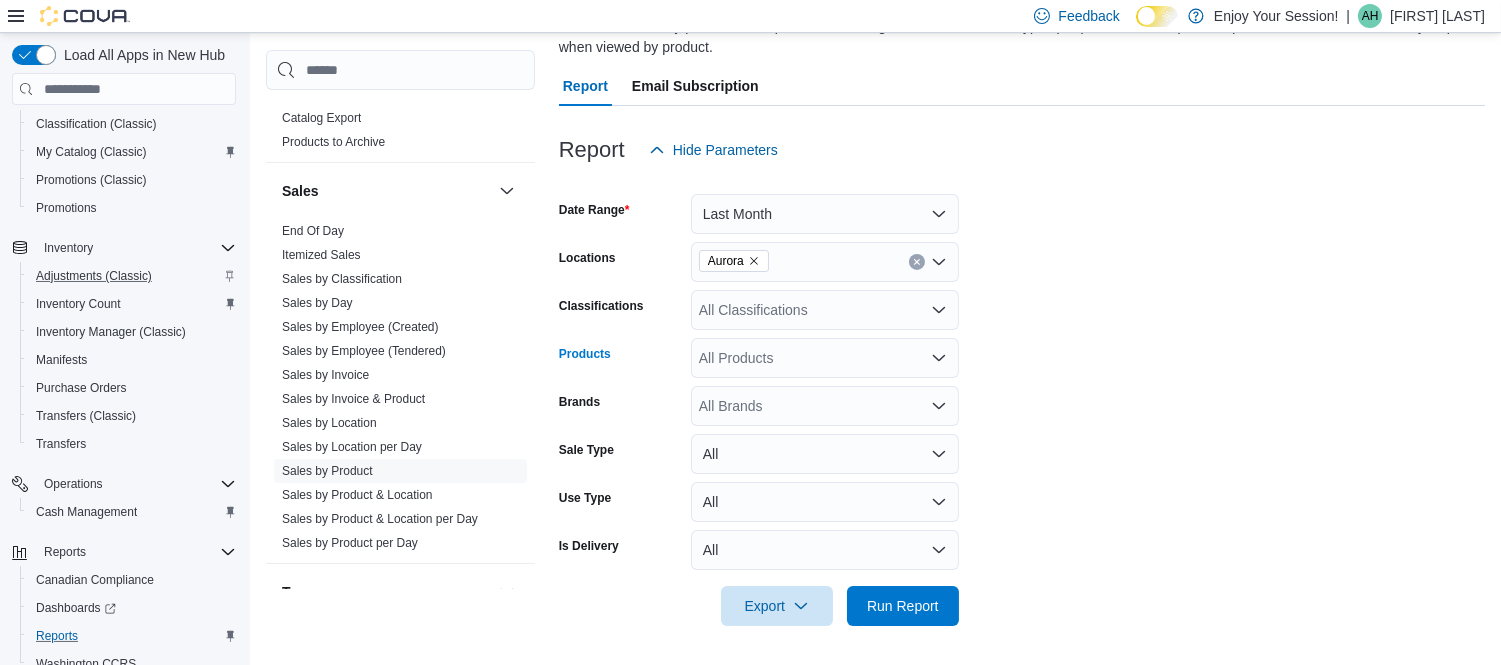 click on "All Products" at bounding box center [825, 358] 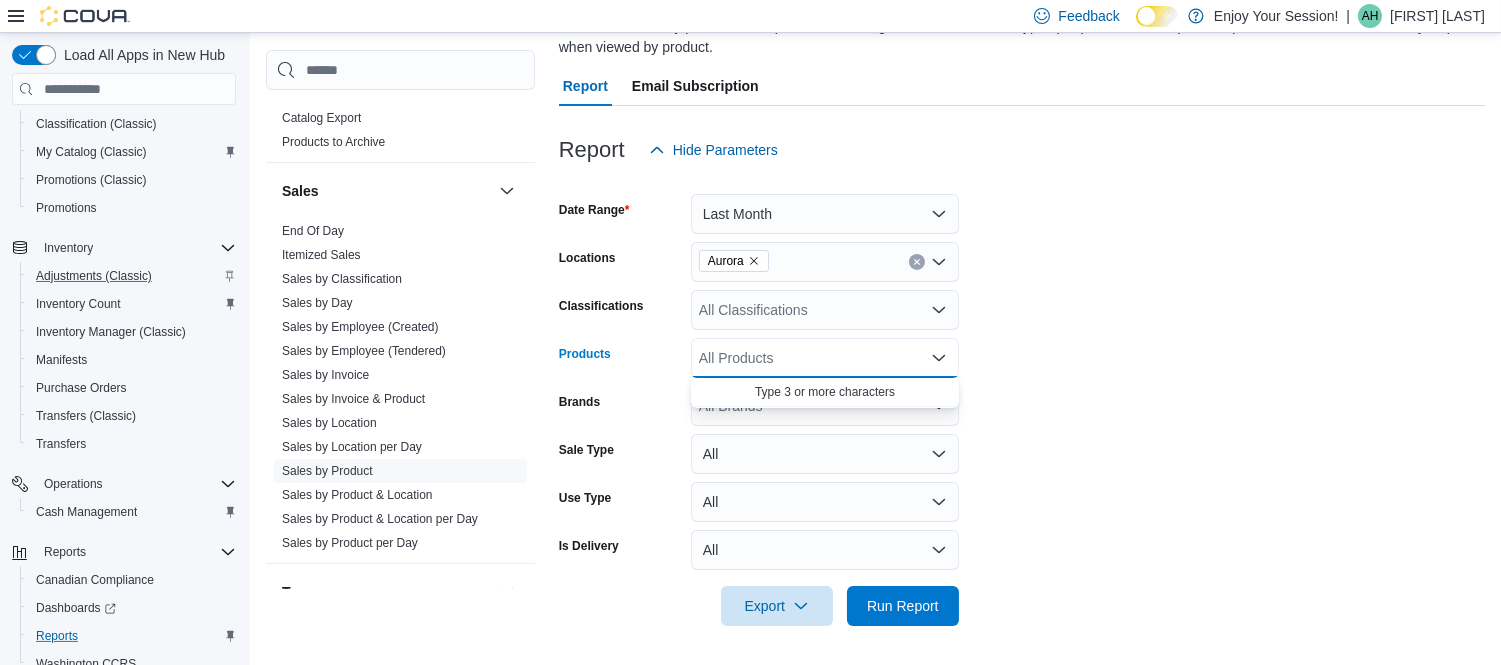 click on "All Products" at bounding box center [825, 358] 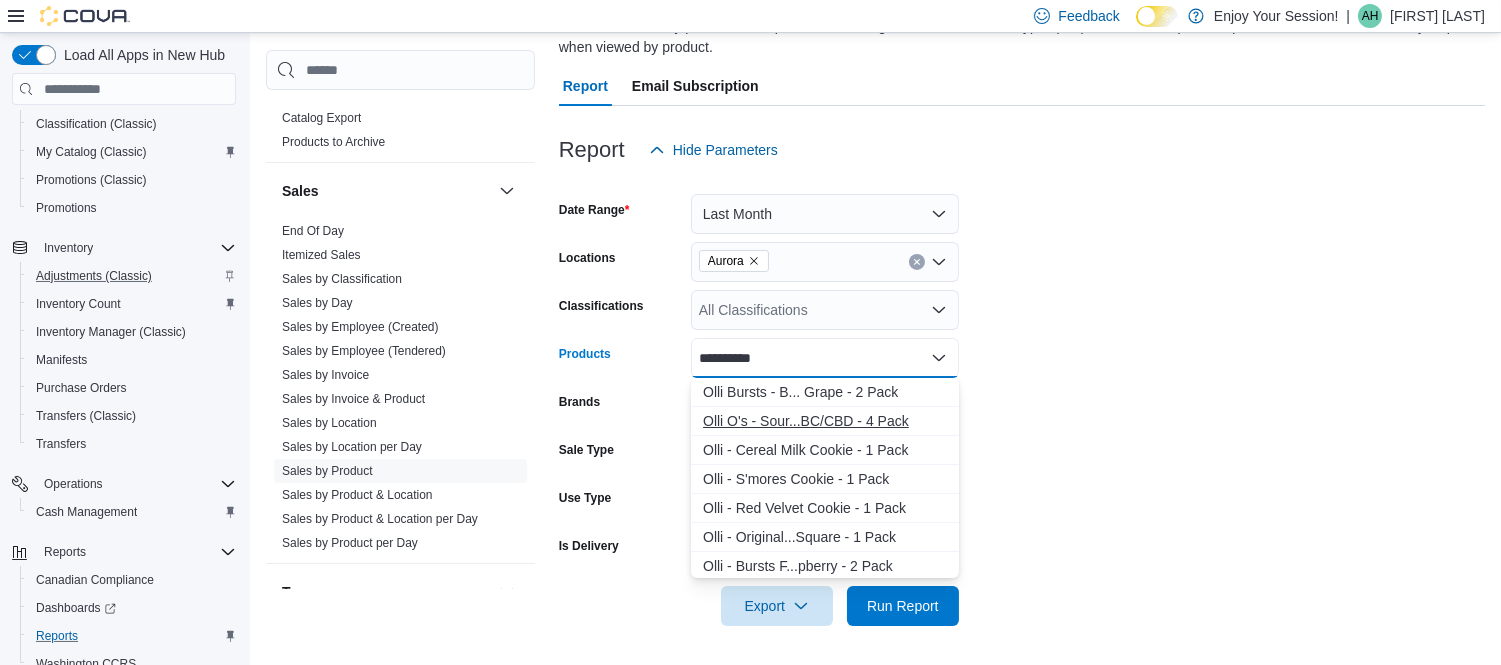type on "**********" 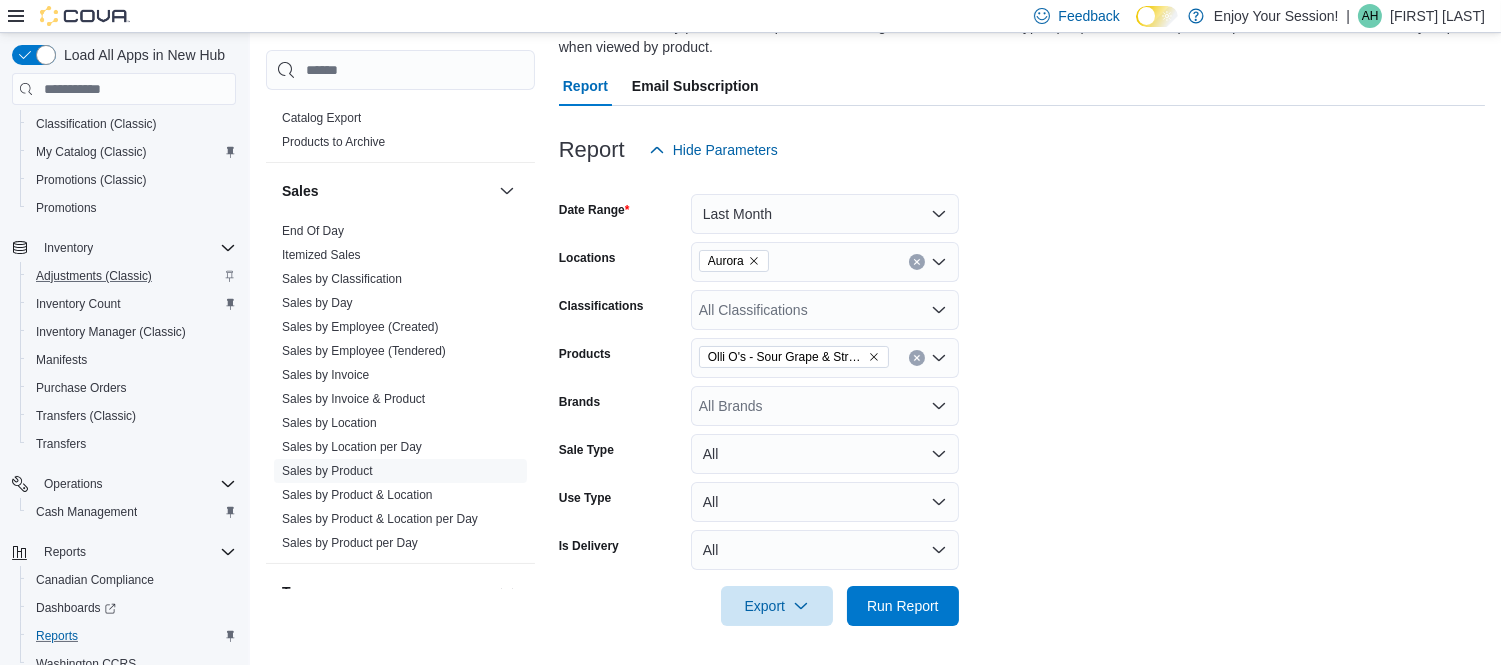 click on "Date Range Last Month Locations Aurora Classifications All Classifications Products Olli O's - Sour Grape & Strawberry THC/CBC/CBD - 4 Pack Brands All Brands Sale Type All Use Type All Is Delivery All Export  Run Report" at bounding box center [1022, 398] 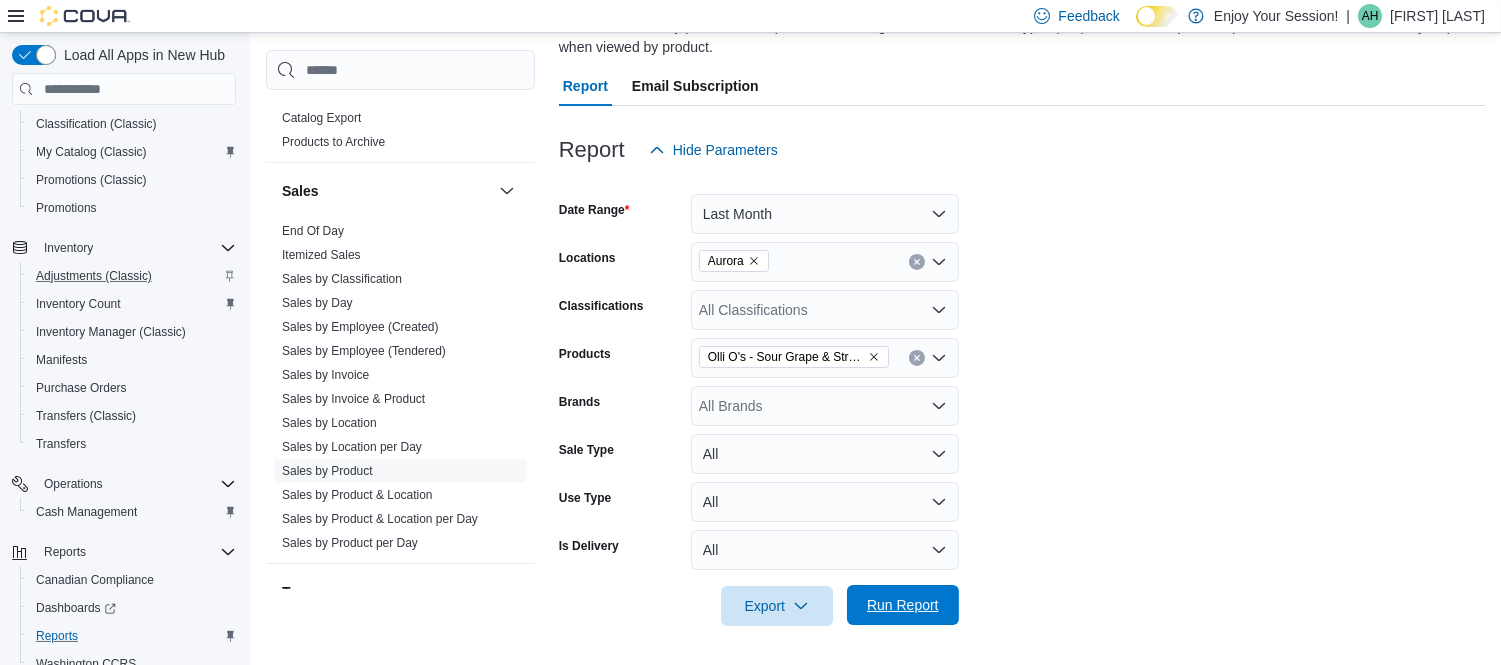 click on "Run Report" at bounding box center (903, 605) 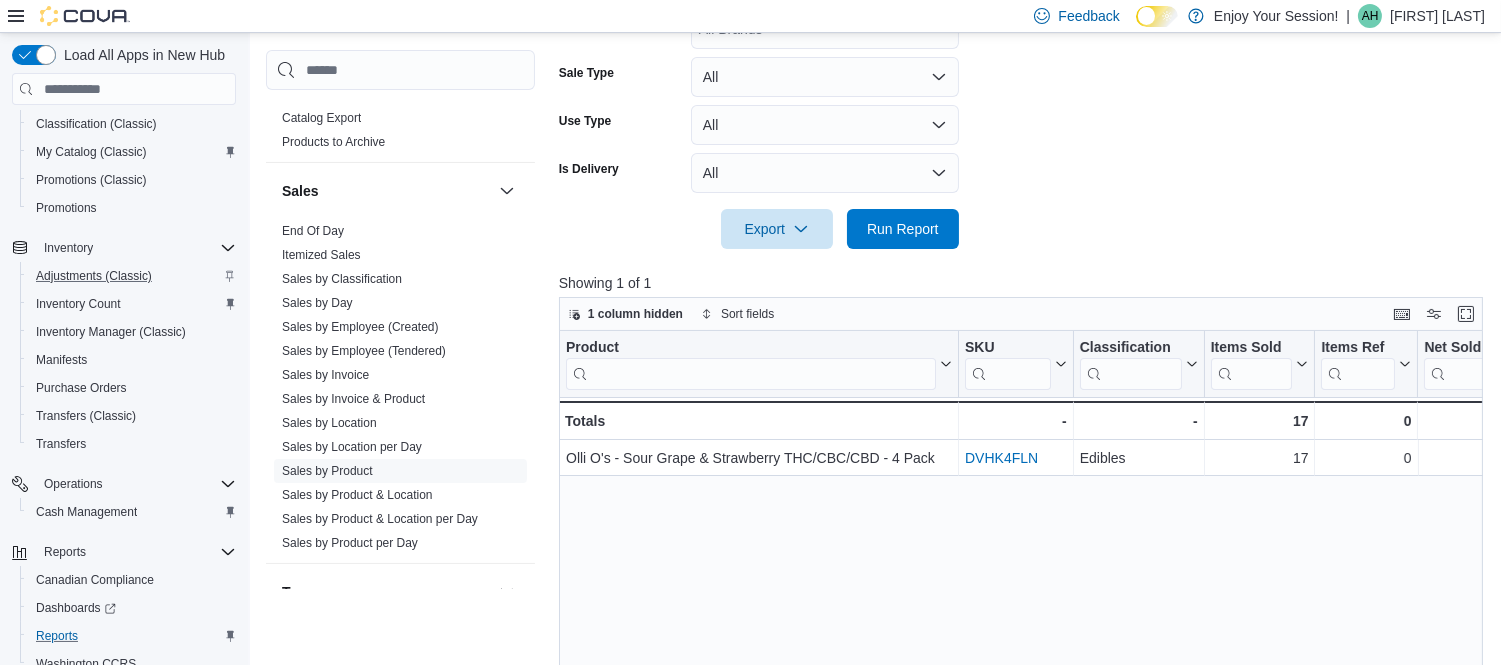 scroll, scrollTop: 571, scrollLeft: 0, axis: vertical 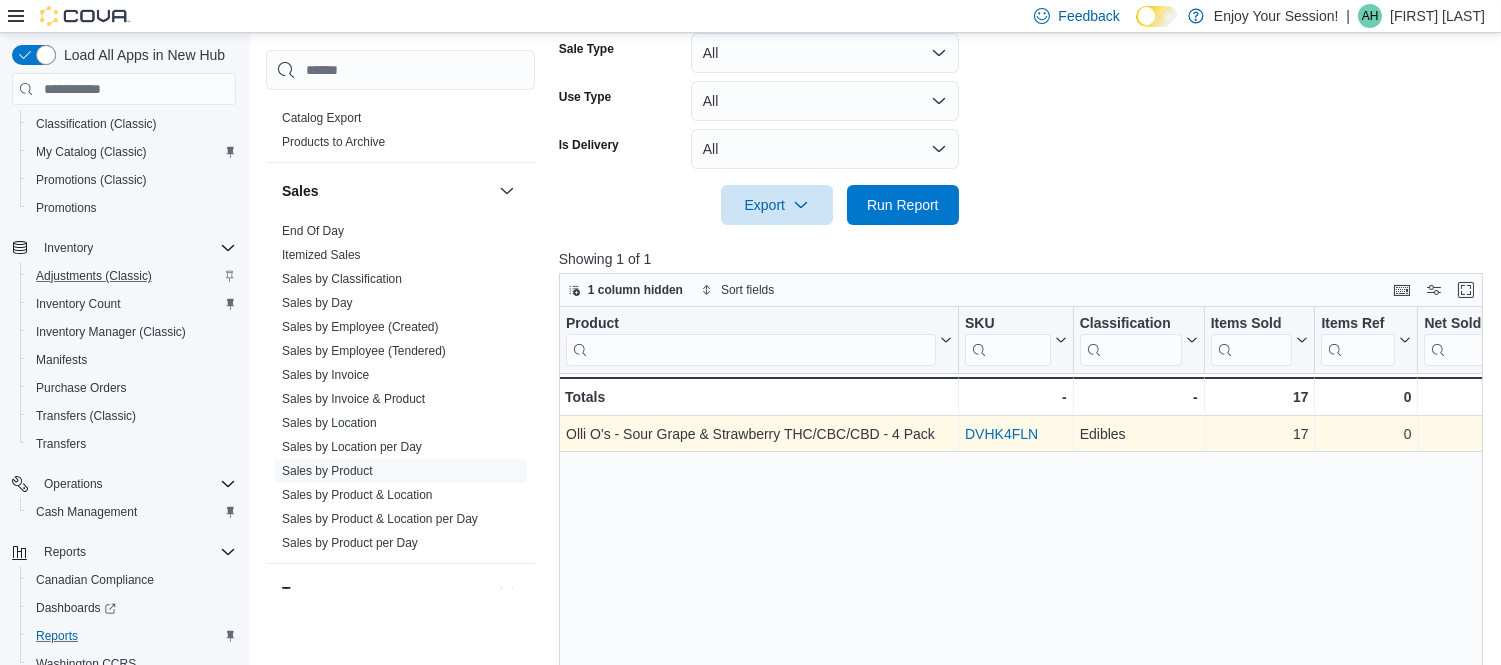click on "DVHK4FLN" at bounding box center [1001, 434] 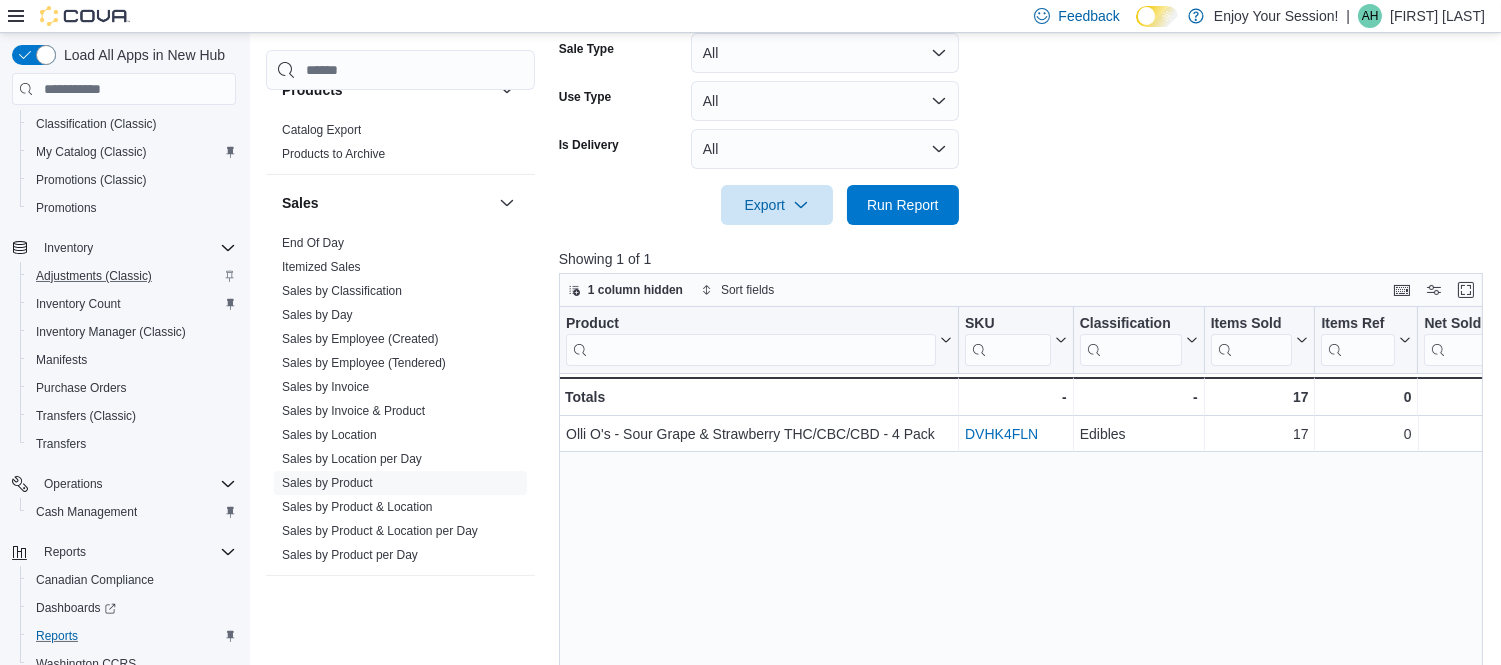 scroll, scrollTop: 1213, scrollLeft: 0, axis: vertical 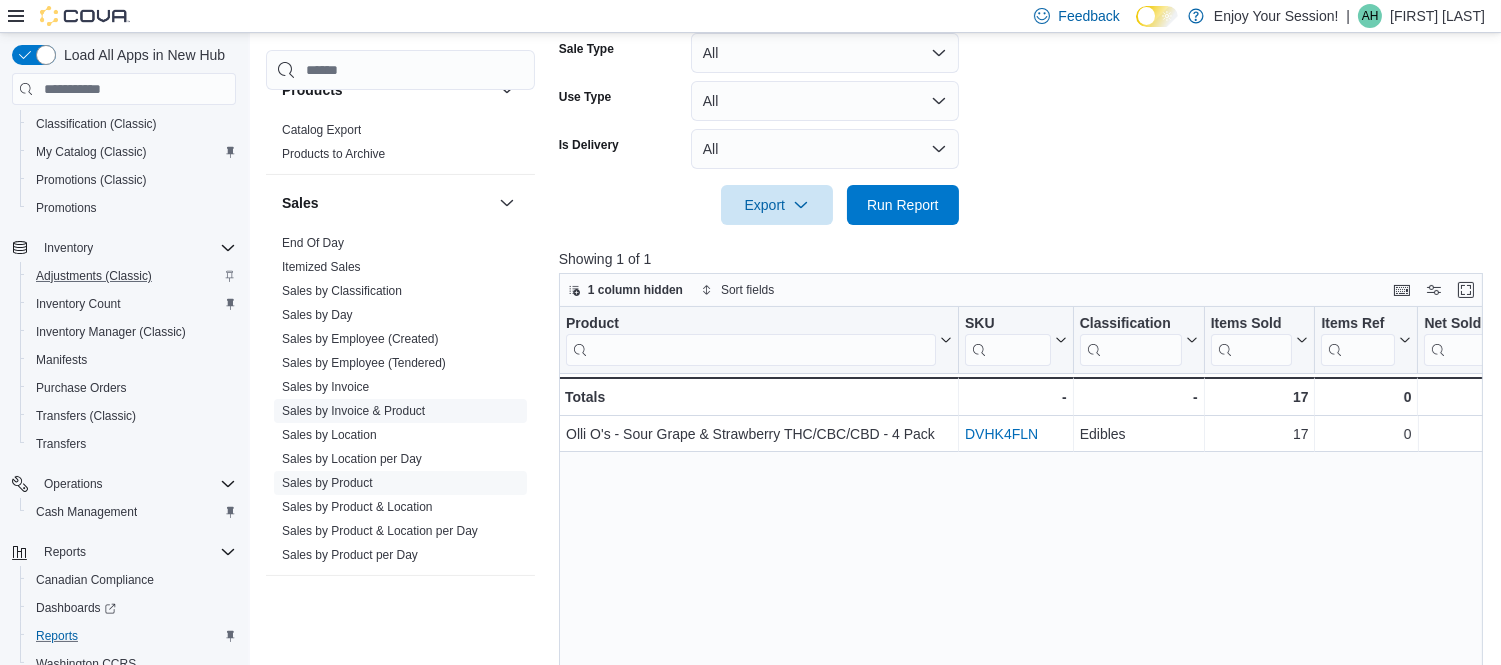 click on "Sales by Invoice & Product" at bounding box center [353, 411] 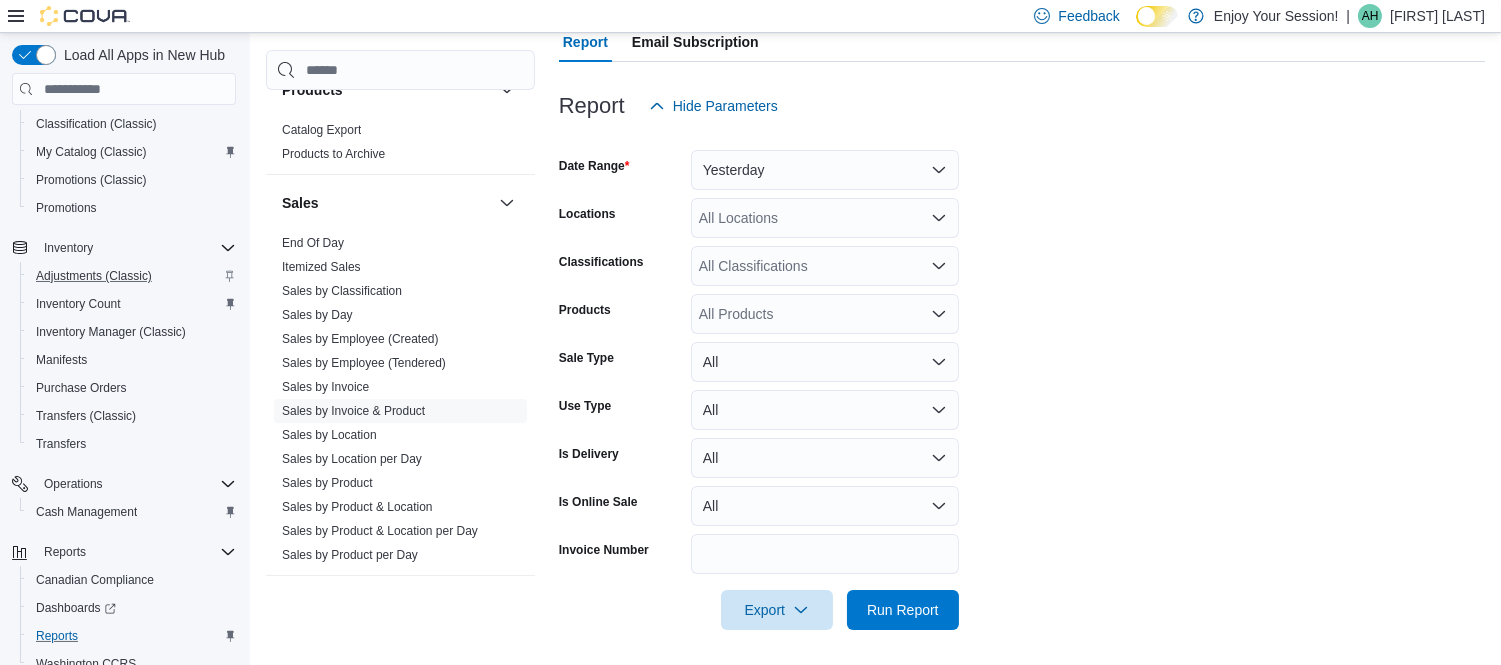 scroll, scrollTop: 197, scrollLeft: 0, axis: vertical 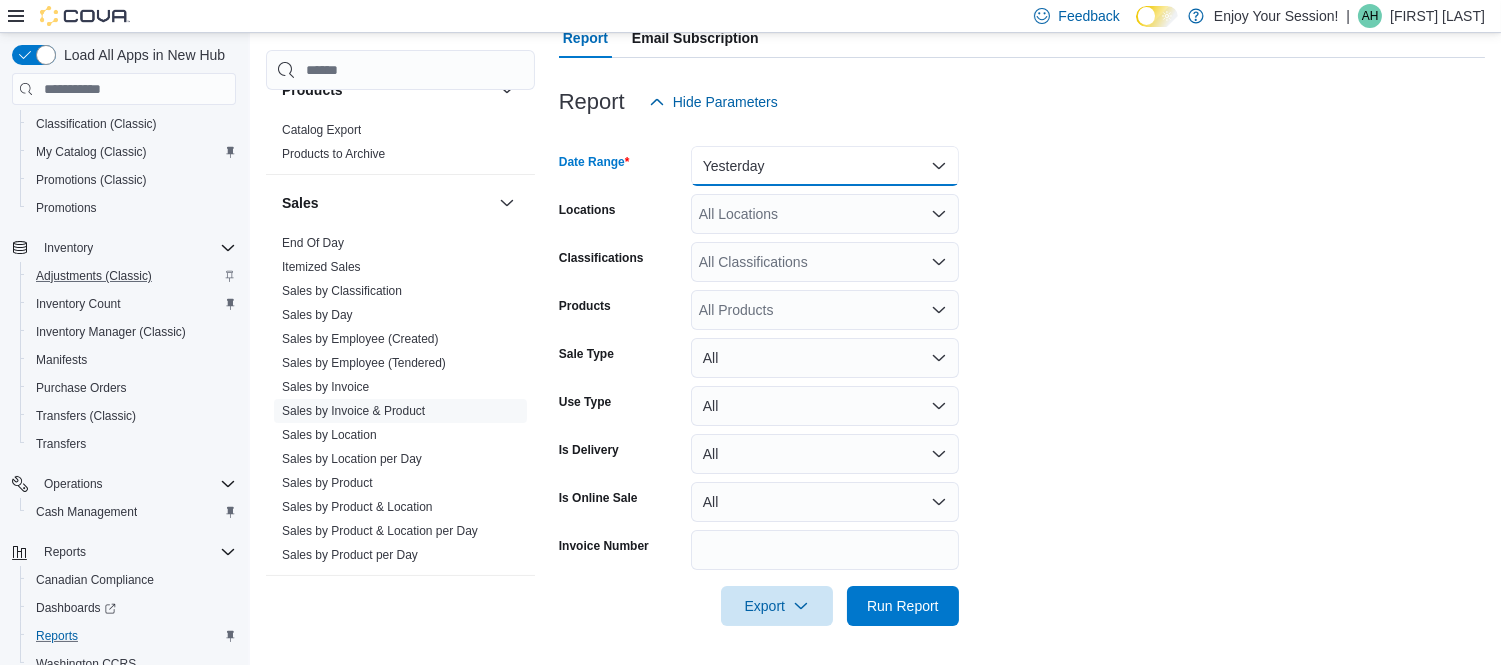 click on "Yesterday" at bounding box center (825, 166) 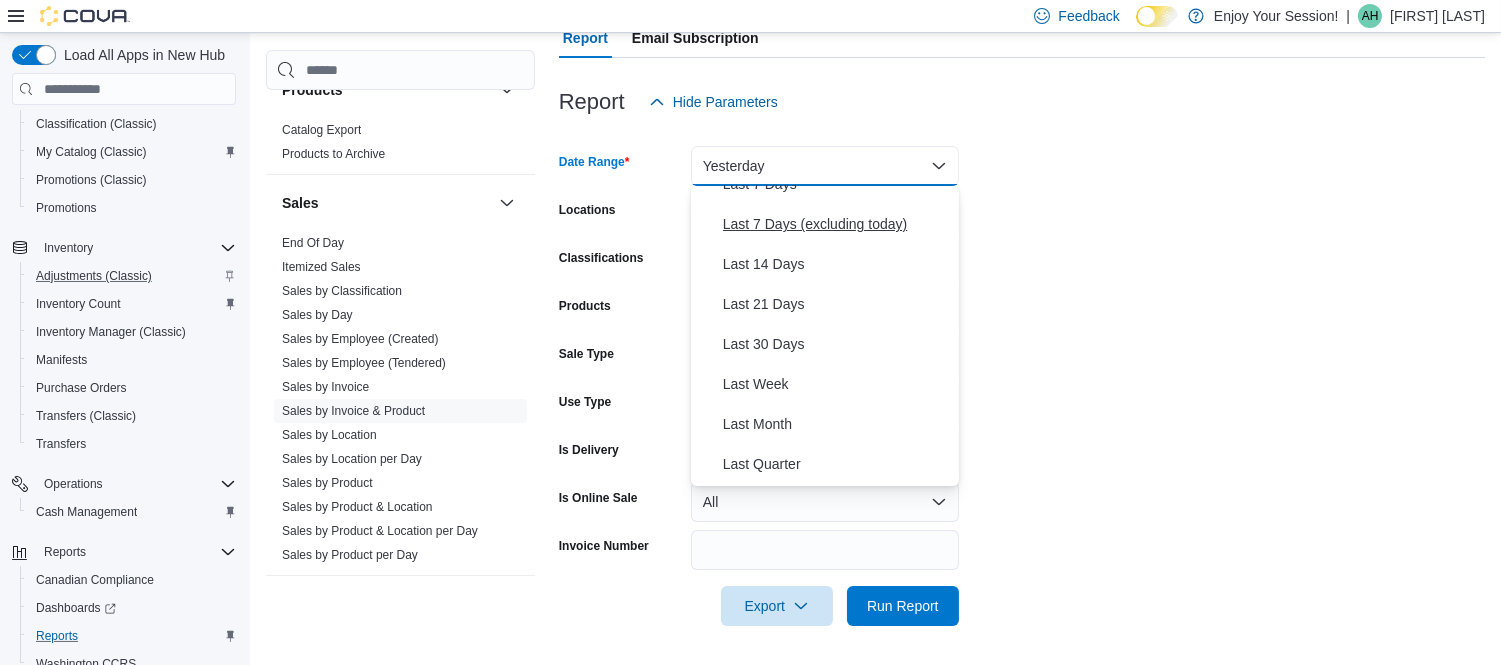 scroll, scrollTop: 143, scrollLeft: 0, axis: vertical 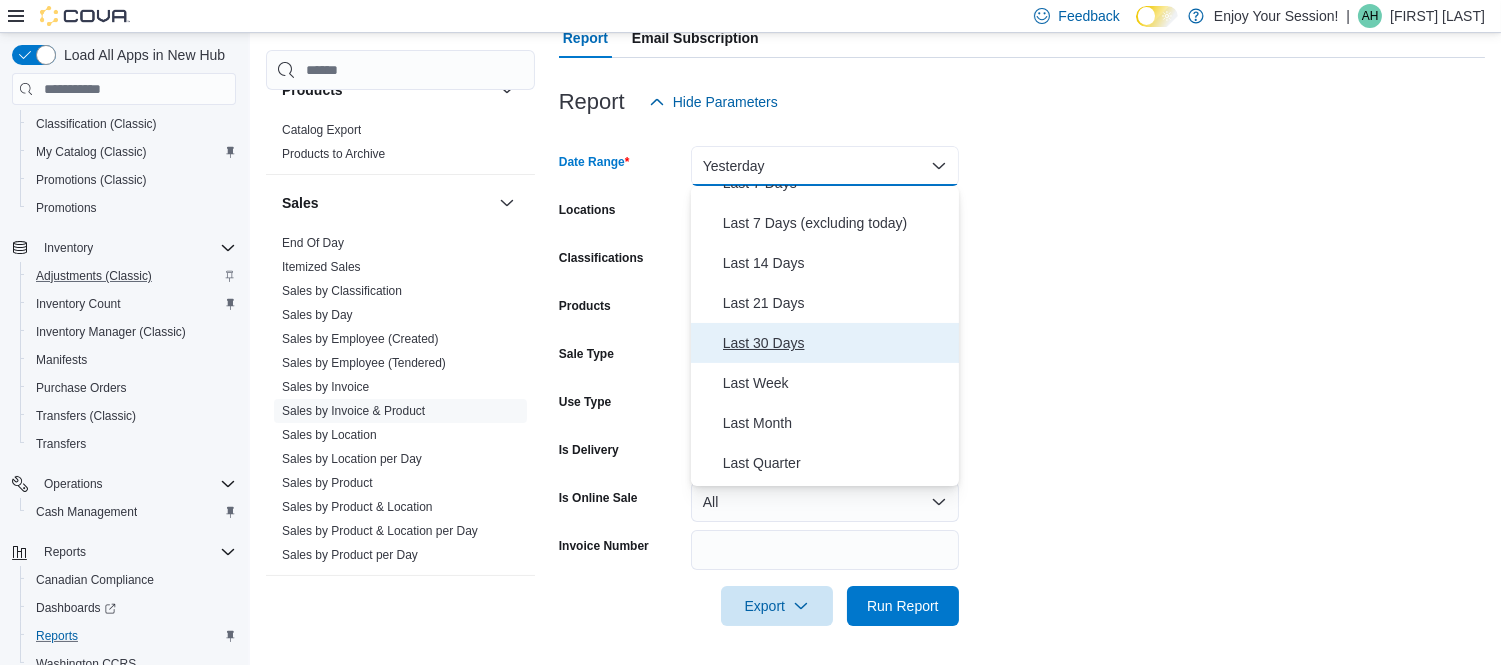 click on "Last 30 Days" at bounding box center [837, 343] 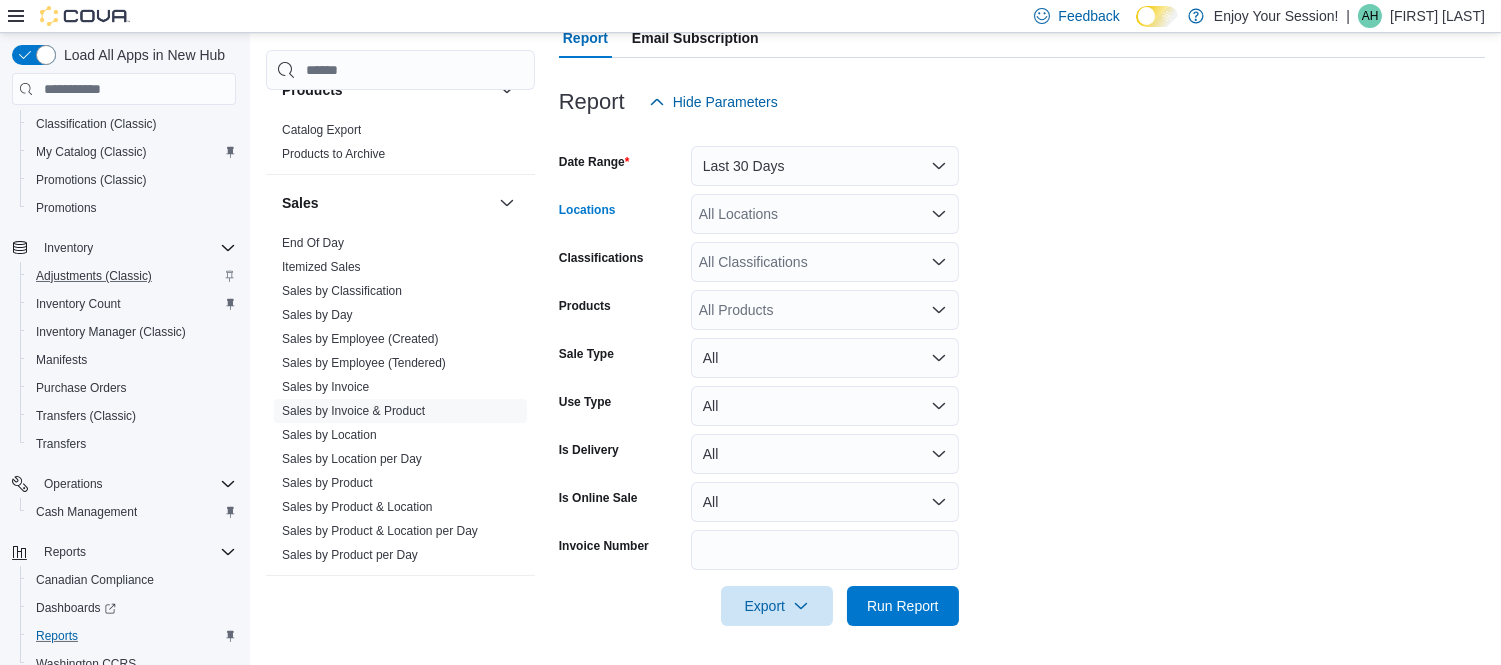 click on "All Locations" at bounding box center (825, 214) 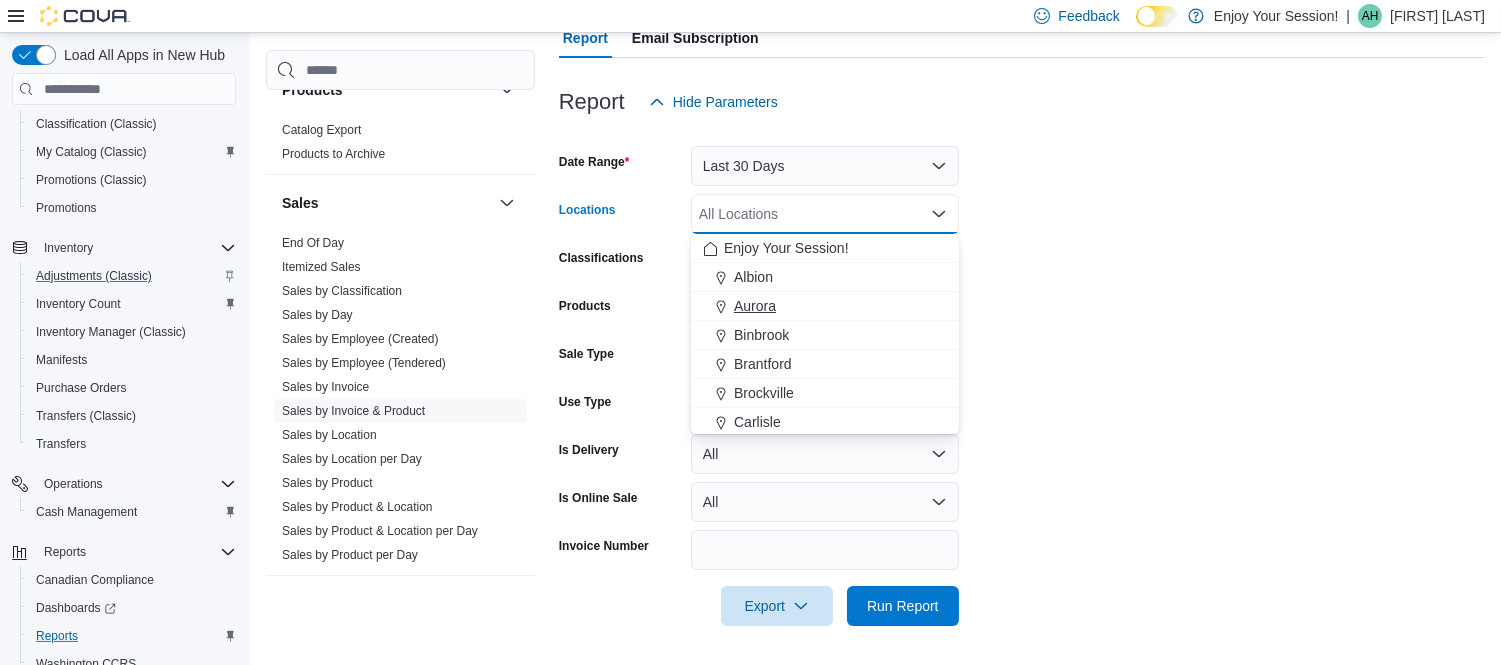 click on "Aurora" at bounding box center [755, 306] 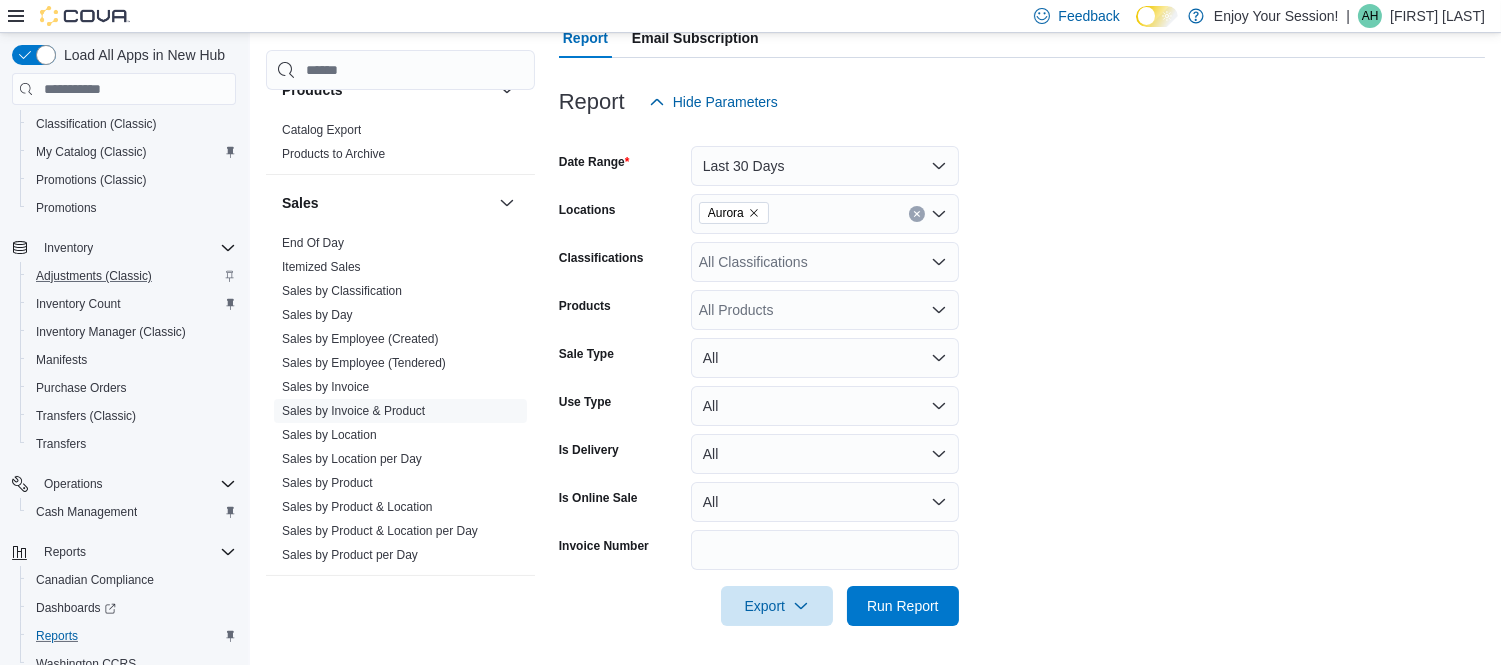 click on "Date Range Last 30 Days Locations Aurora Classifications All Classifications Products All Products Sale Type All Use Type All Is Delivery All Is Online Sale All Invoice Number Export  Run Report" at bounding box center (1022, 374) 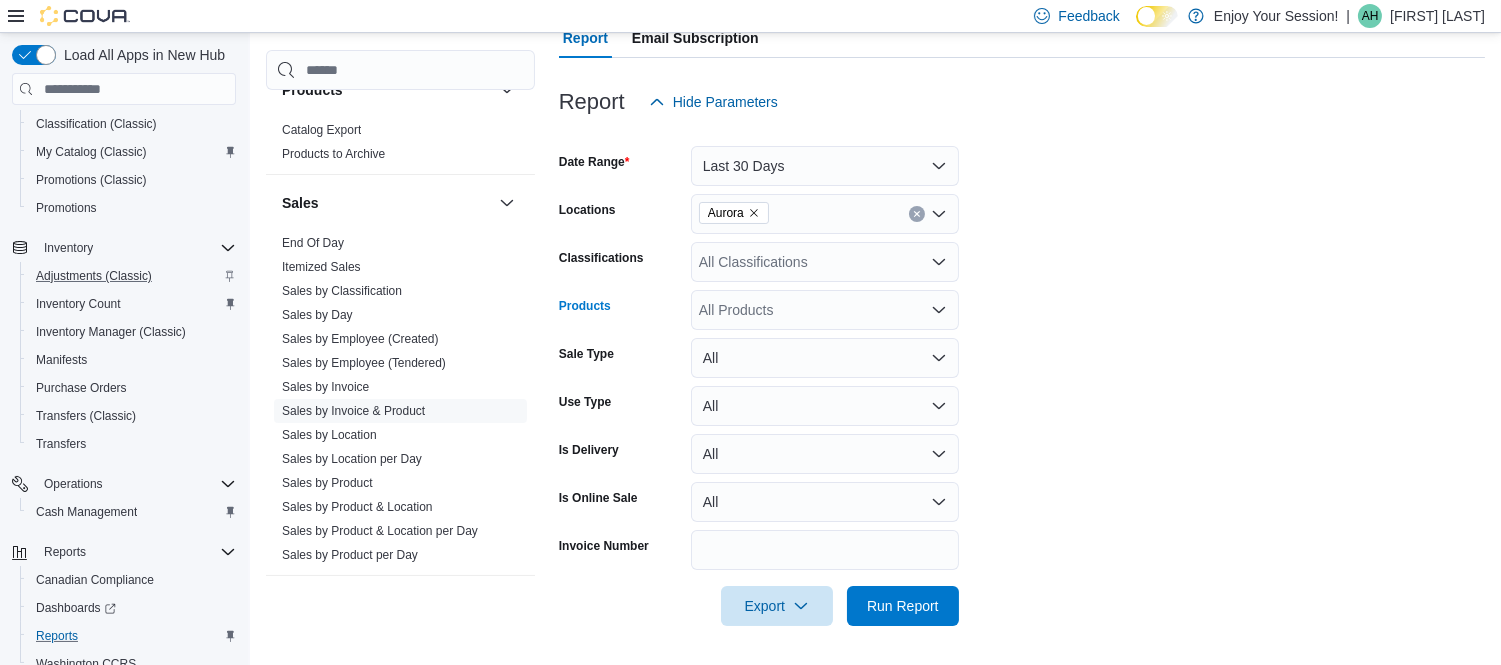 click on "All Products" at bounding box center (825, 310) 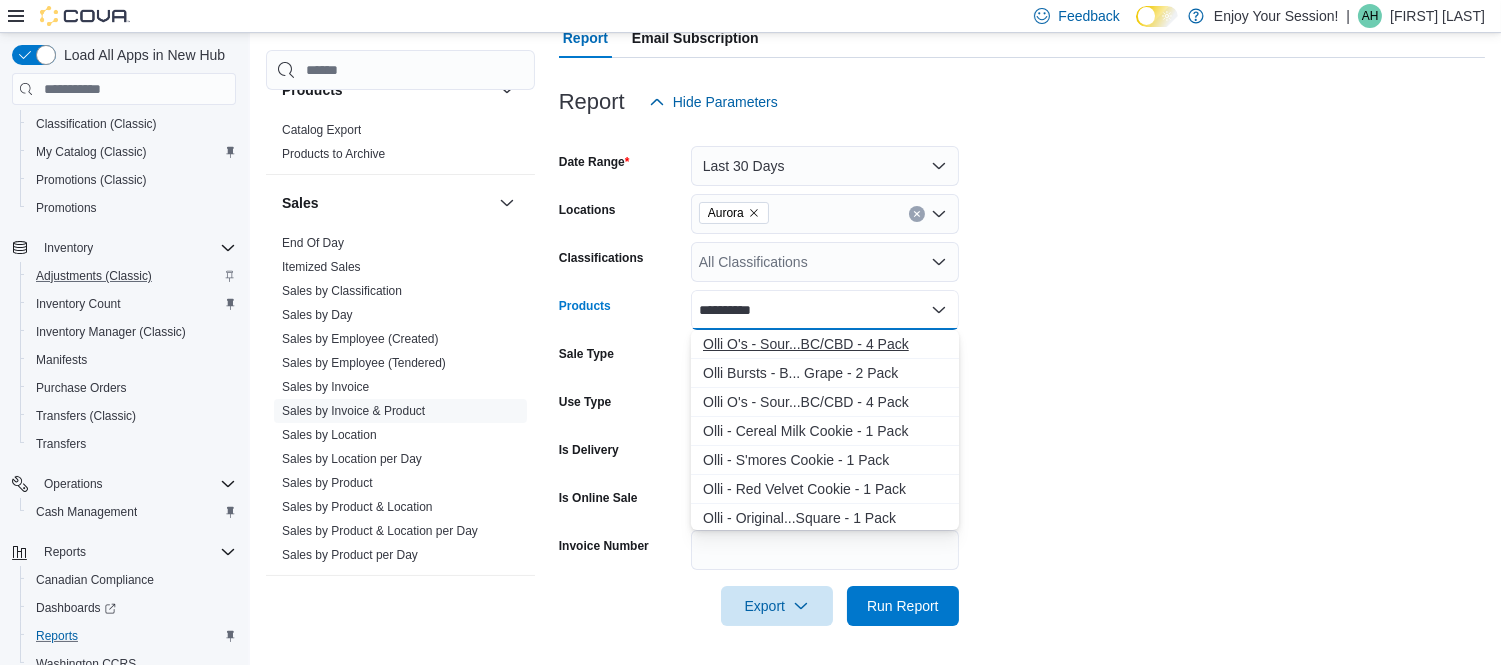 type on "**********" 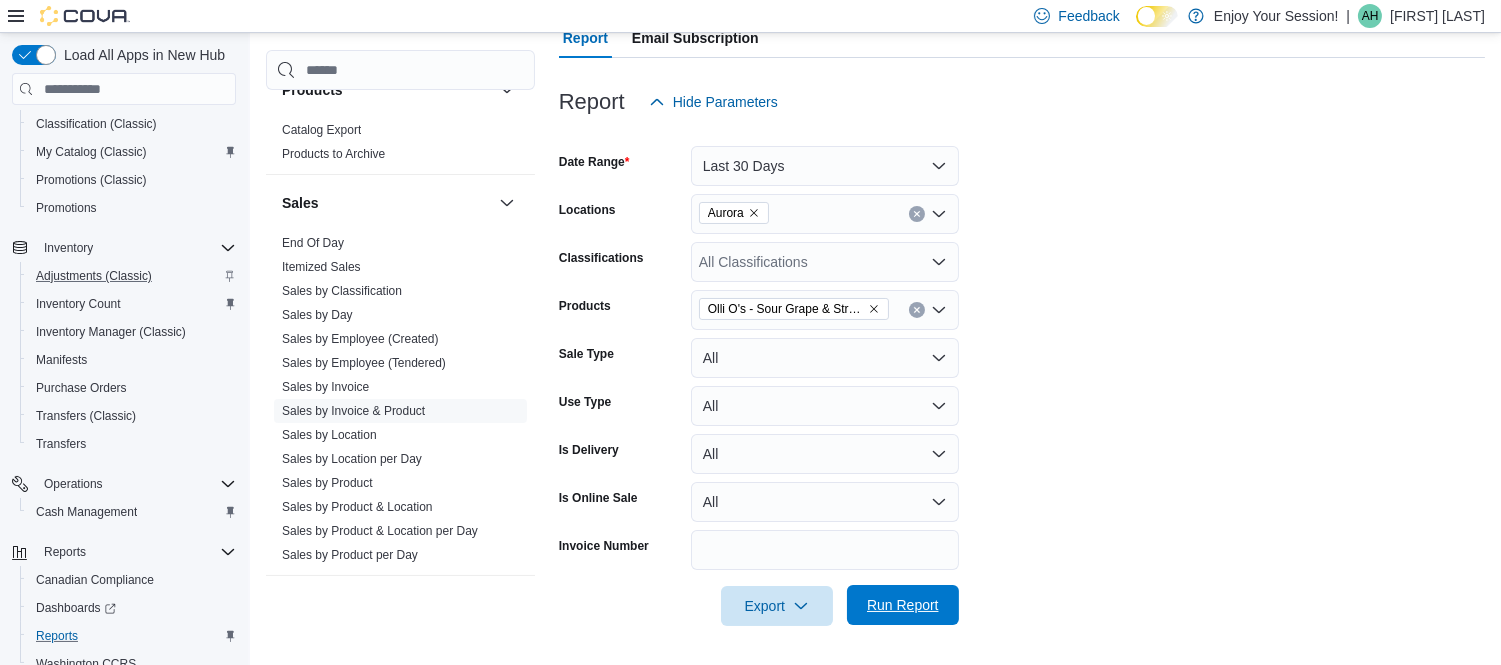 click on "Run Report" at bounding box center (903, 605) 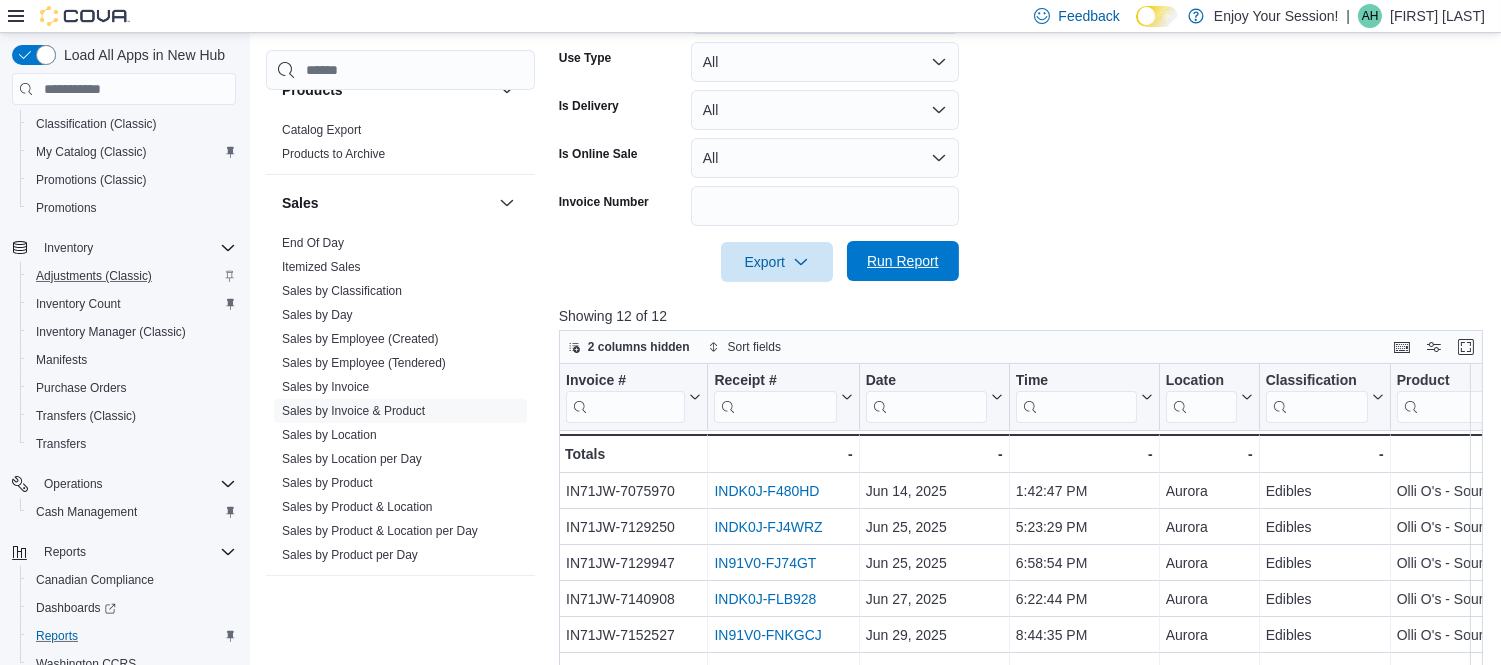 scroll, scrollTop: 554, scrollLeft: 0, axis: vertical 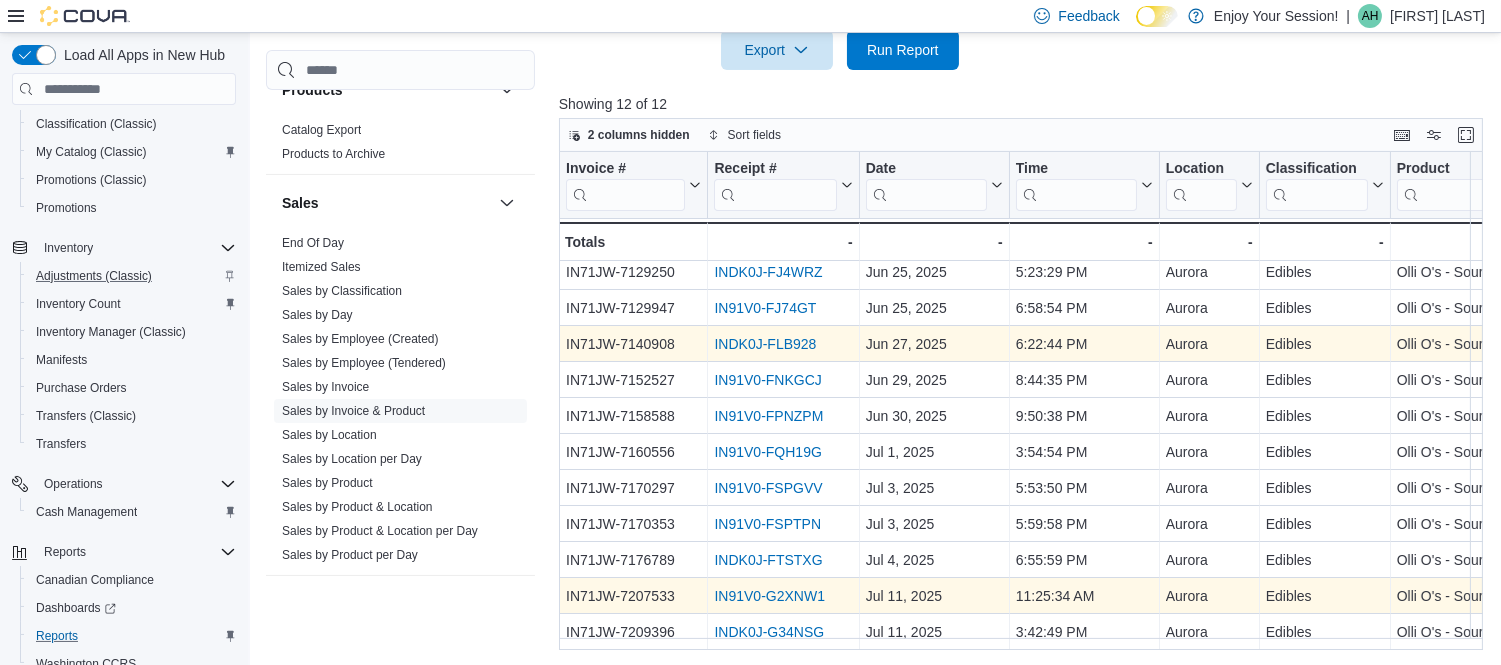 click on "IN91V0-G2XNW1" at bounding box center (769, 596) 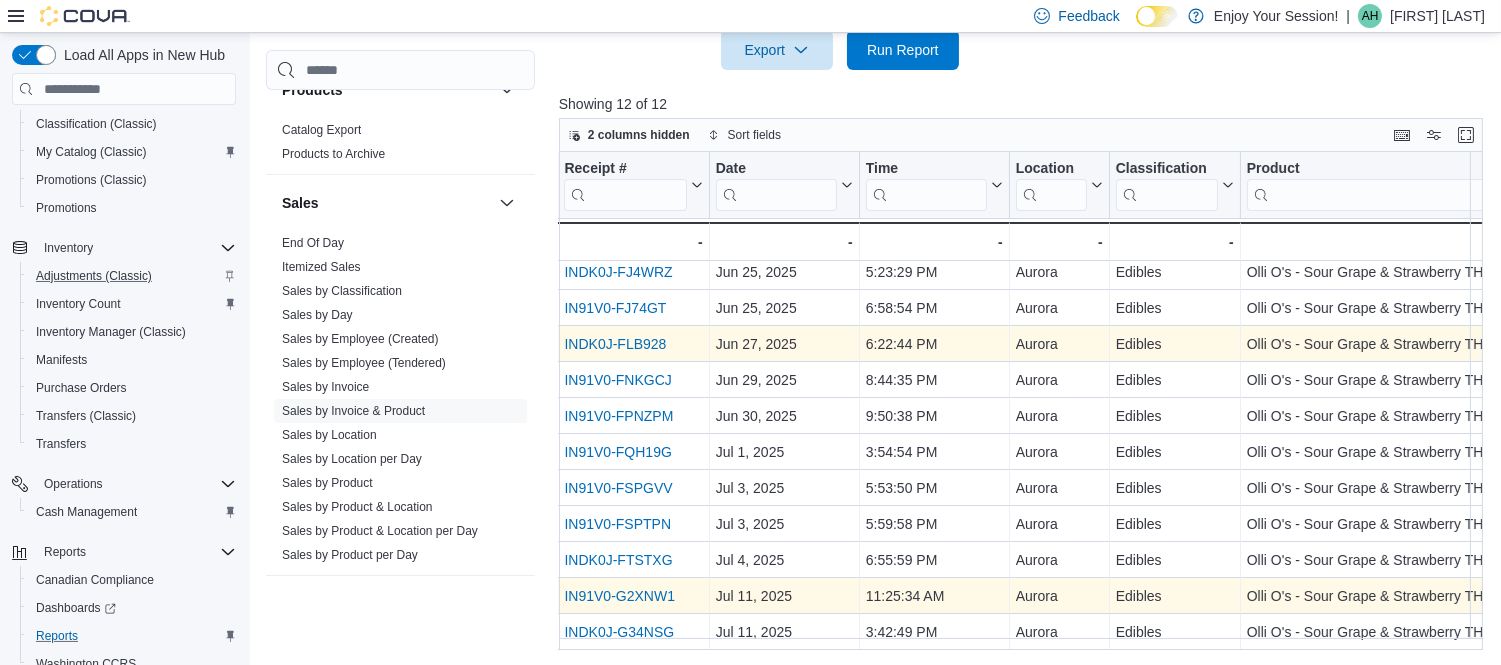 scroll, scrollTop: 54, scrollLeft: 0, axis: vertical 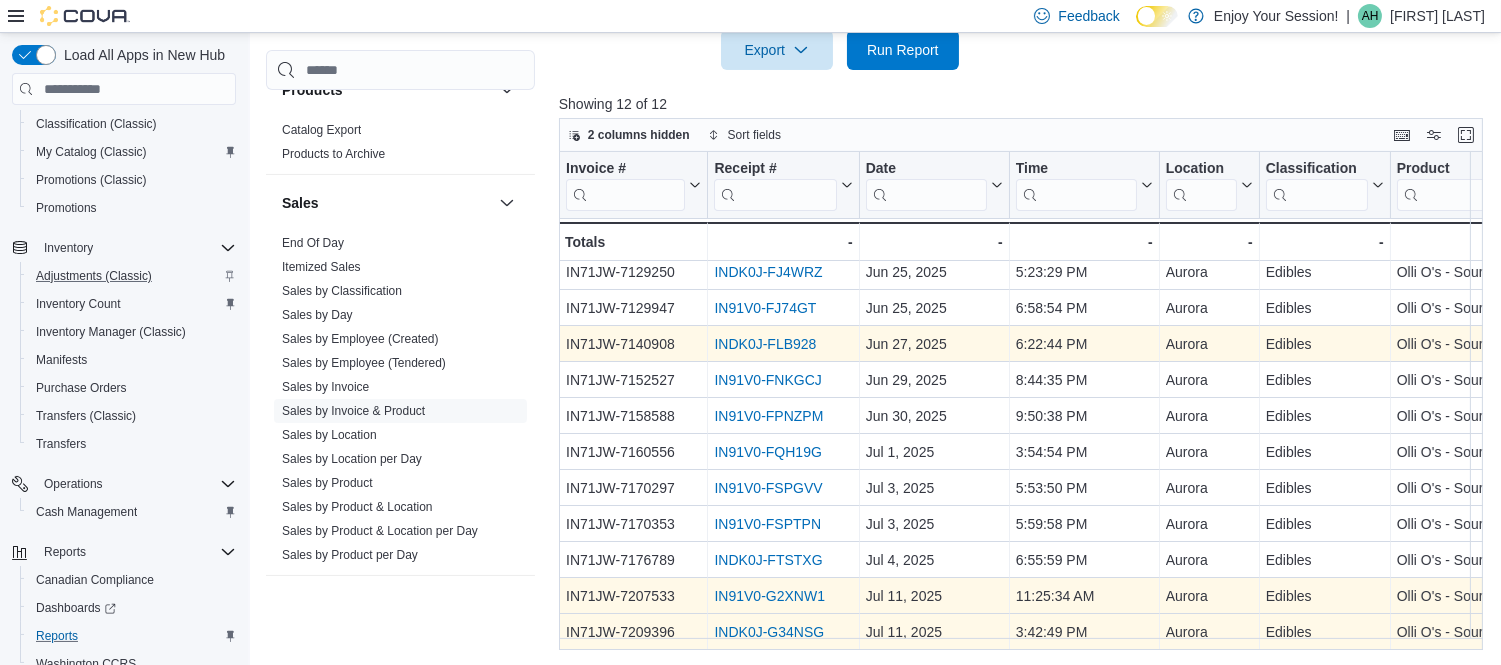 click on "INDK0J-G34NSG" at bounding box center [769, 632] 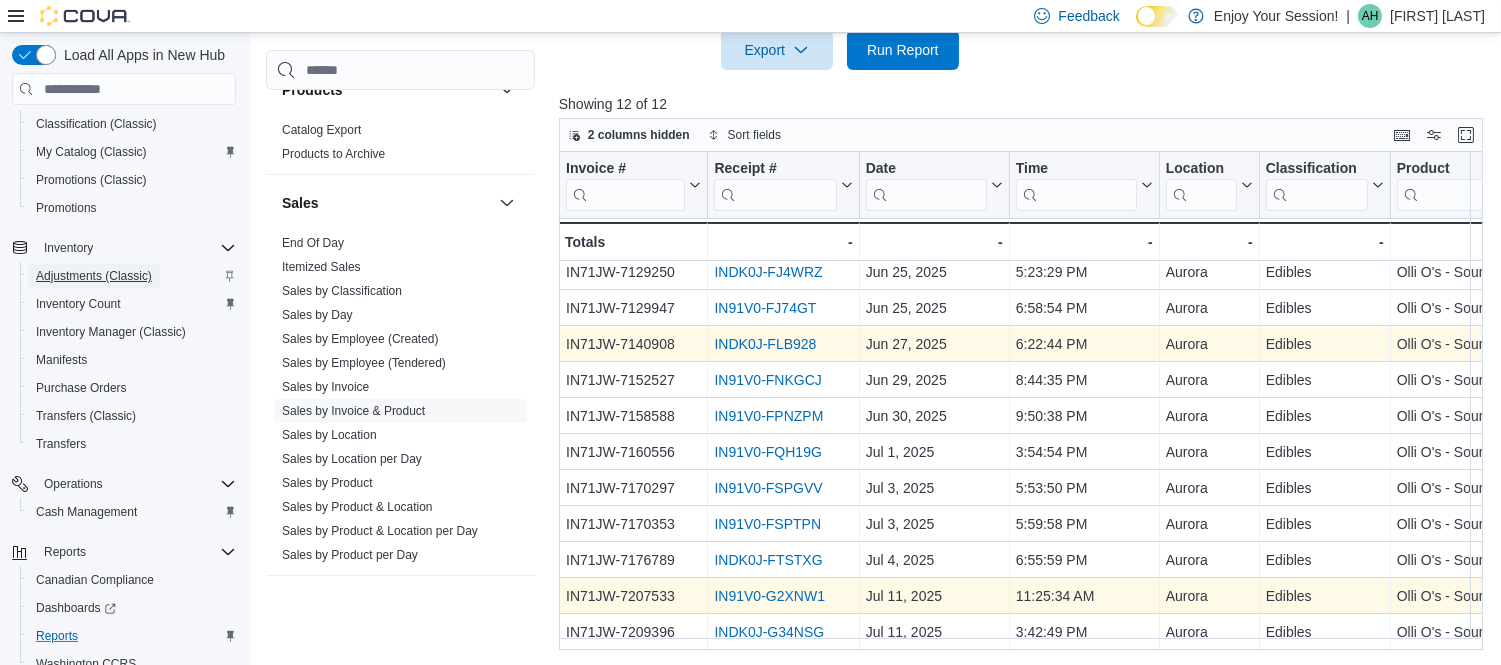 click on "Adjustments (Classic)" at bounding box center [94, 276] 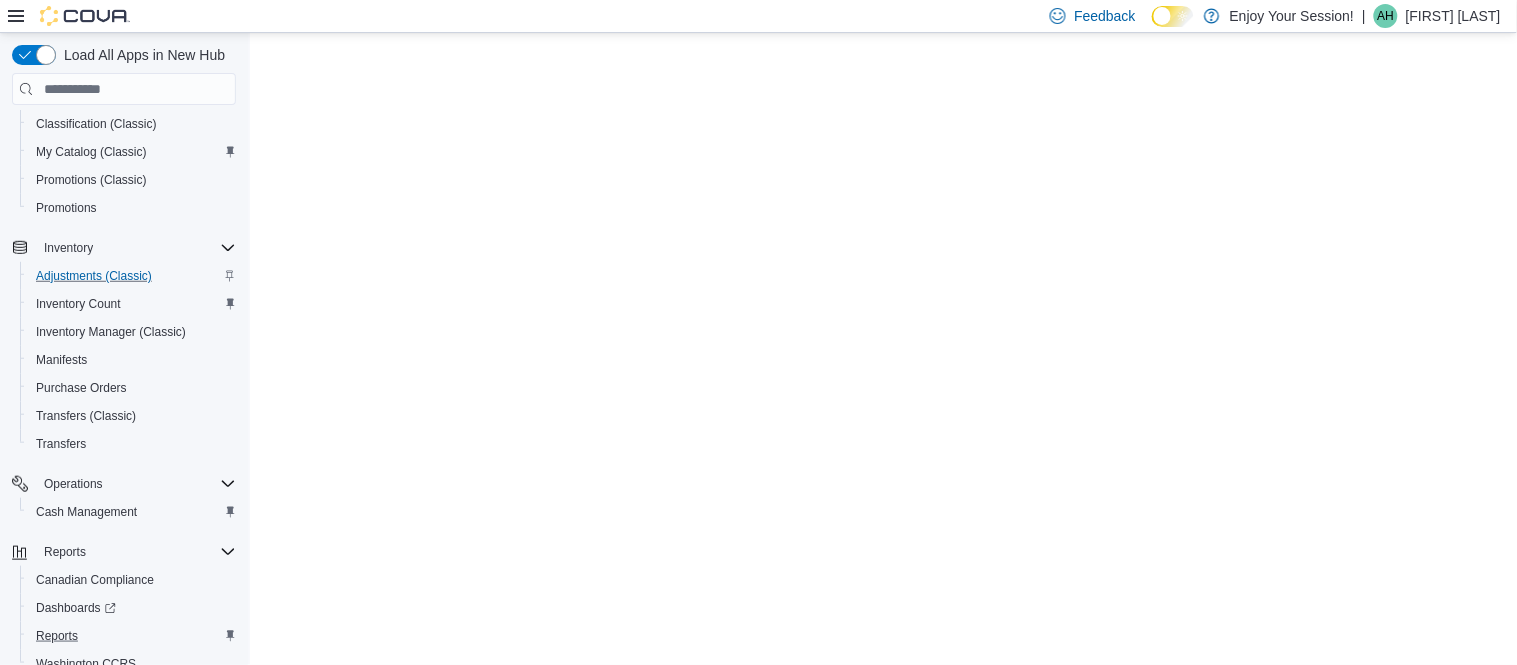 scroll, scrollTop: 0, scrollLeft: 0, axis: both 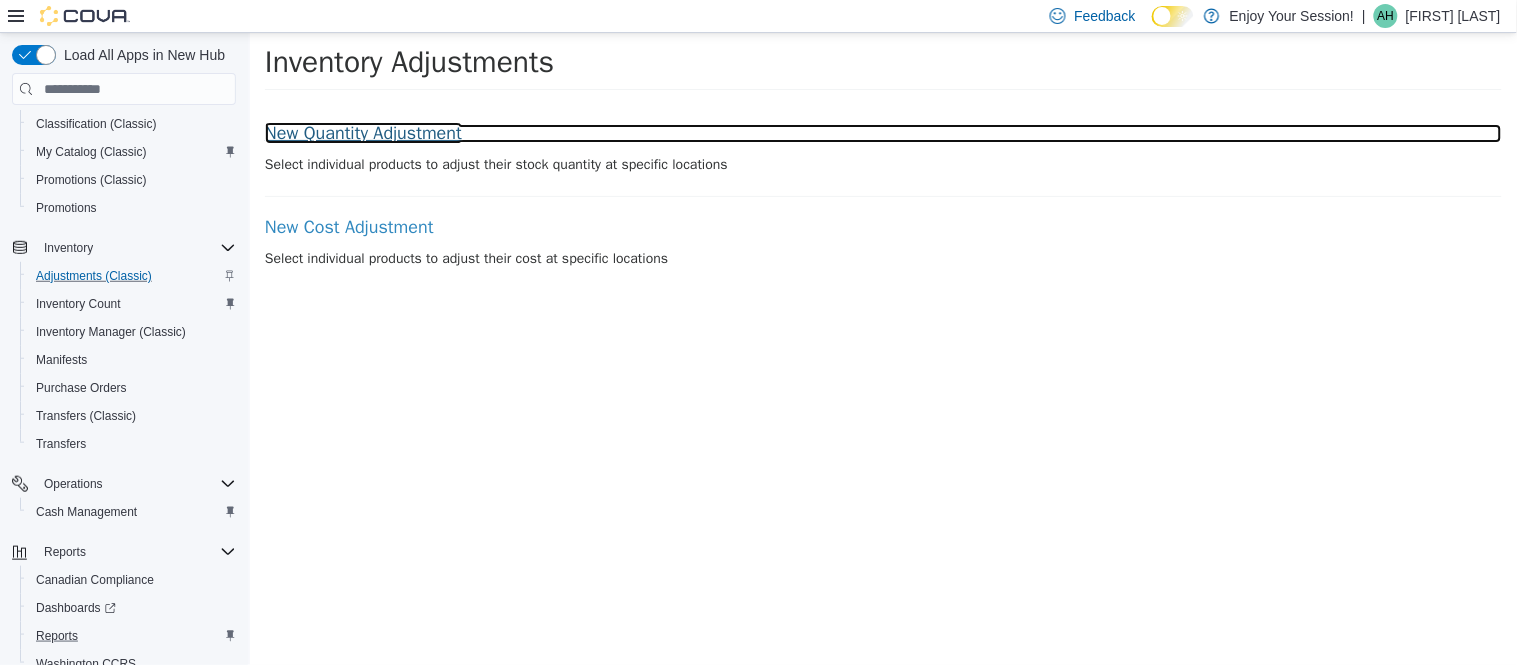 click on "New Quantity Adjustment" at bounding box center [882, 134] 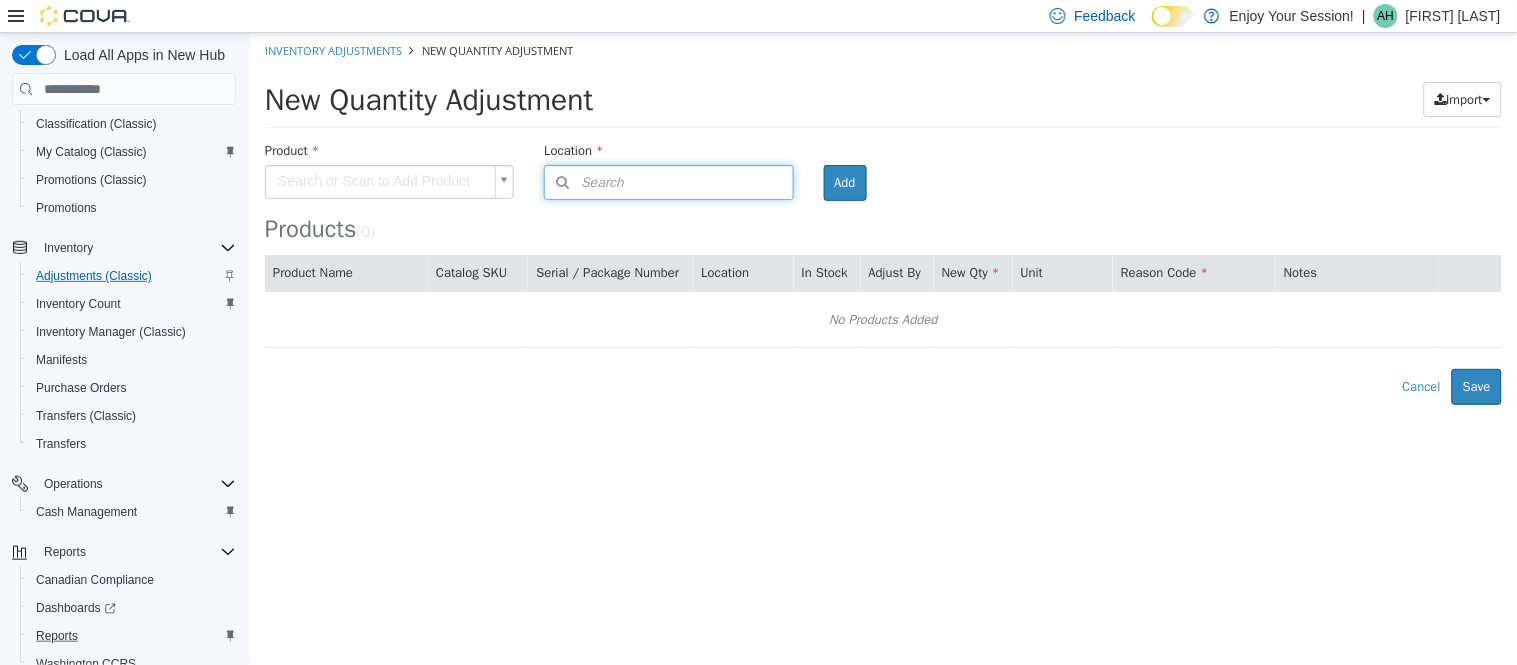 click on "Search" at bounding box center (667, 182) 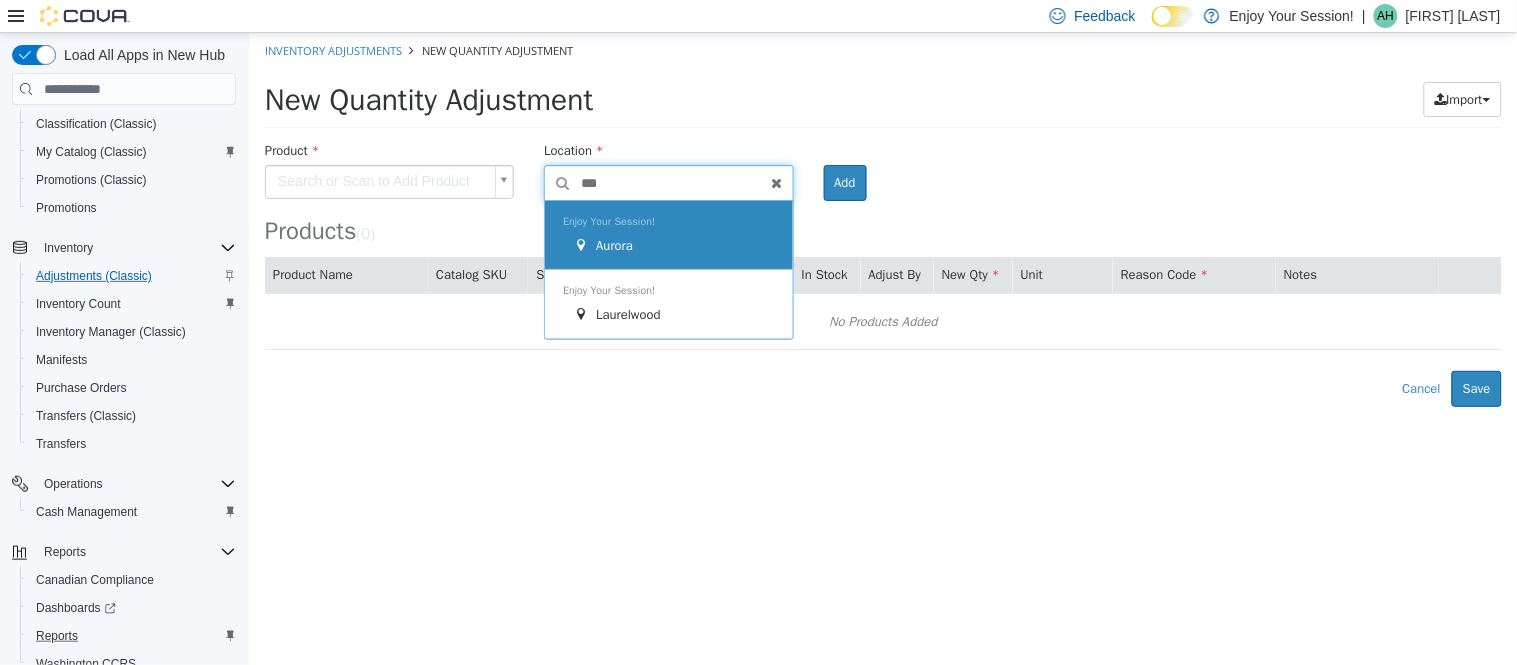 type on "***" 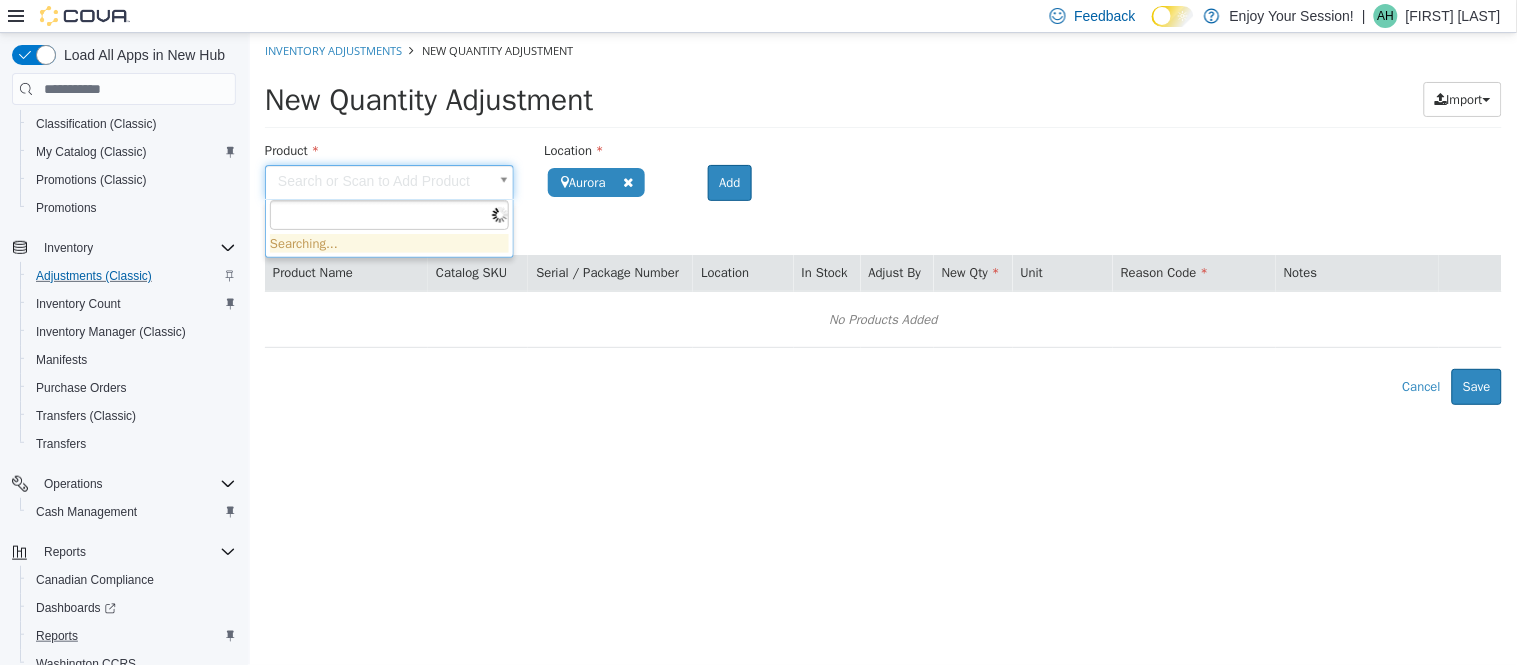 click on "**********" at bounding box center [882, 219] 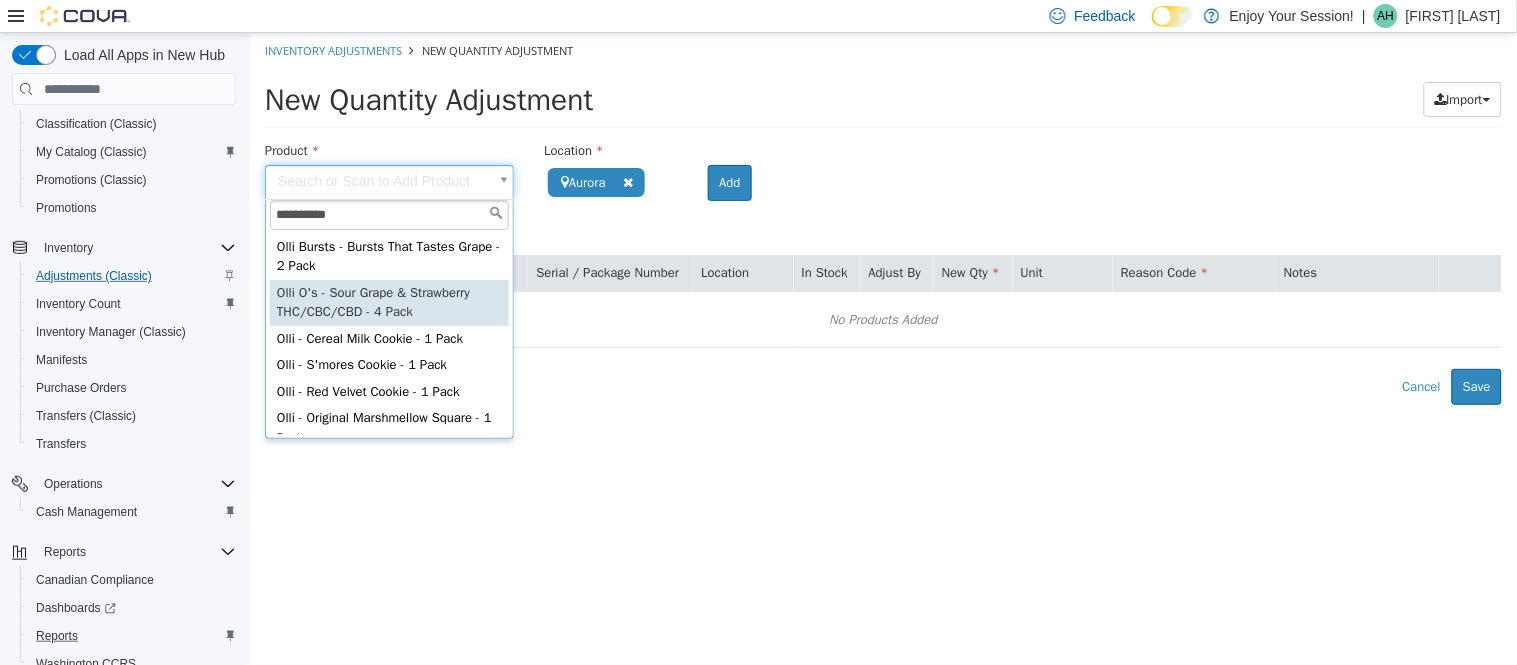 type on "**********" 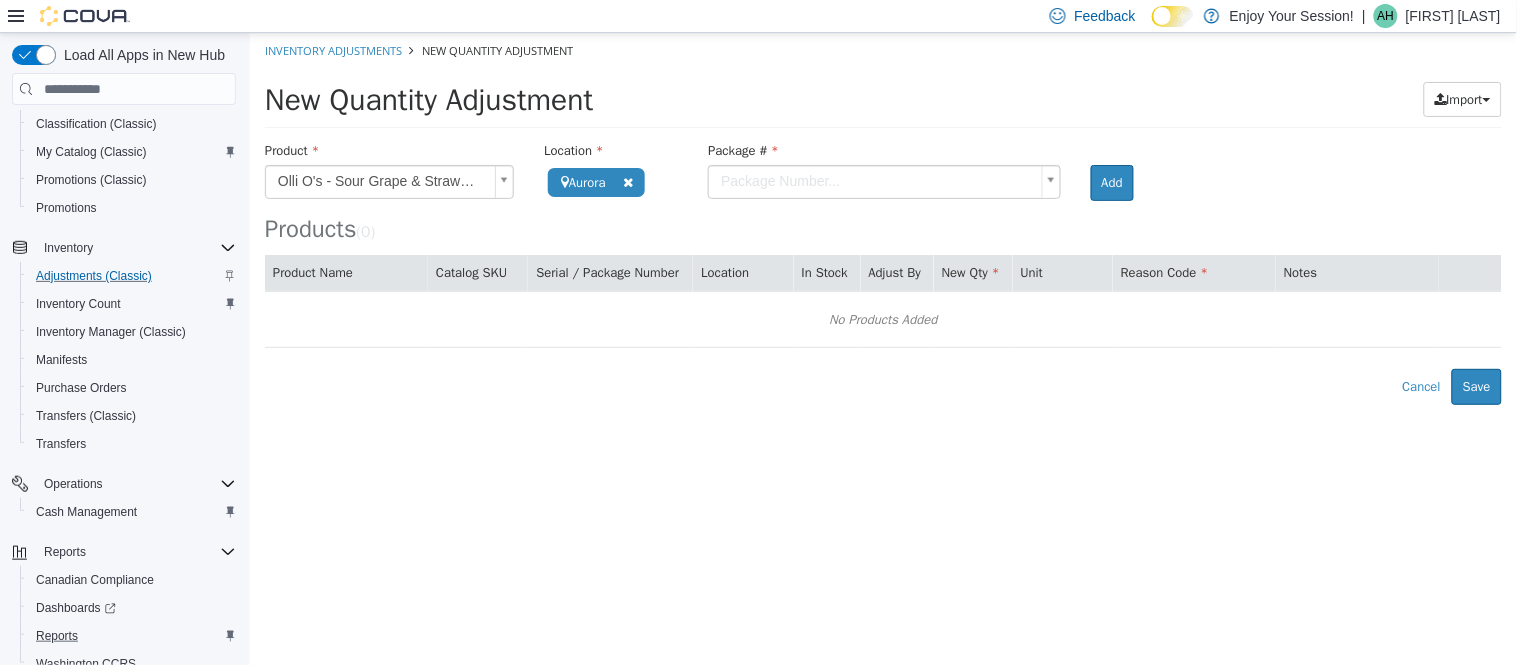 click on "**********" at bounding box center [882, 219] 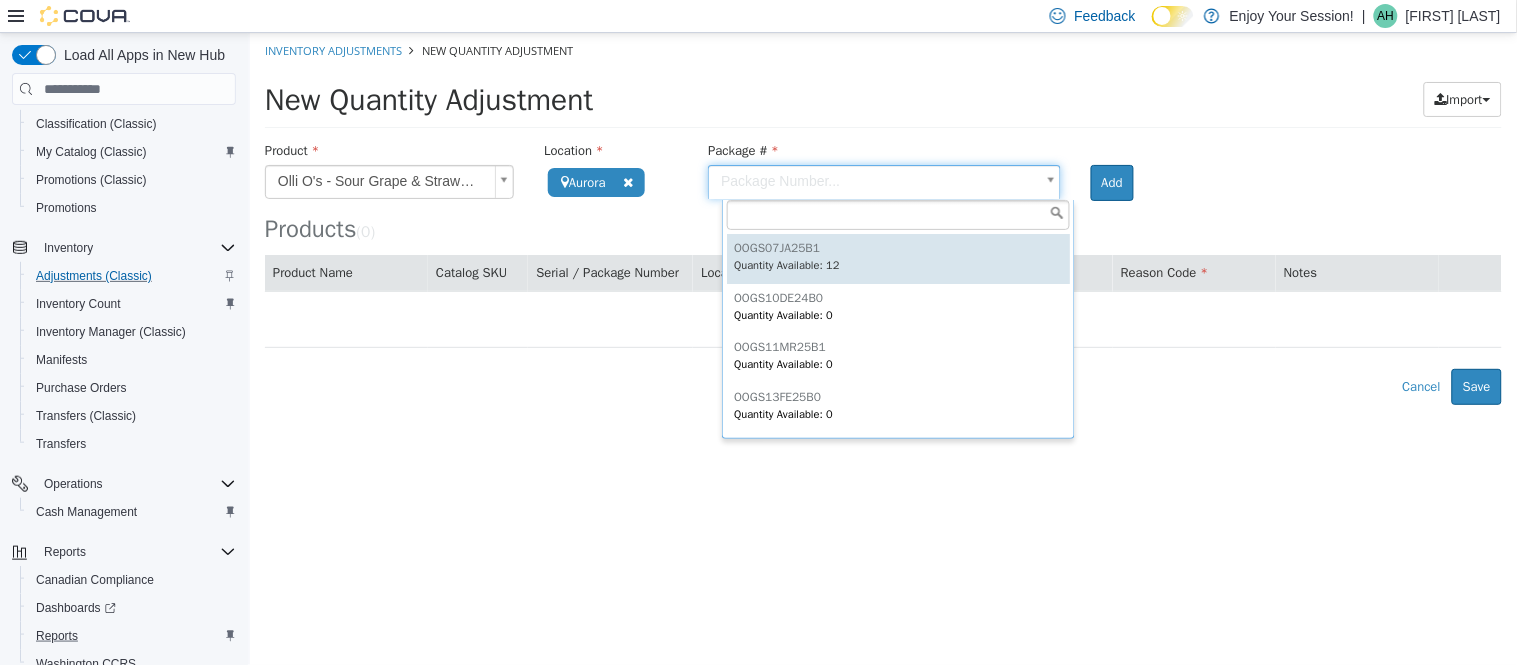 type on "**********" 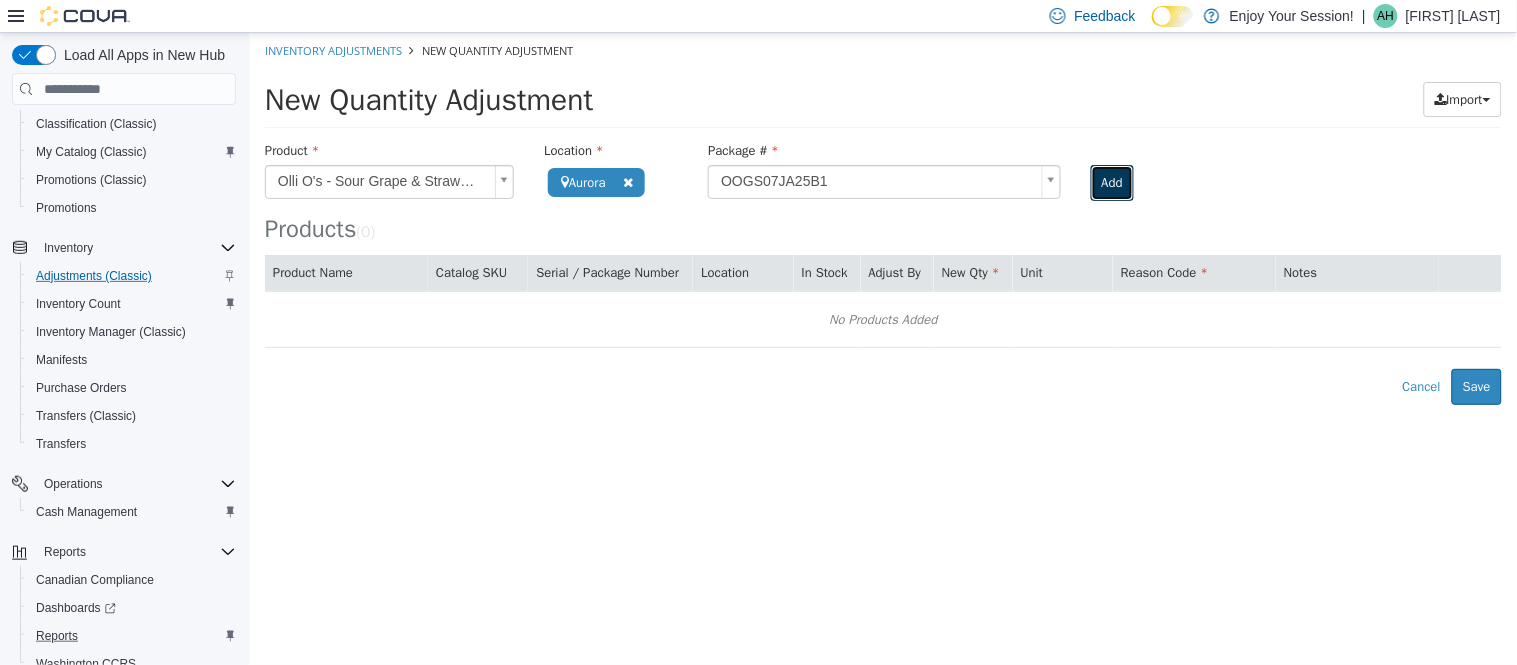 click on "Add" at bounding box center [1111, 183] 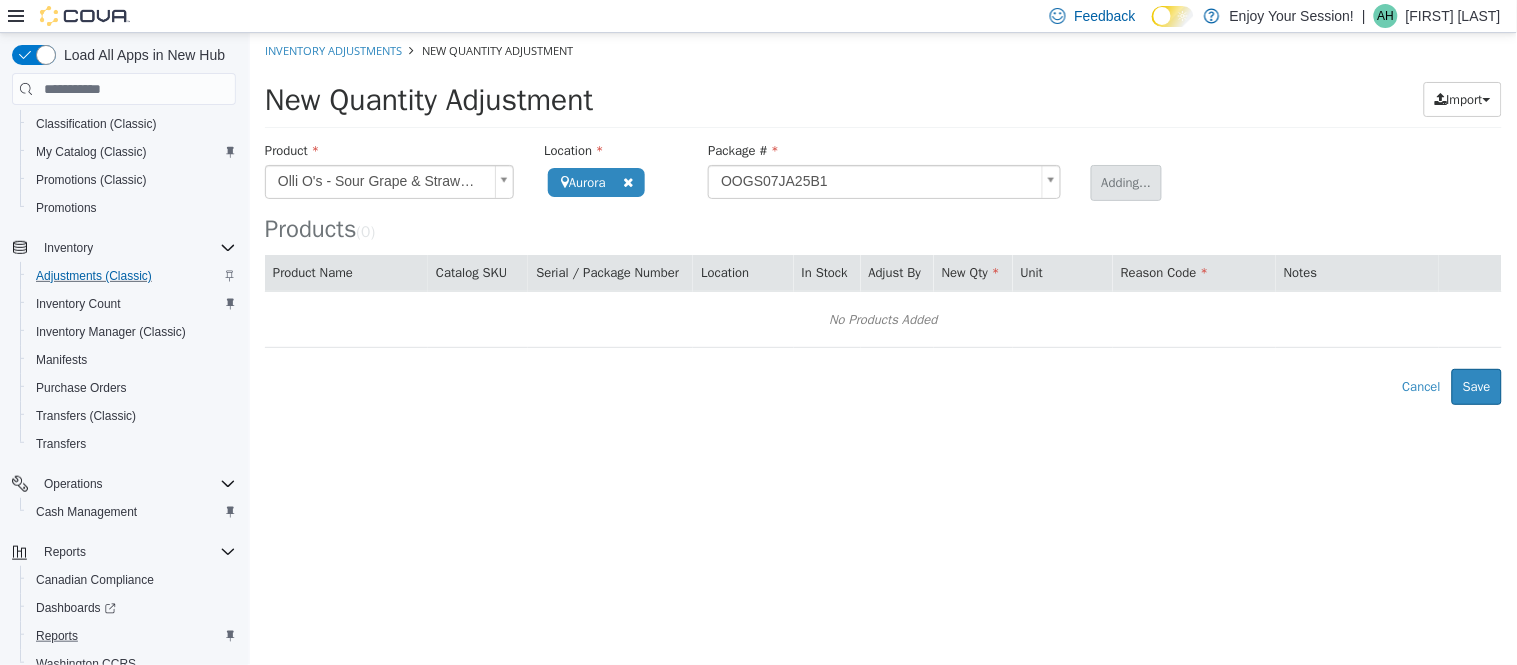 type 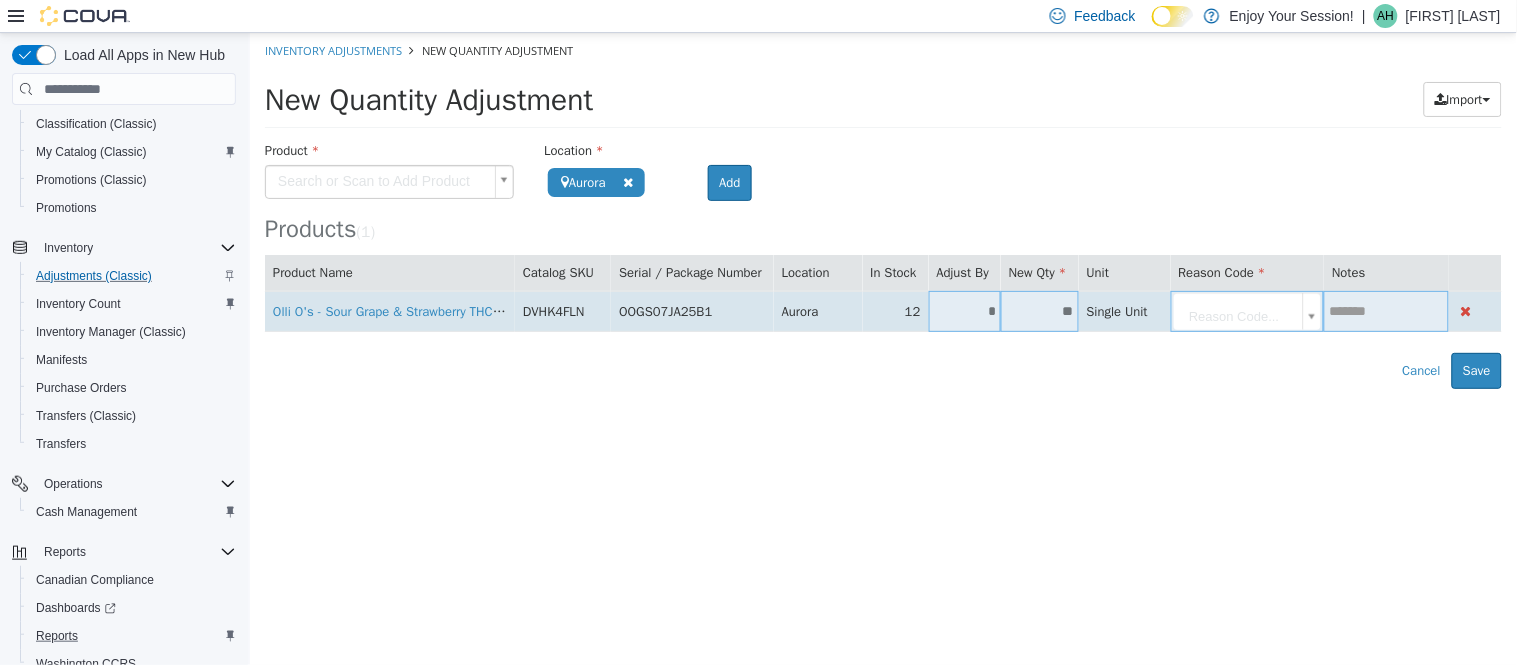 click on "*" at bounding box center (964, 311) 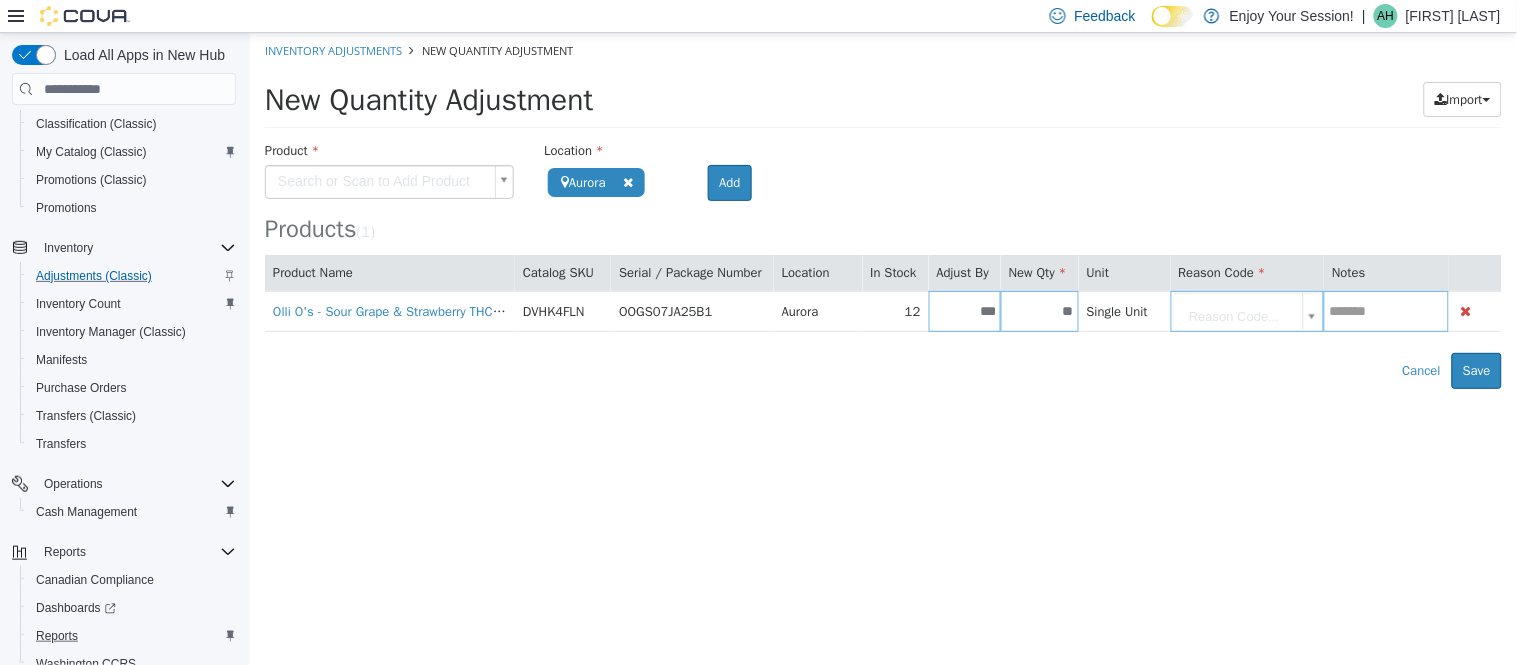 type on "***" 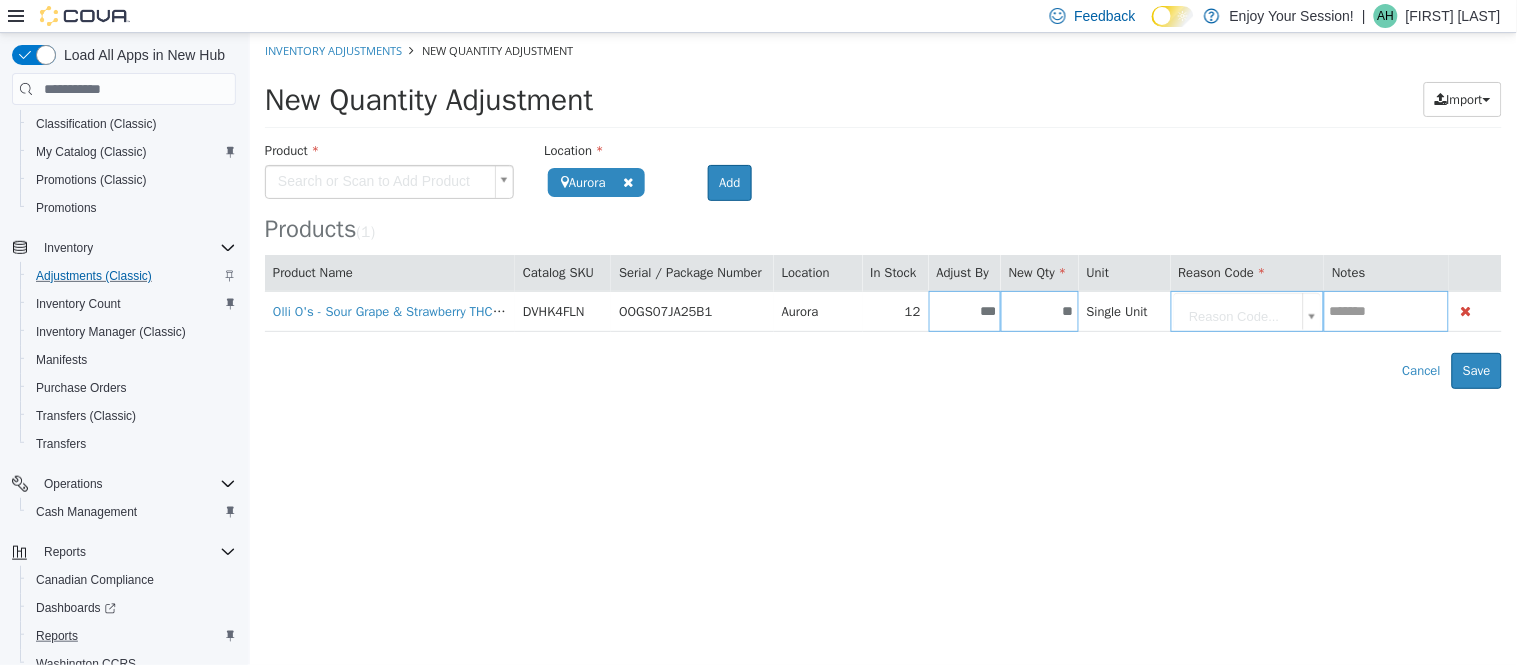 type on "*" 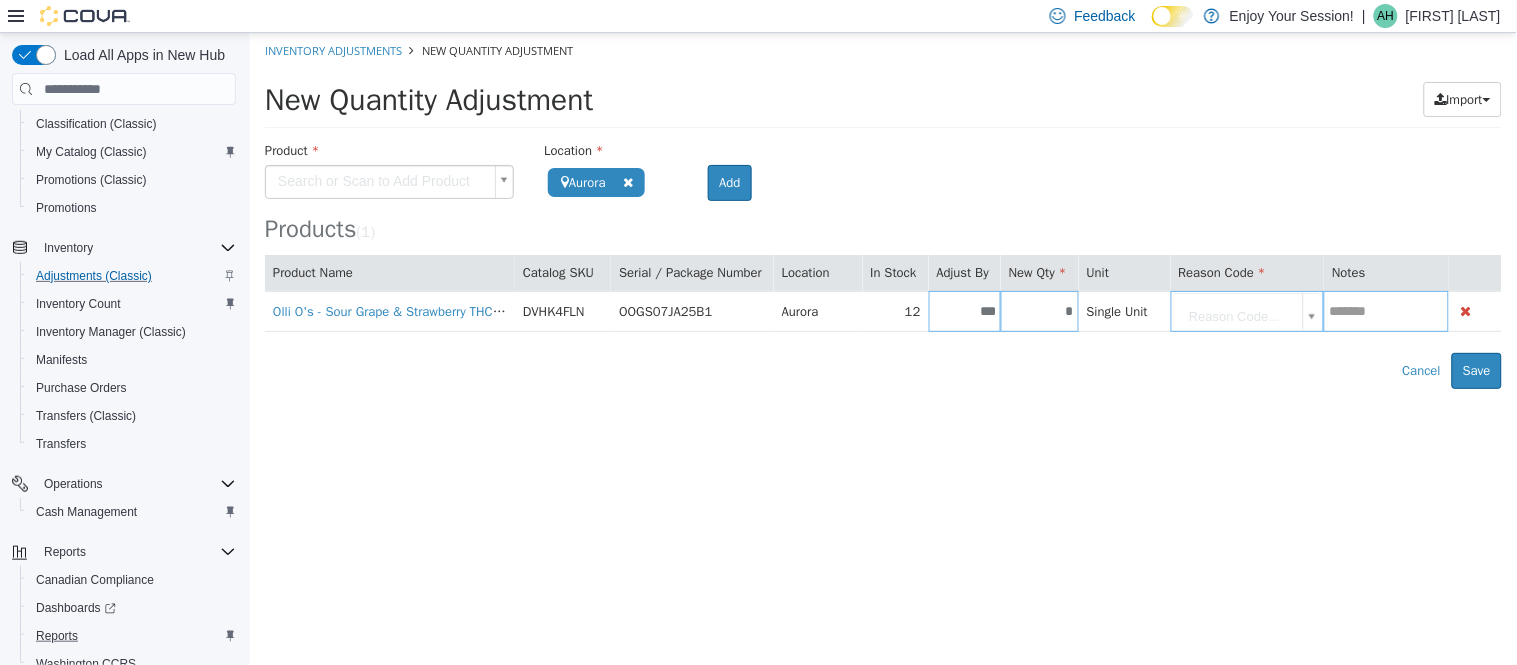 click on "**********" at bounding box center (882, 211) 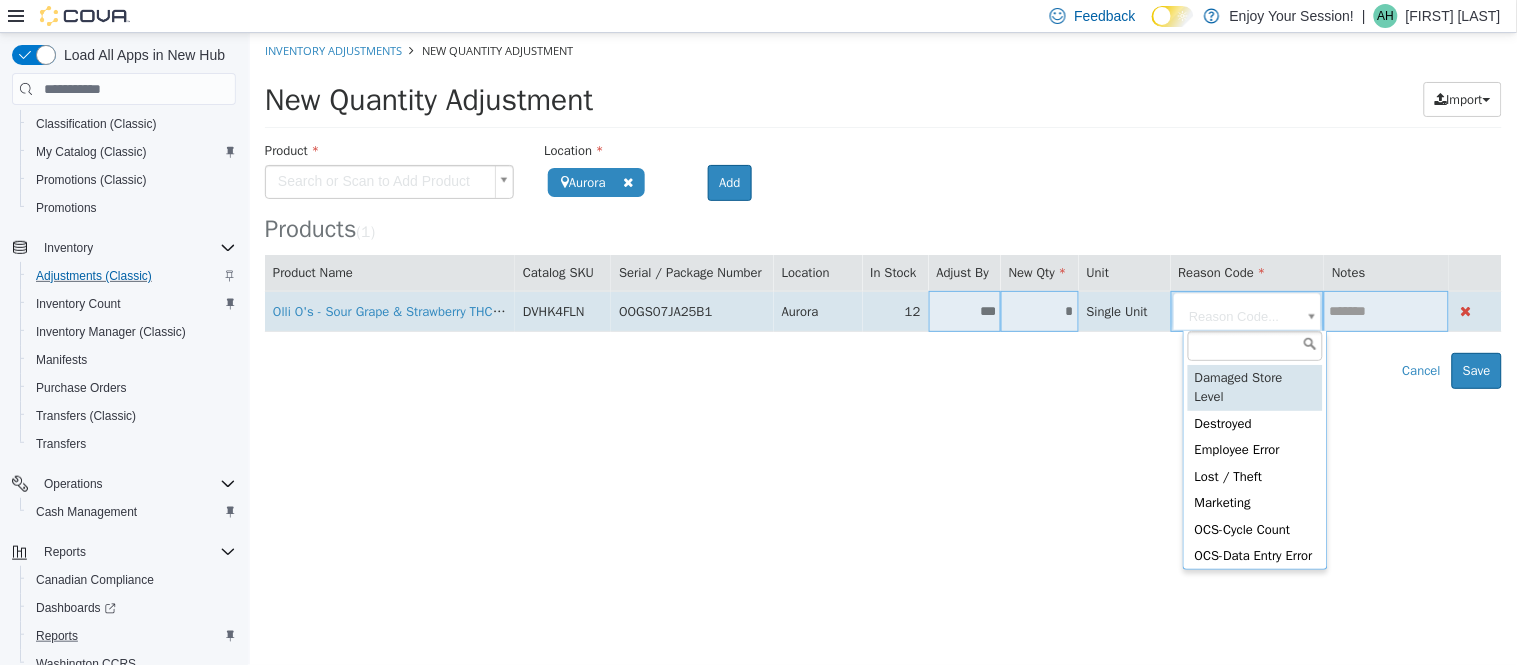 click on "**********" at bounding box center [882, 211] 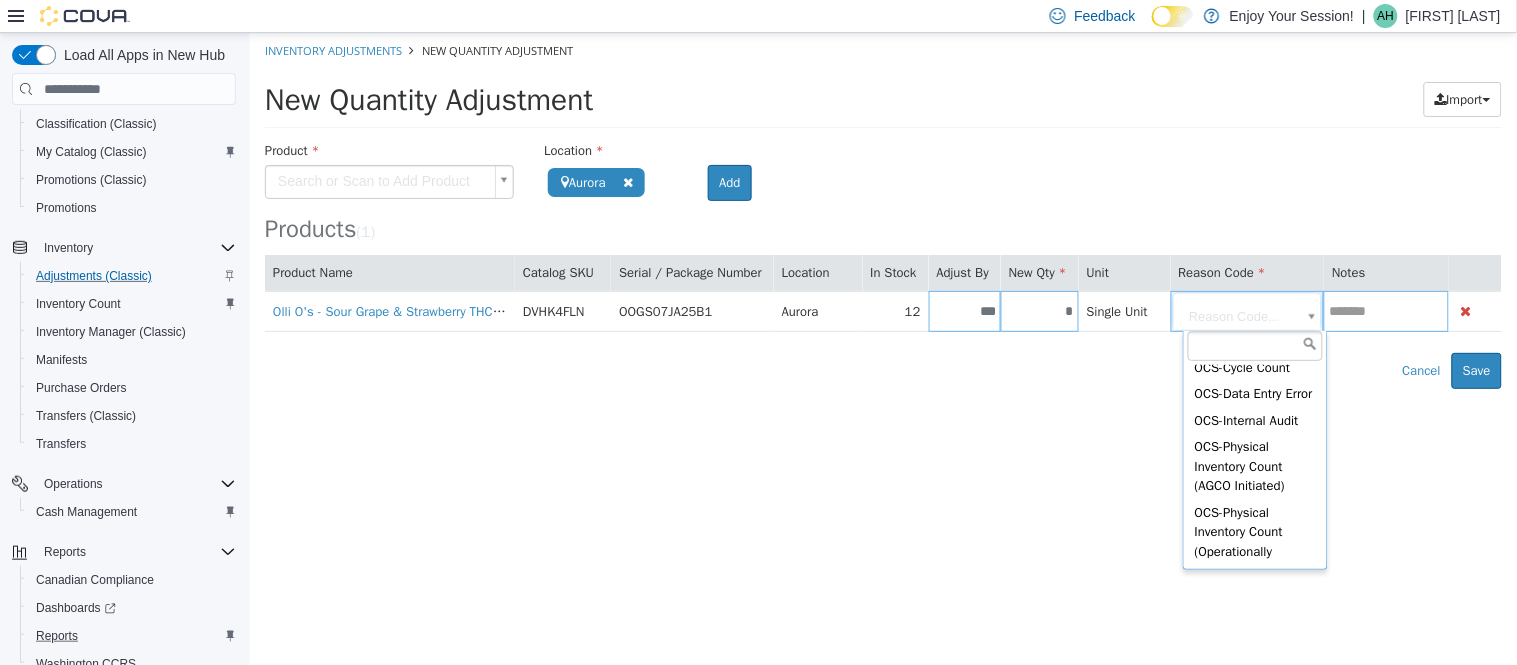 scroll, scrollTop: 164, scrollLeft: 0, axis: vertical 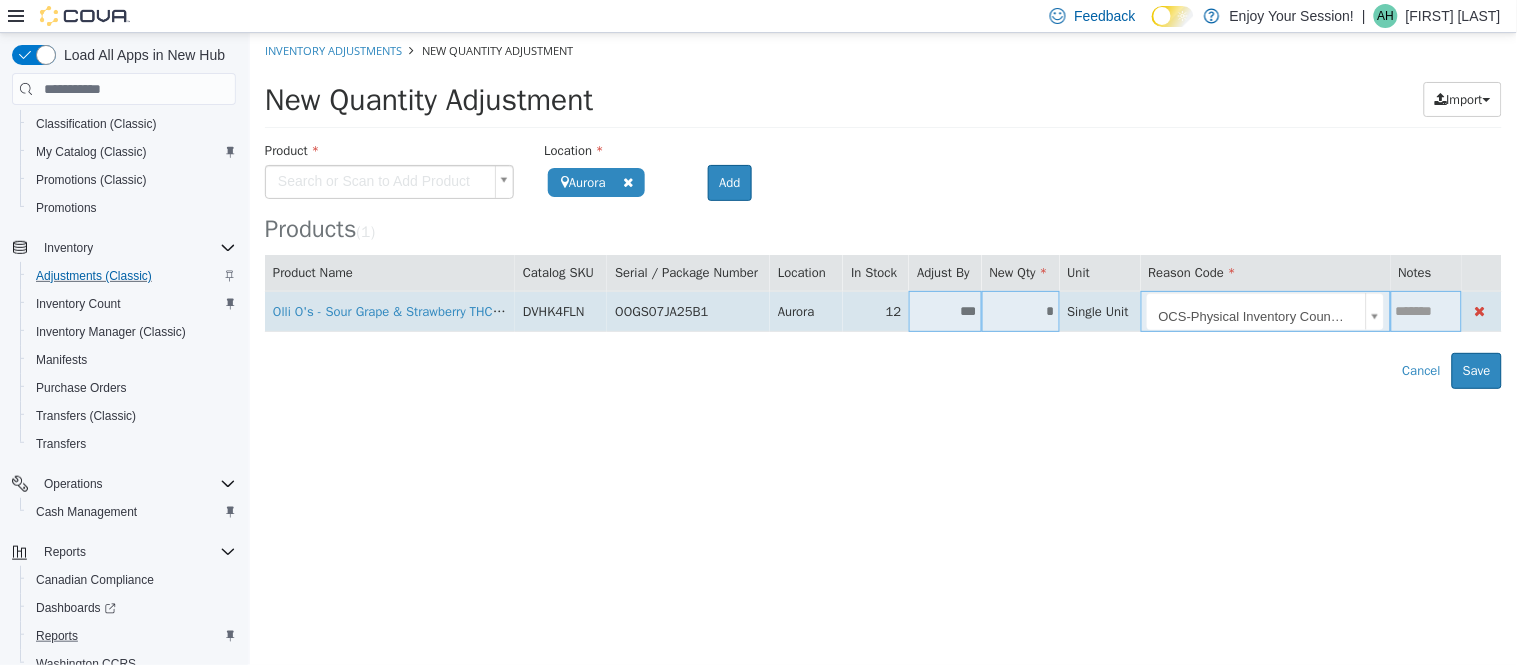 click on "**********" at bounding box center (882, 211) 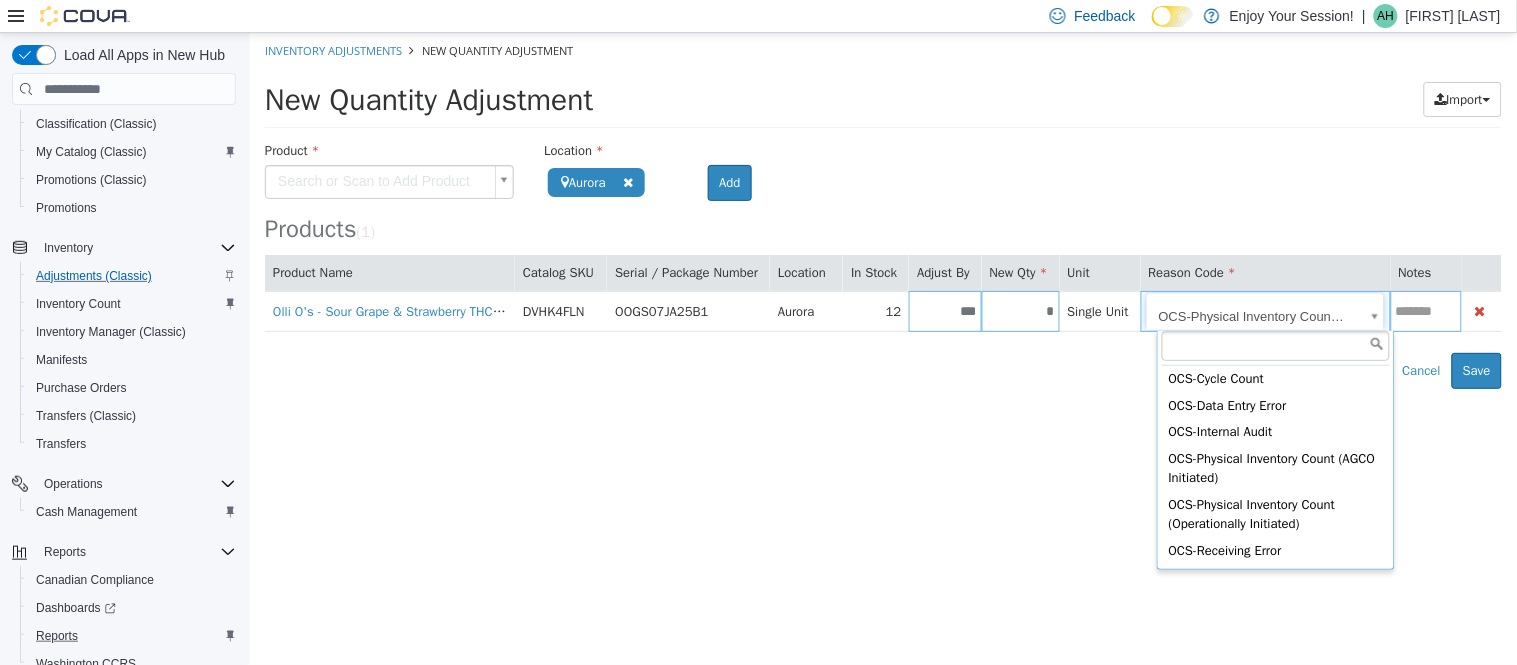 scroll, scrollTop: 132, scrollLeft: 0, axis: vertical 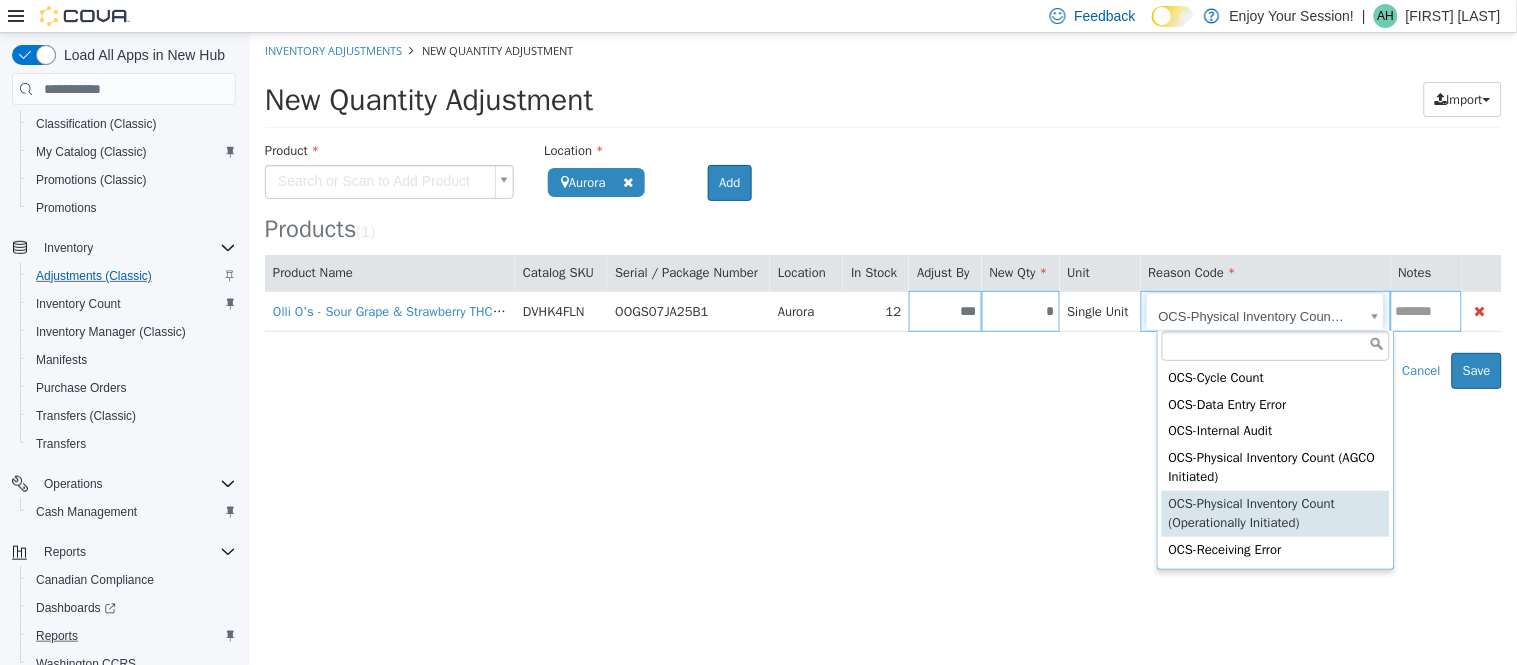 type on "**********" 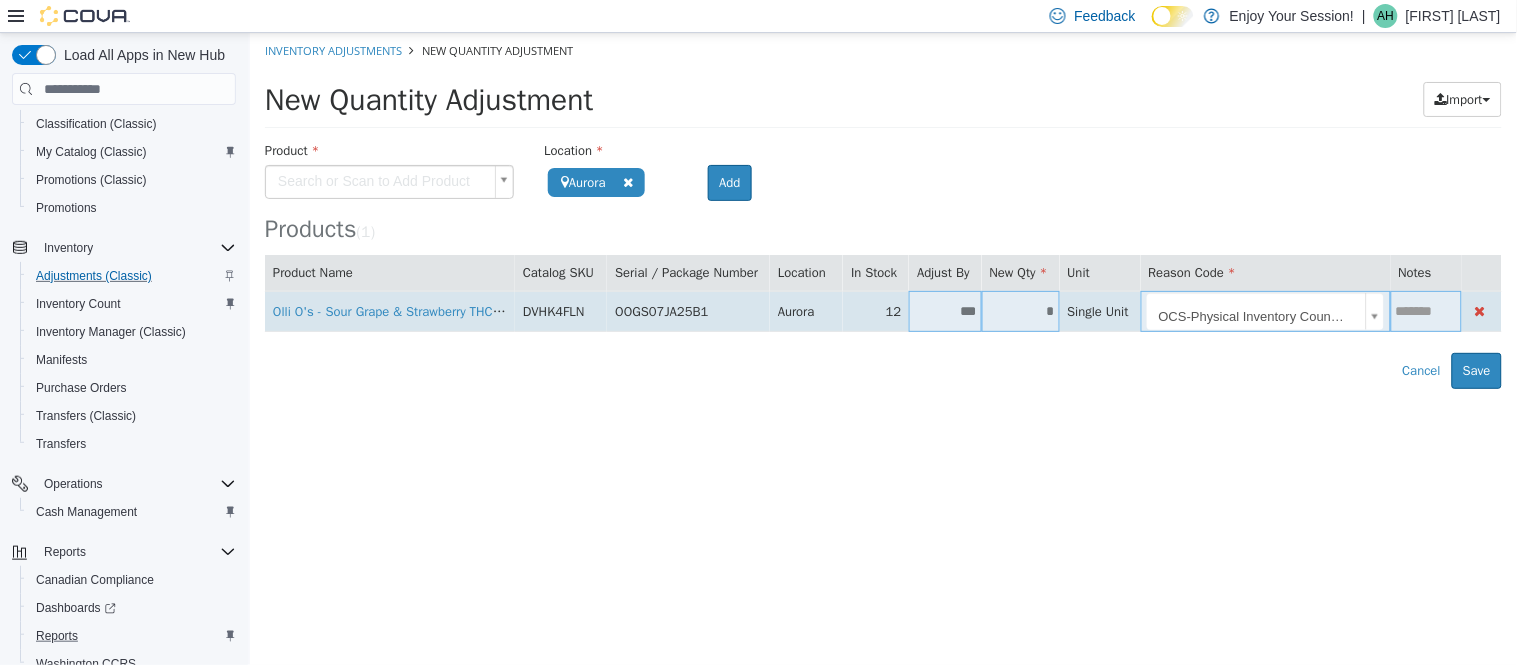 click at bounding box center [1426, 311] 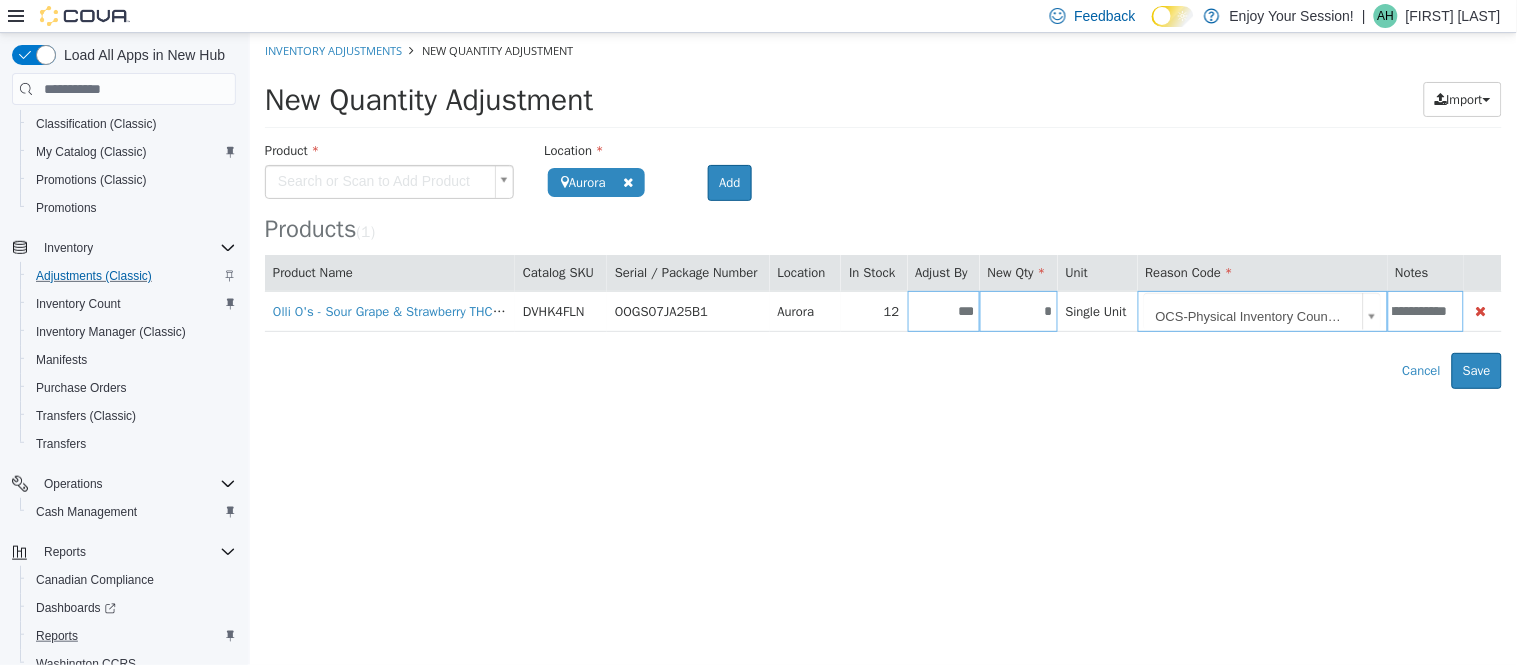 scroll, scrollTop: 0, scrollLeft: 73, axis: horizontal 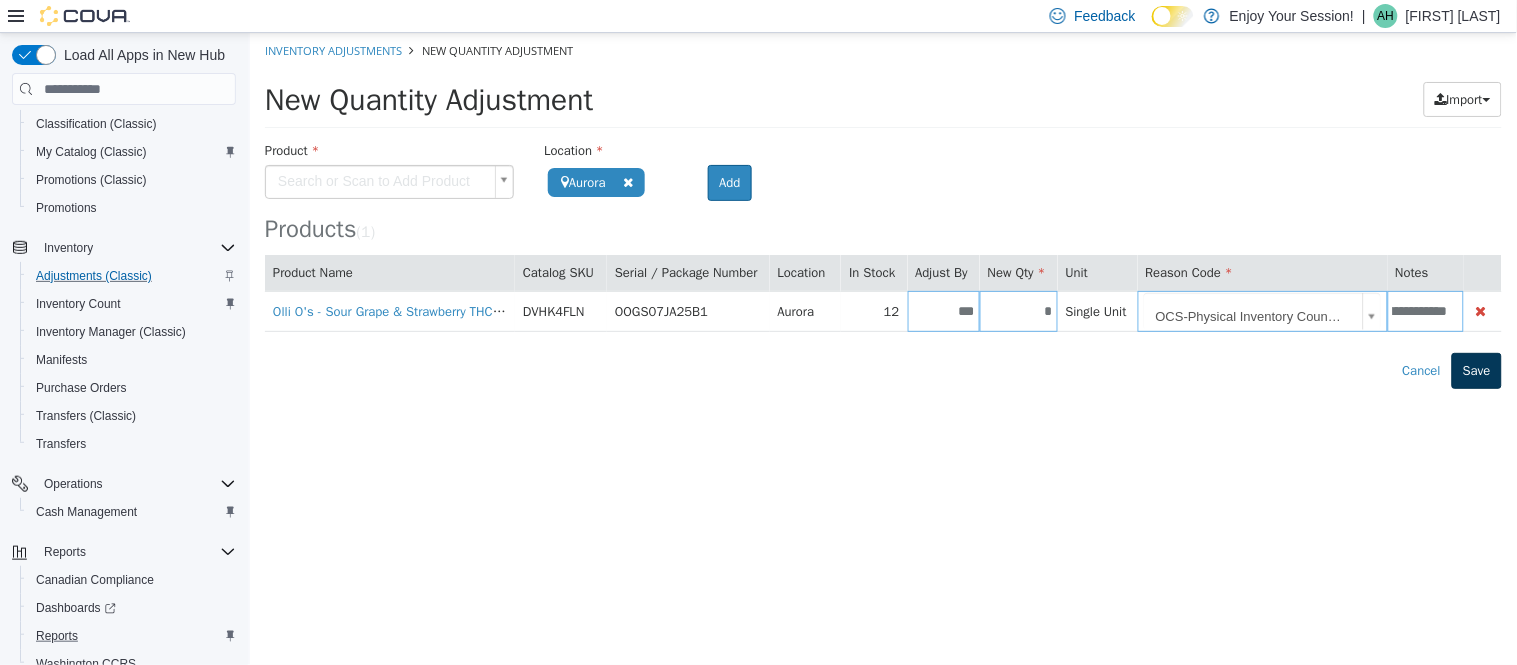 type on "**********" 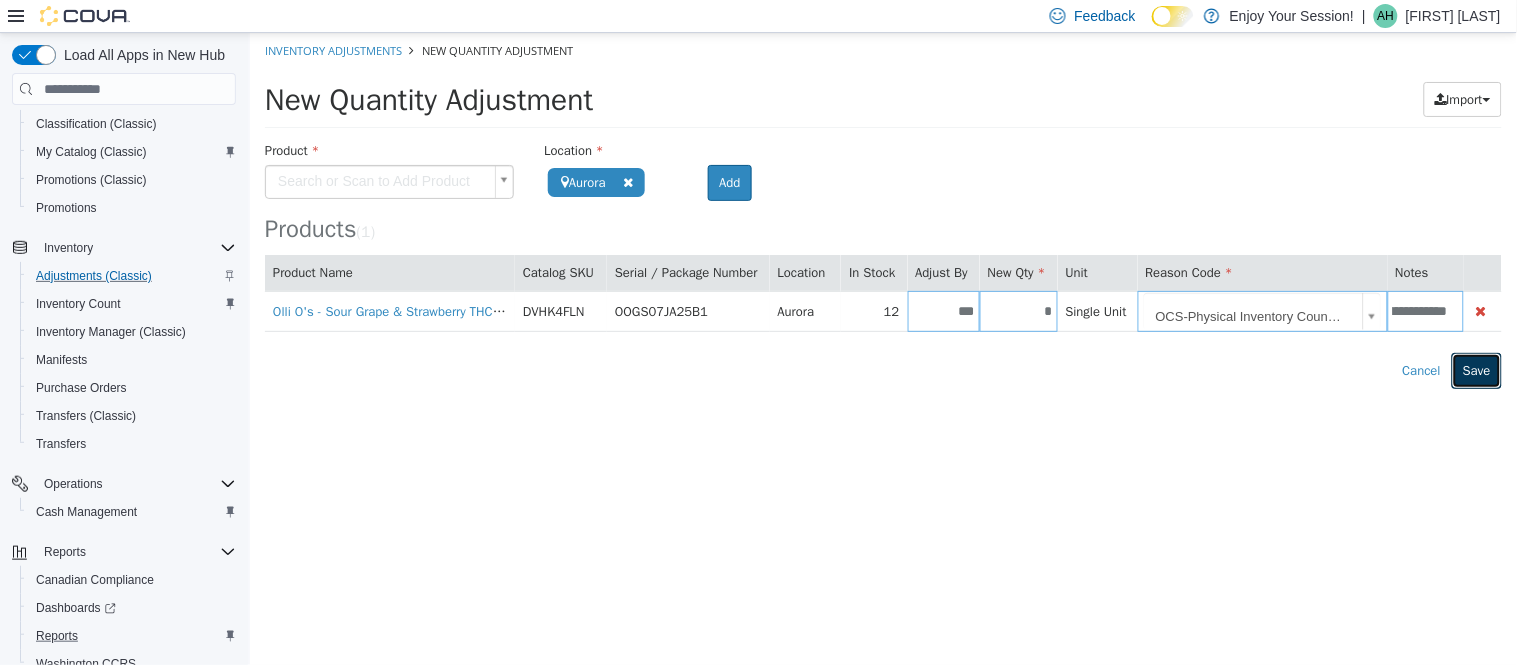 scroll, scrollTop: 0, scrollLeft: 0, axis: both 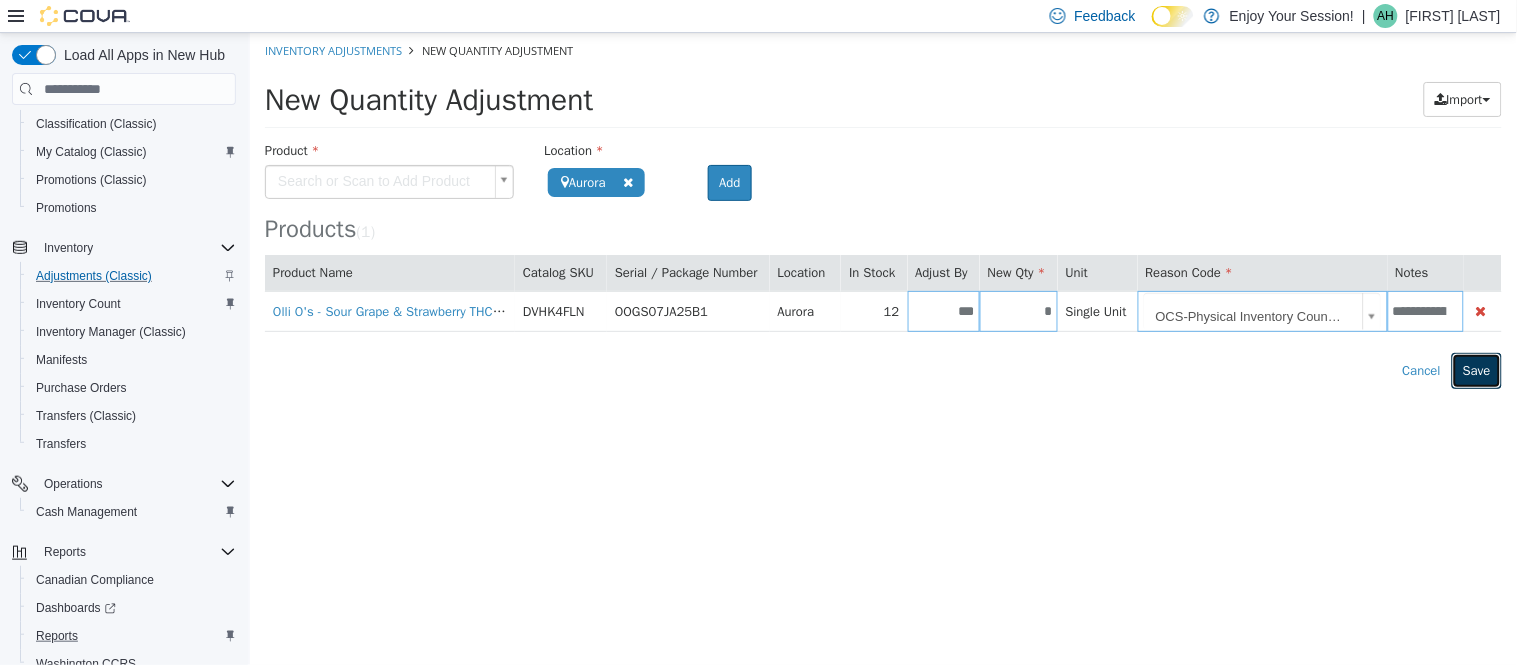 click on "Save" at bounding box center [1476, 371] 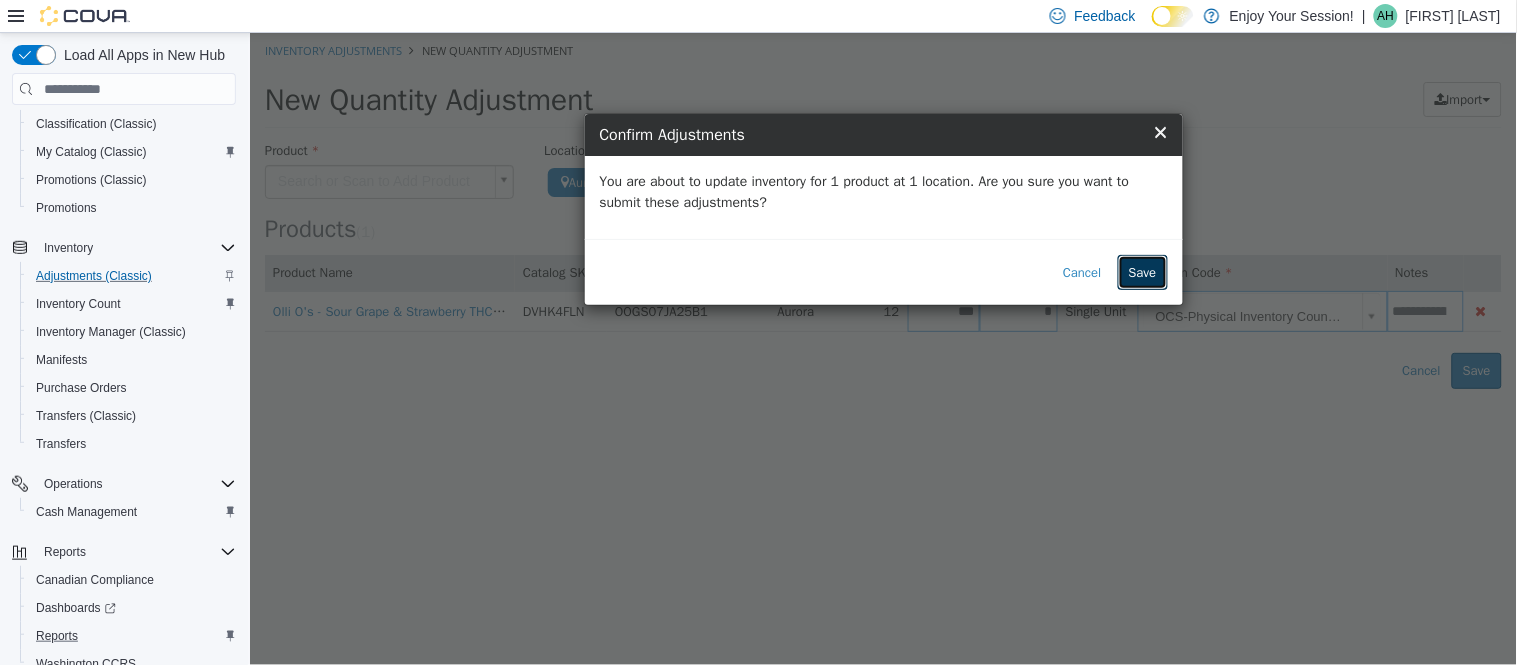 click on "Save" at bounding box center (1142, 273) 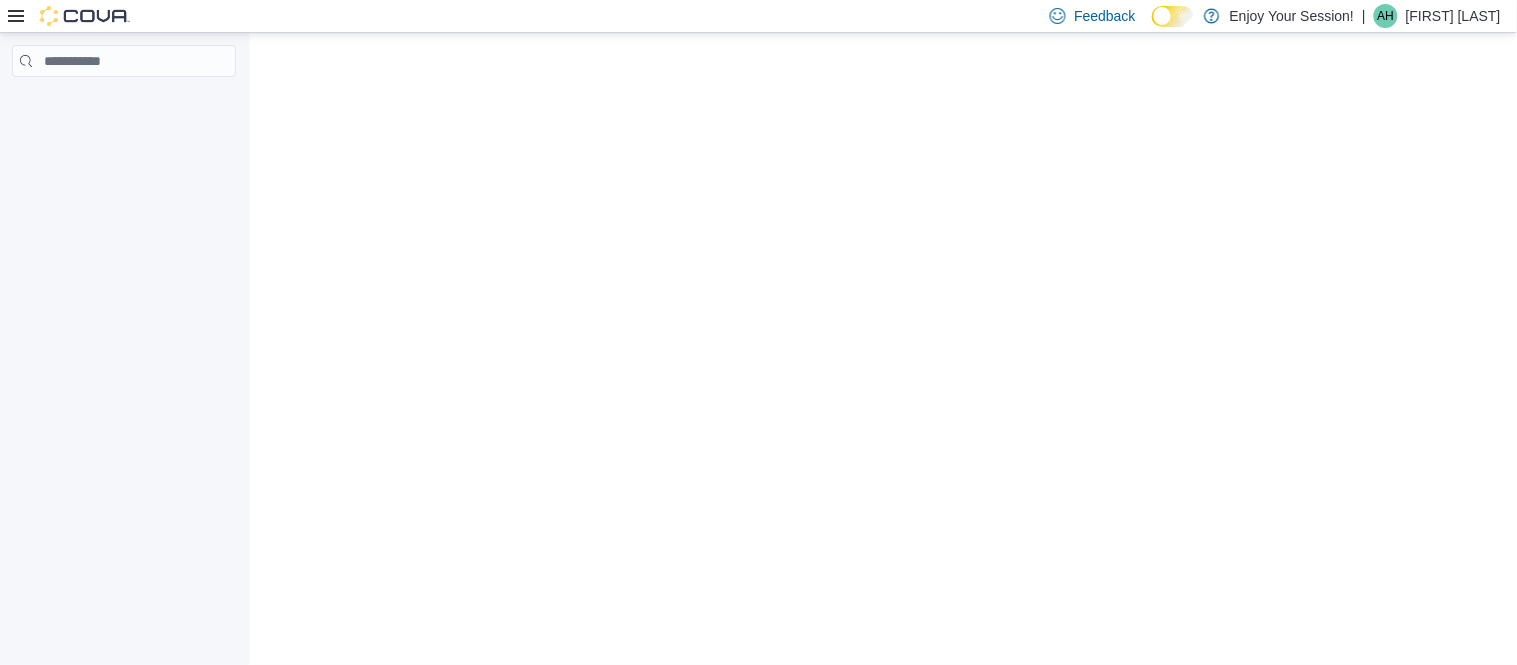 scroll, scrollTop: 0, scrollLeft: 0, axis: both 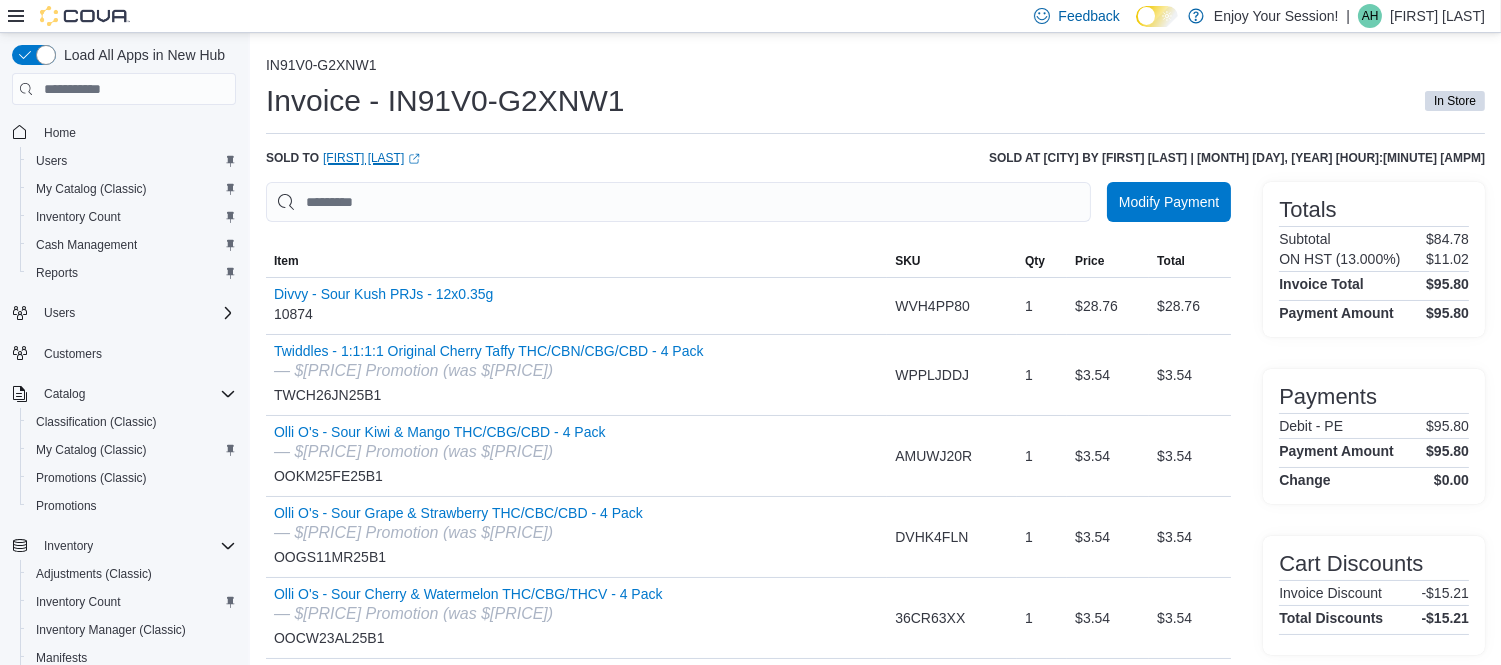 click on "Kevin Allen (opens in a new tab or window)" at bounding box center (371, 158) 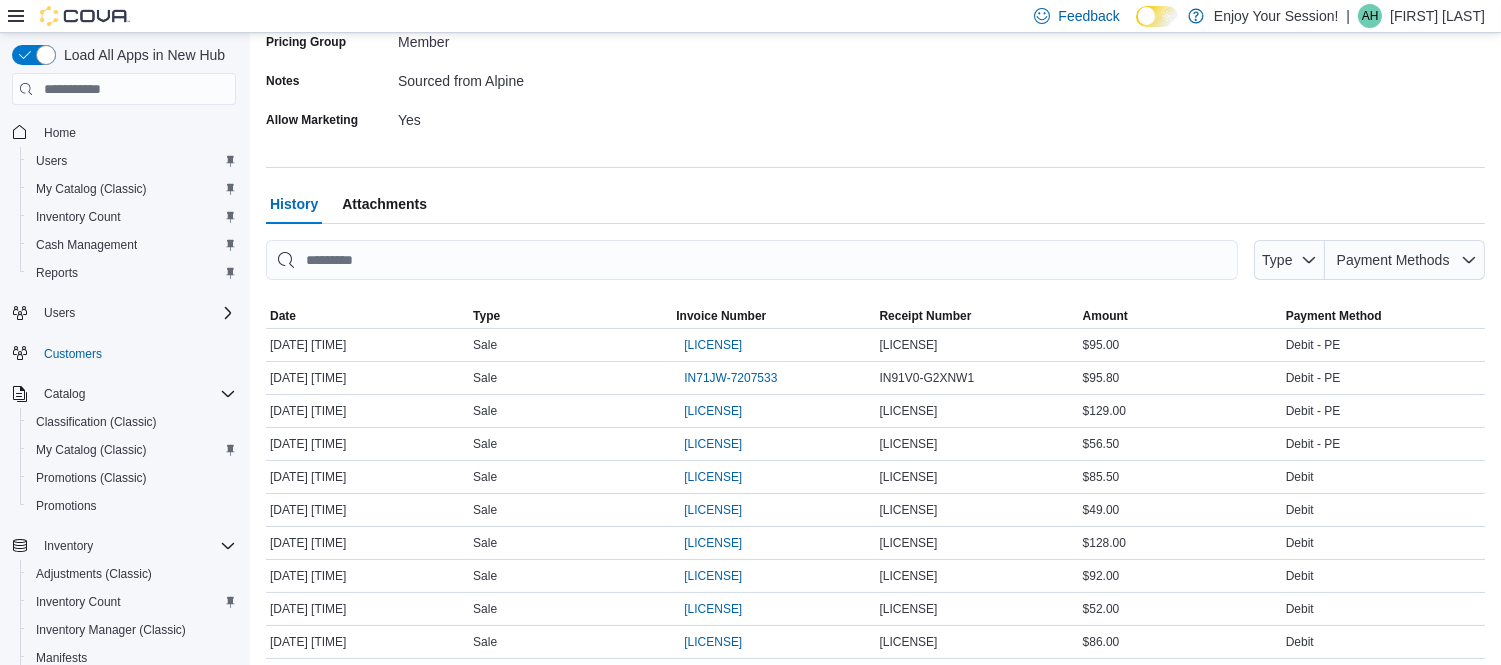 scroll, scrollTop: 532, scrollLeft: 0, axis: vertical 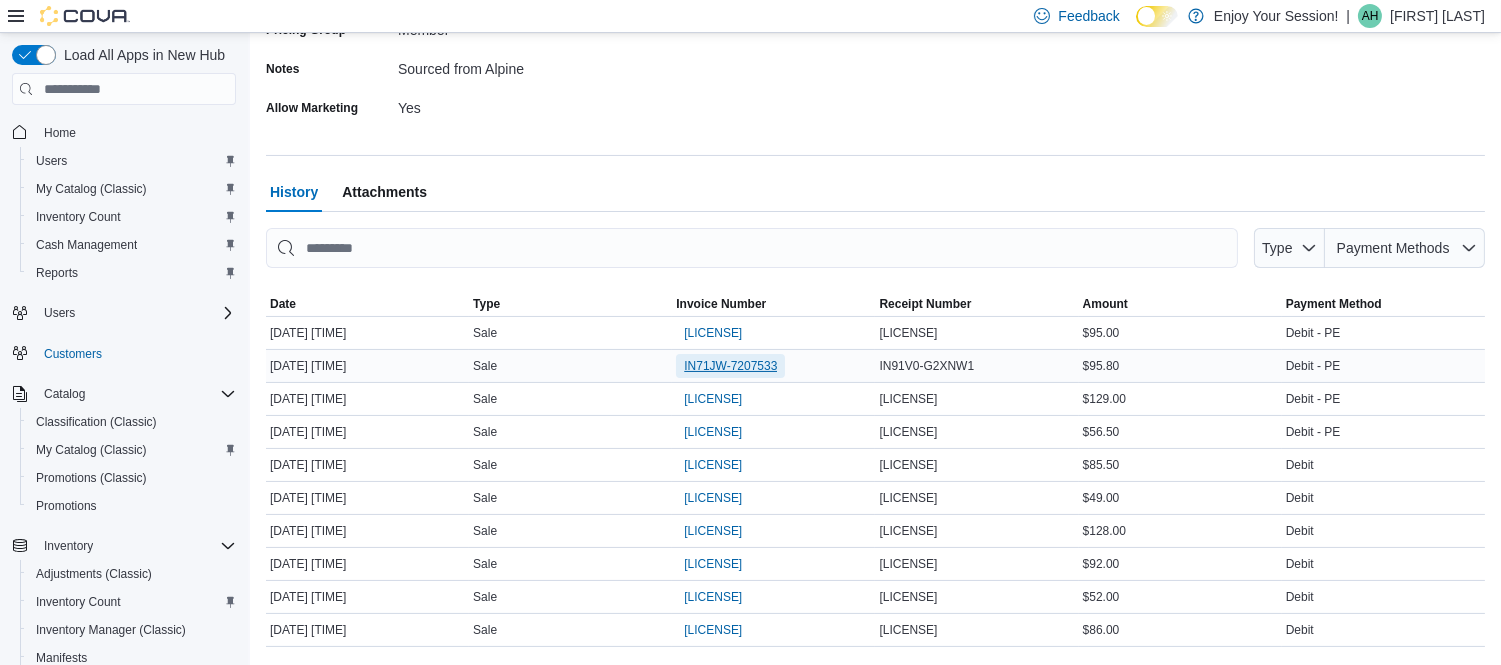 click on "IN71JW-7207533" at bounding box center [730, 366] 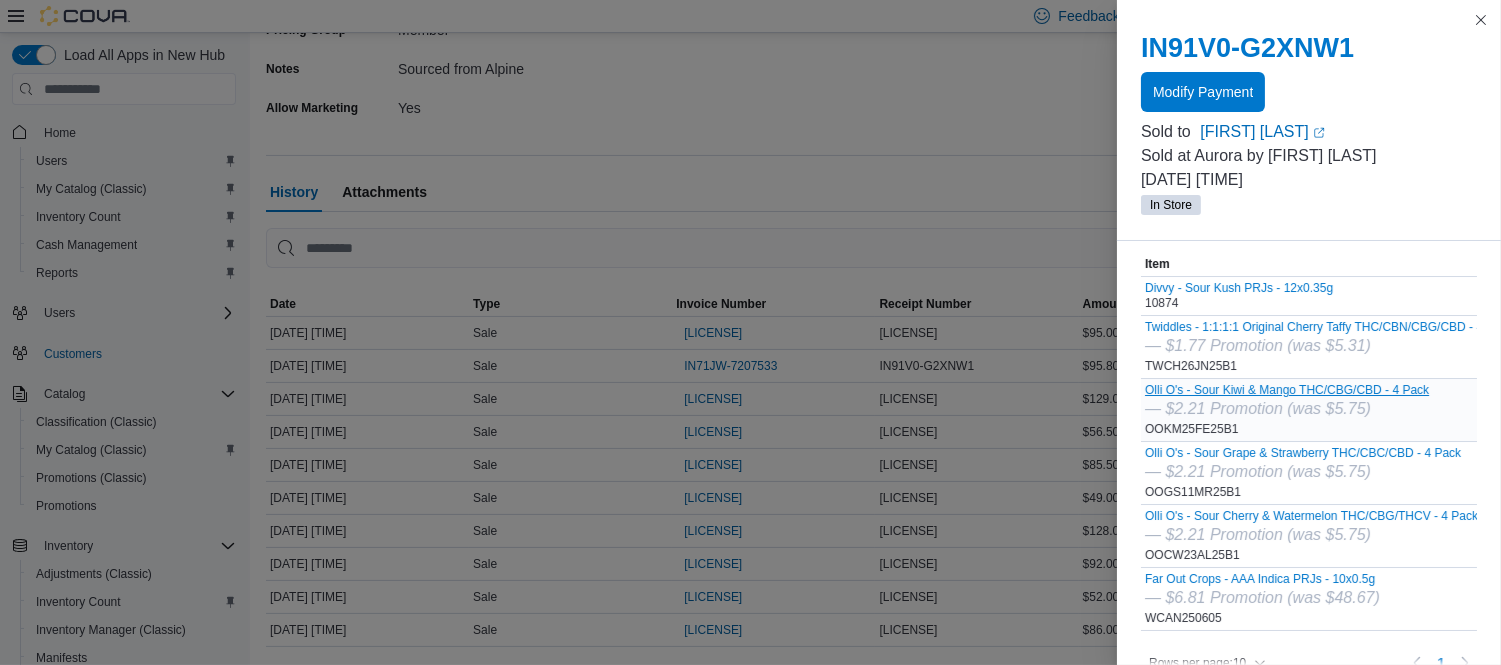 scroll, scrollTop: 78, scrollLeft: 0, axis: vertical 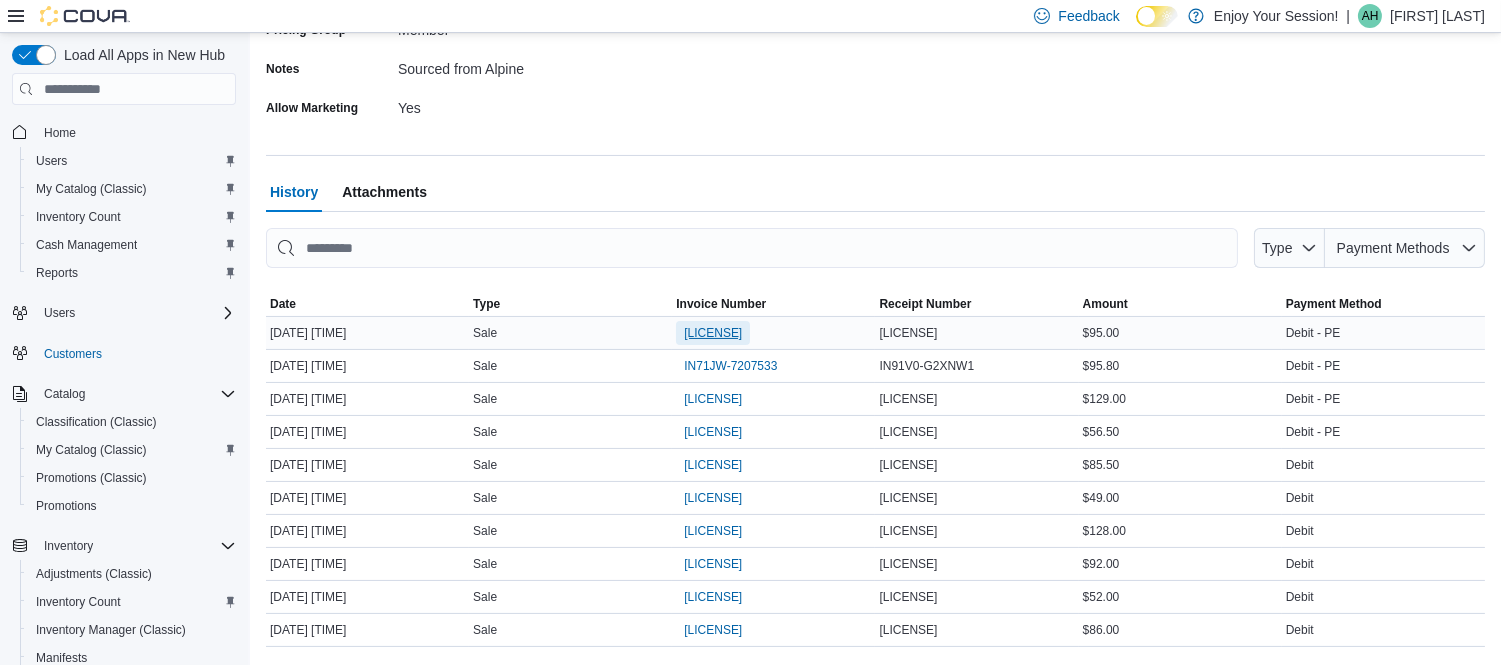 click on "IN71JW-7207541" at bounding box center [713, 333] 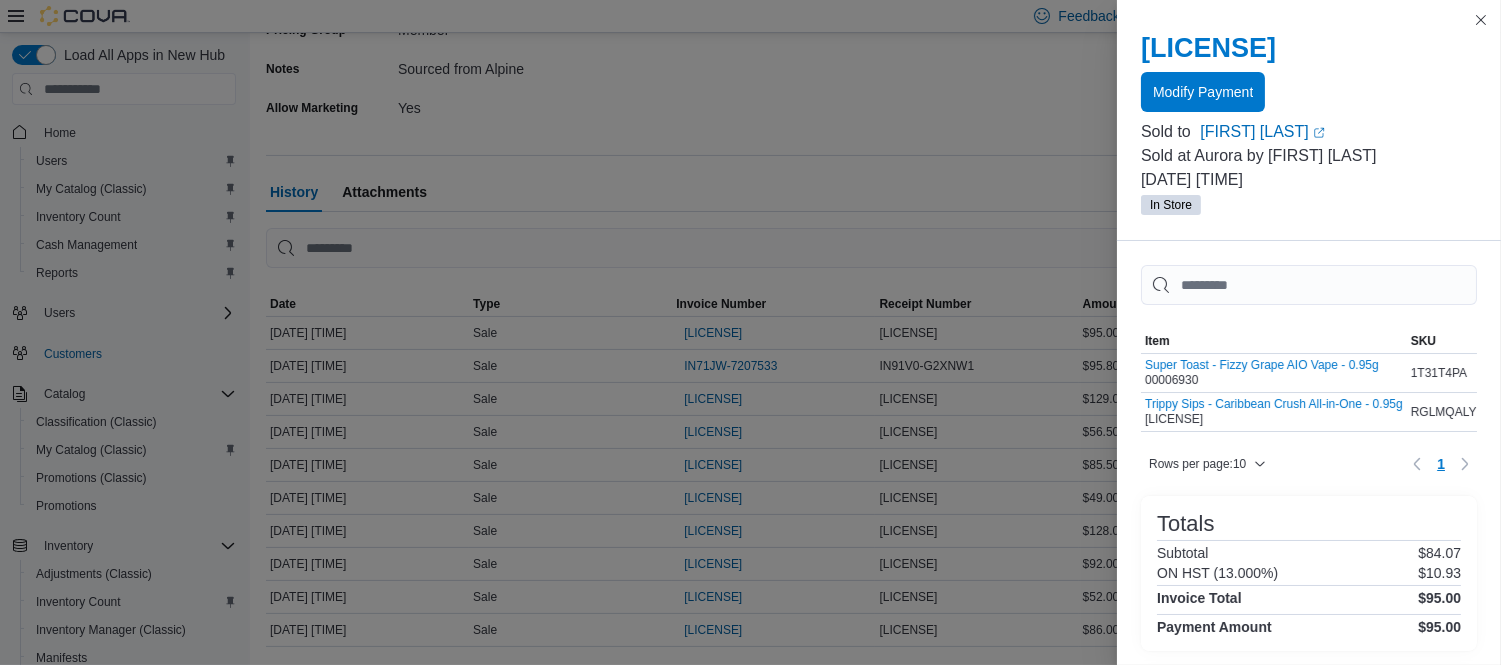 scroll, scrollTop: 577, scrollLeft: 0, axis: vertical 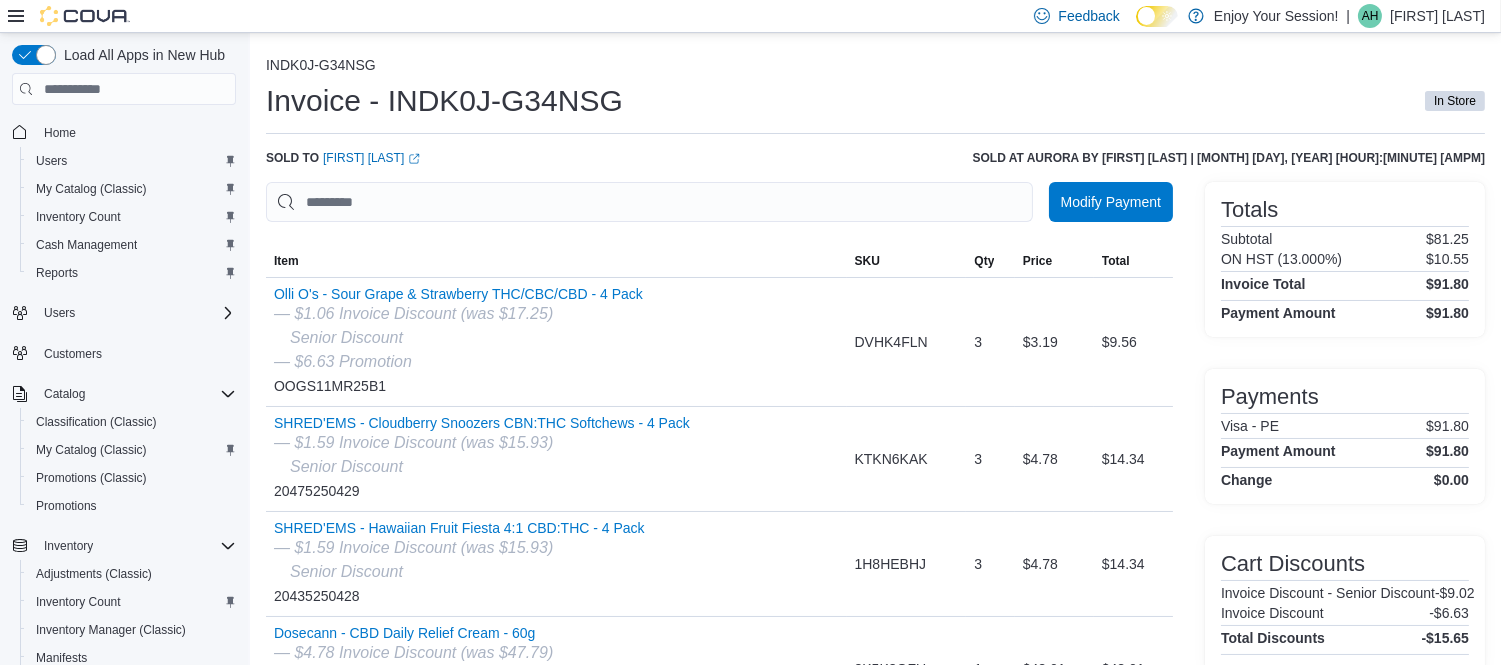 click on "Totals" at bounding box center (1345, 210) 